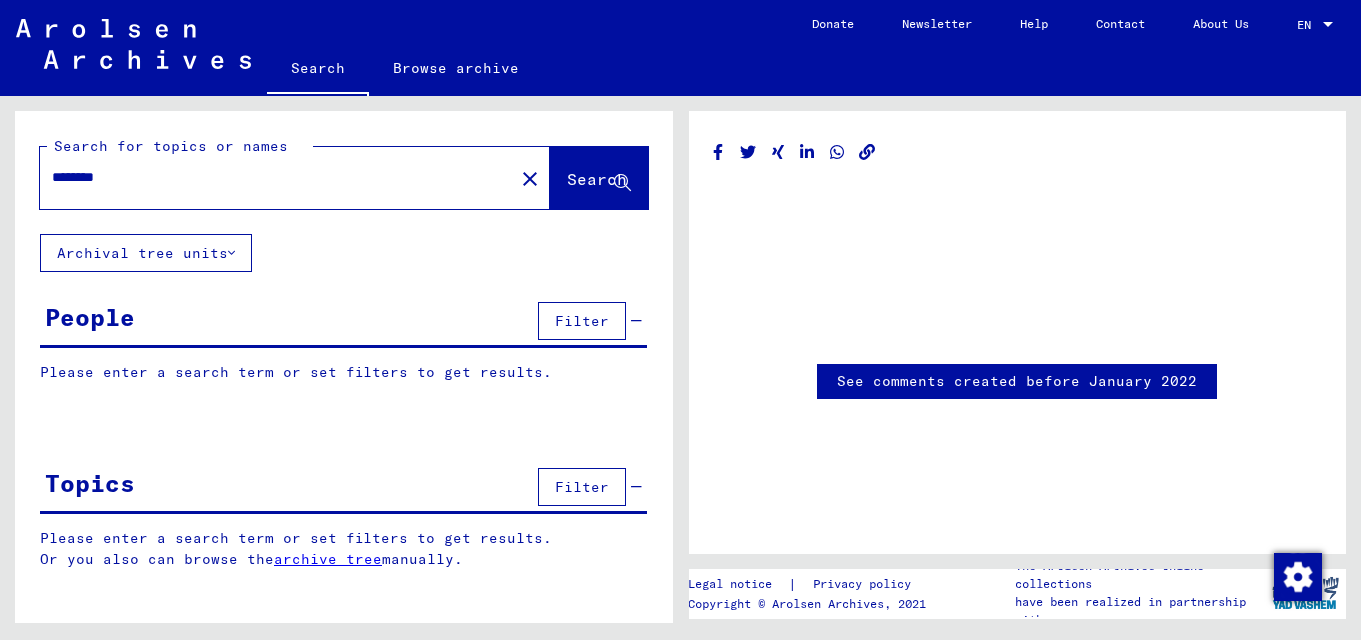 scroll, scrollTop: 0, scrollLeft: 0, axis: both 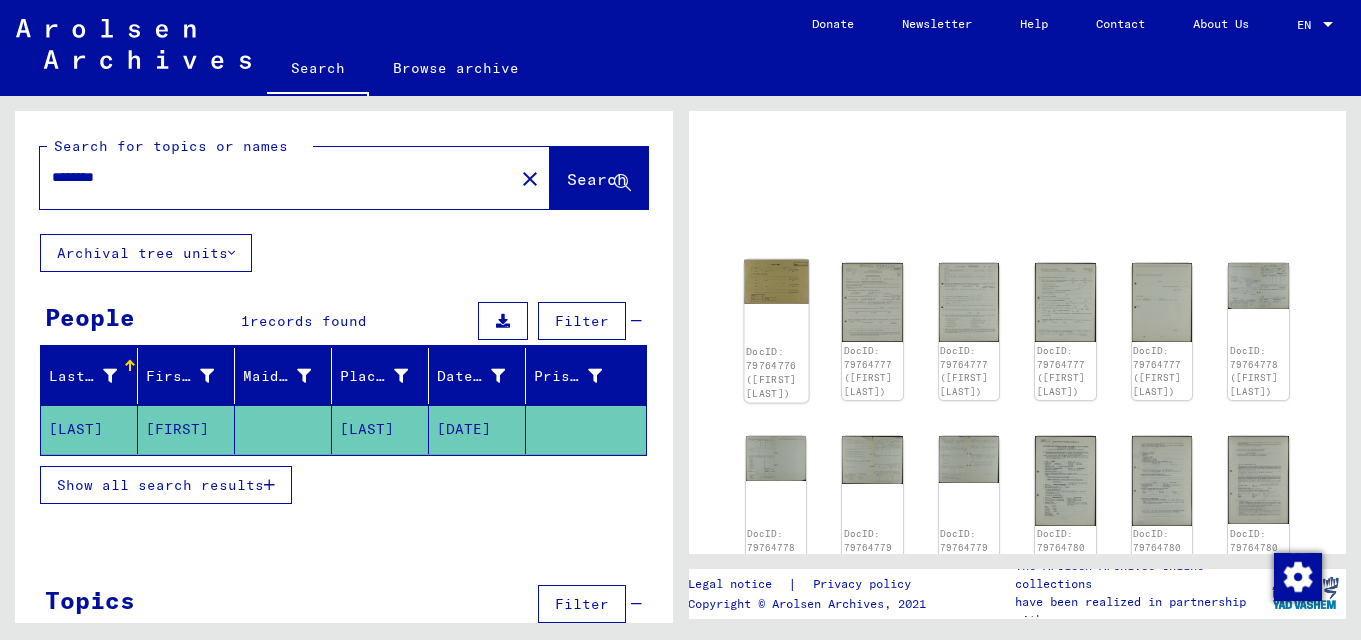 click at bounding box center (776, 282) 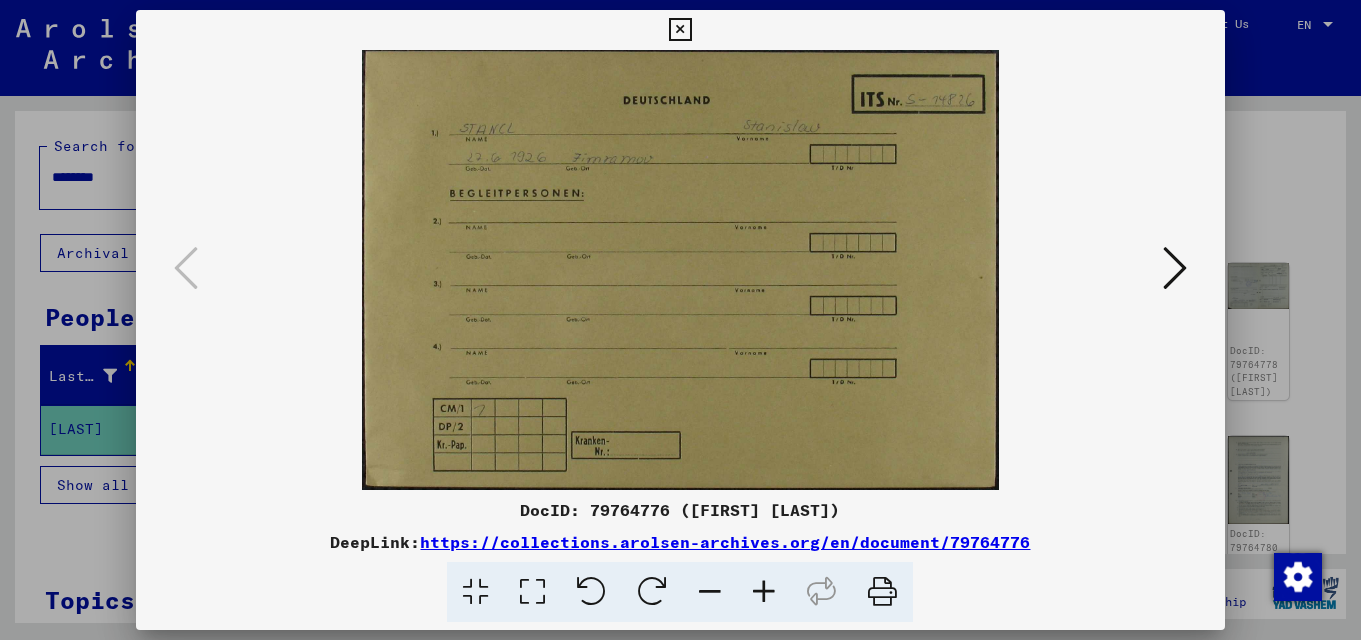 click at bounding box center [1175, 269] 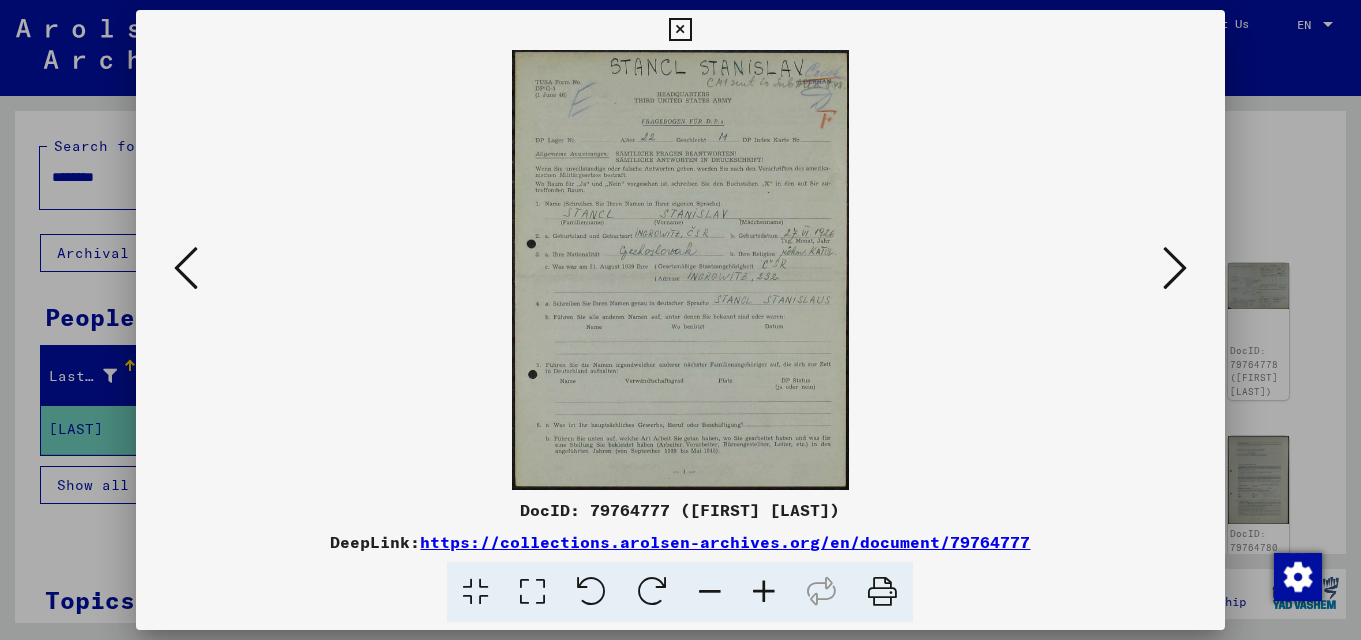 click at bounding box center (764, 592) 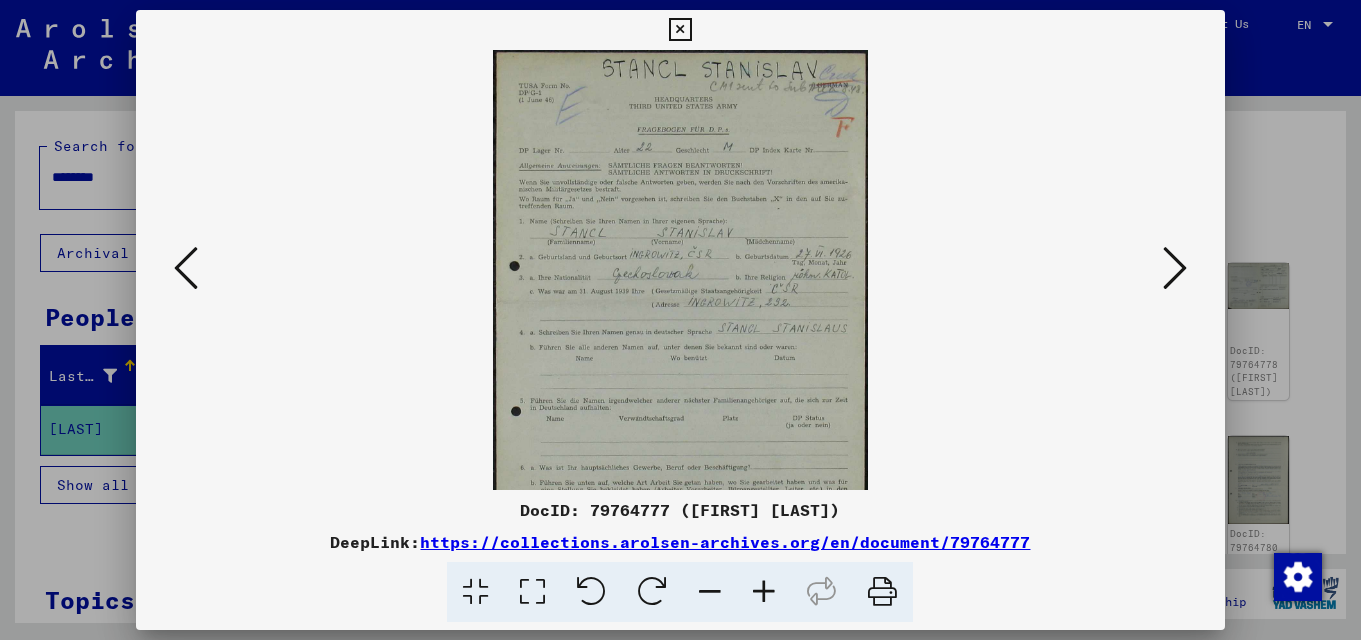 click at bounding box center (764, 592) 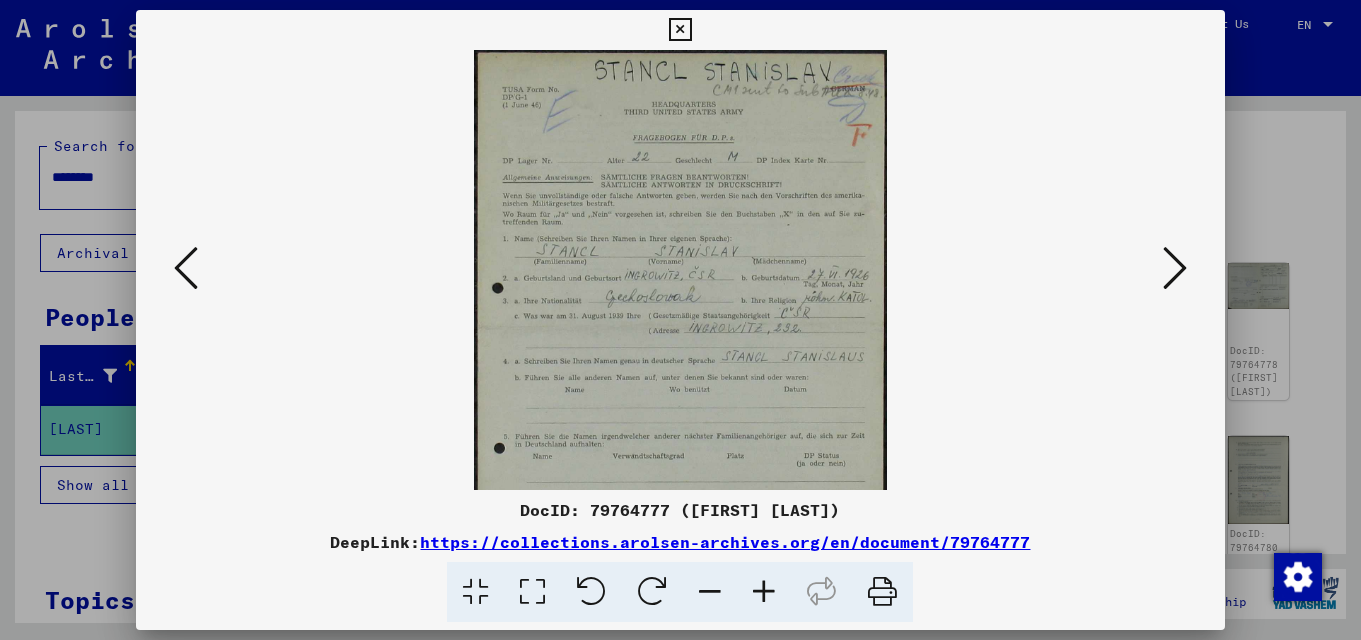 click at bounding box center [764, 592] 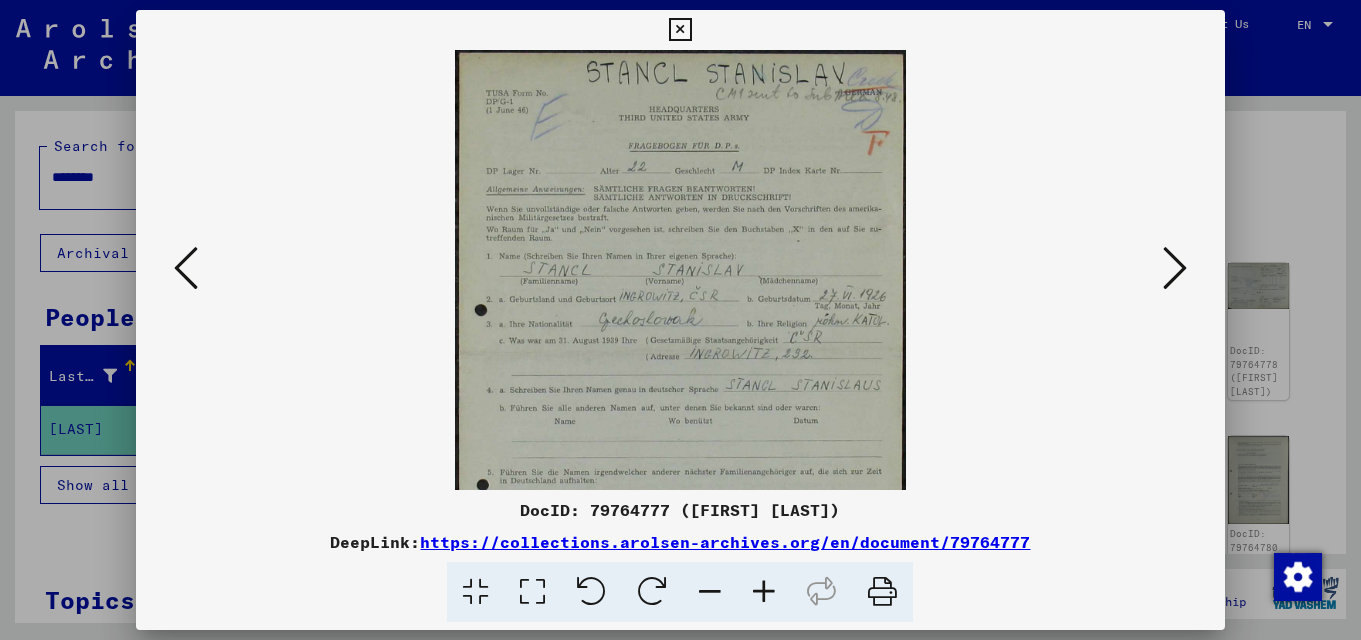 click at bounding box center [764, 592] 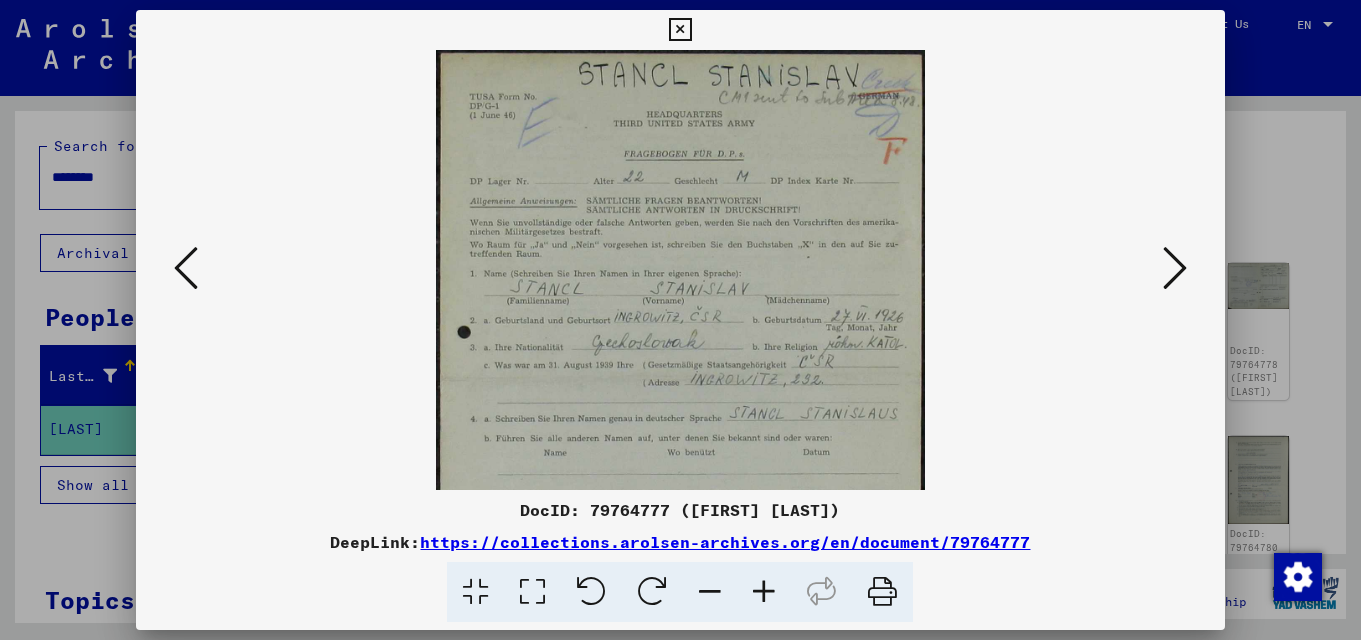 click at bounding box center (764, 592) 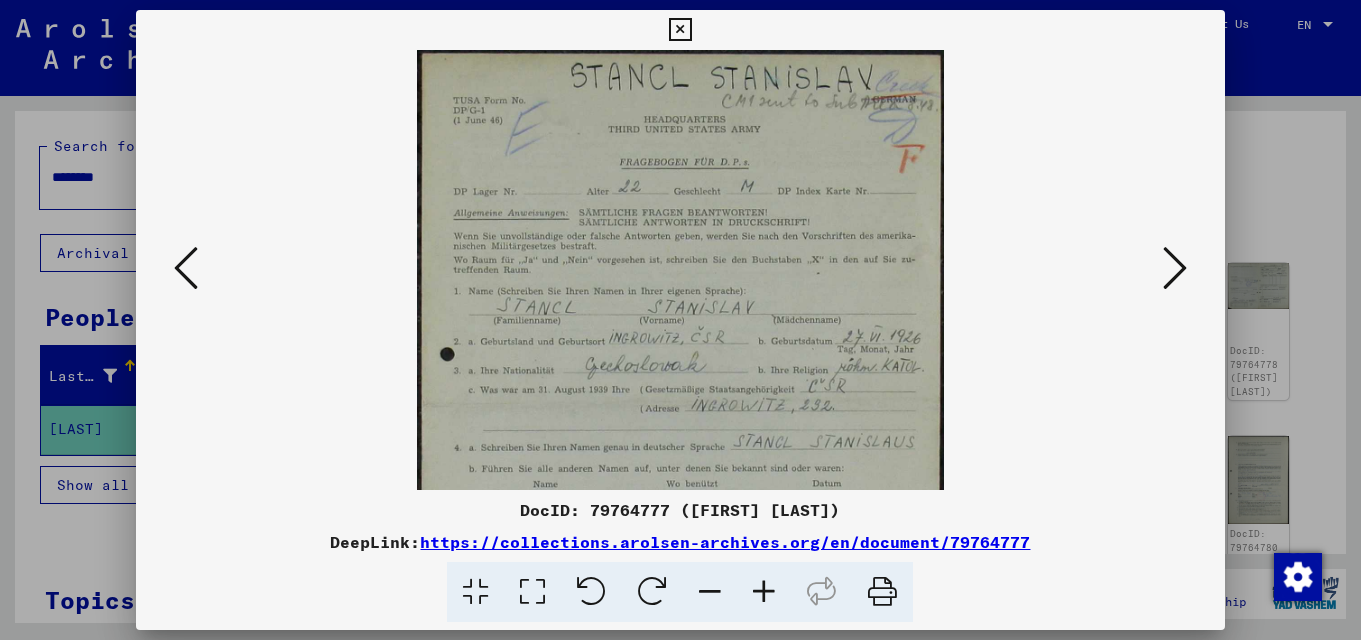 click at bounding box center (764, 592) 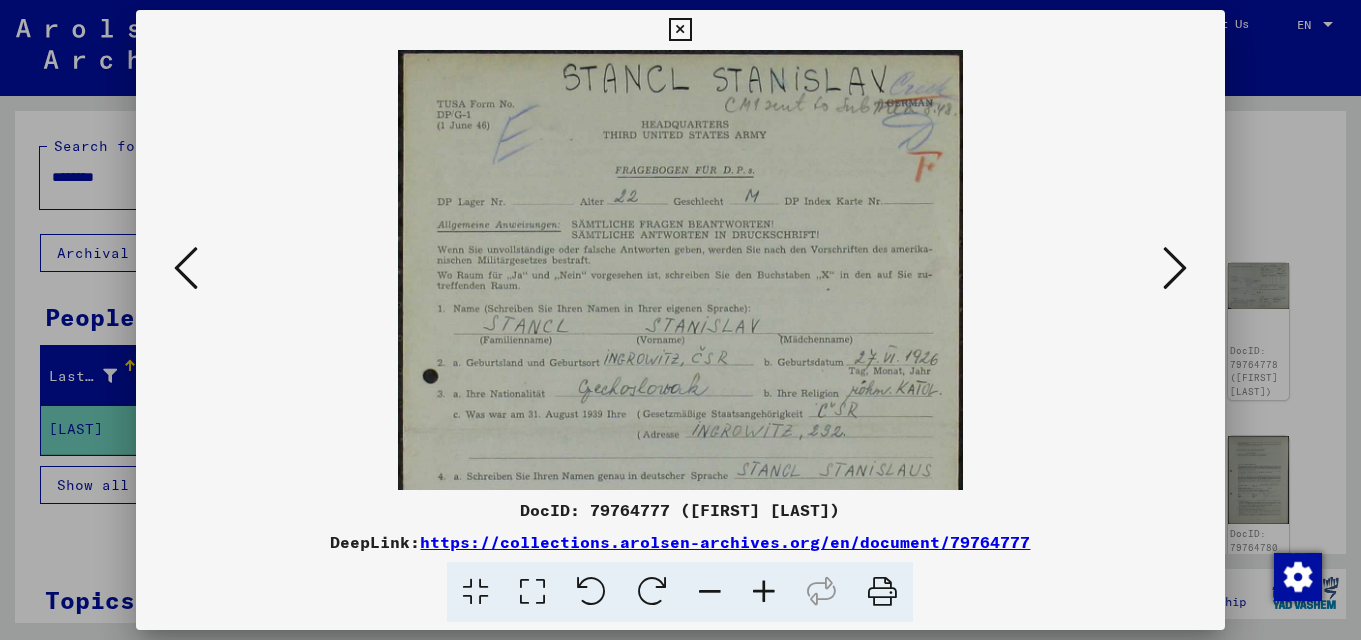 click at bounding box center [764, 592] 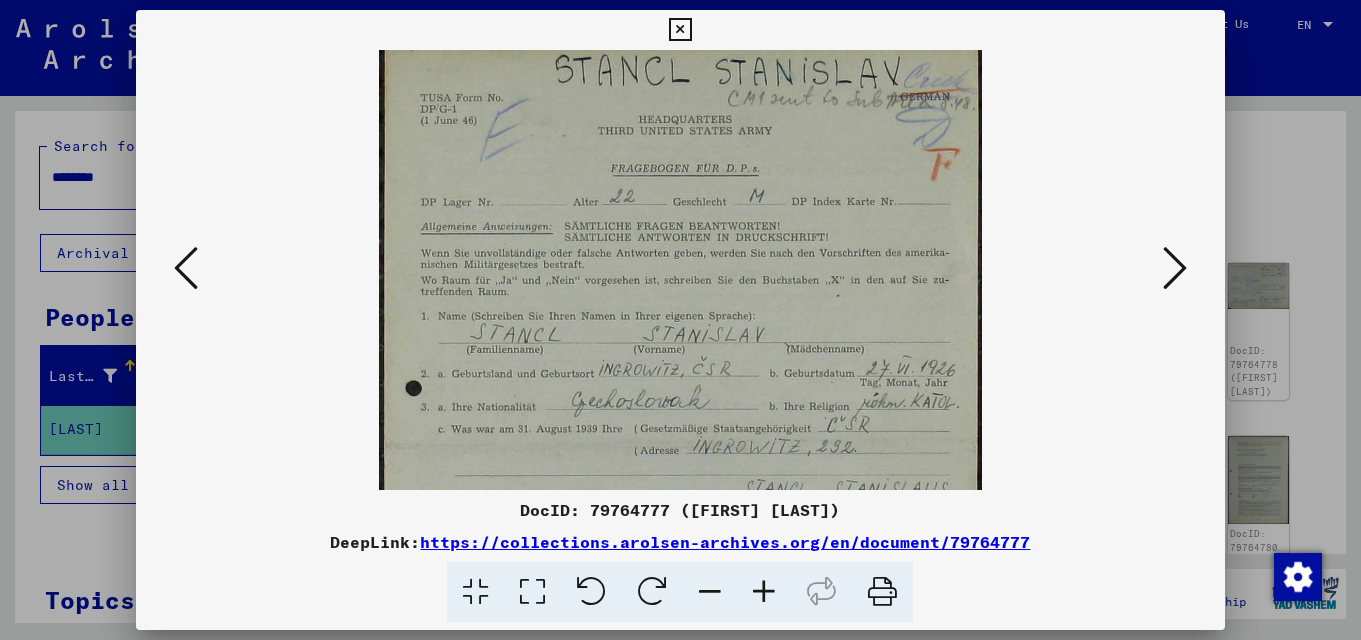 scroll, scrollTop: 12, scrollLeft: 0, axis: vertical 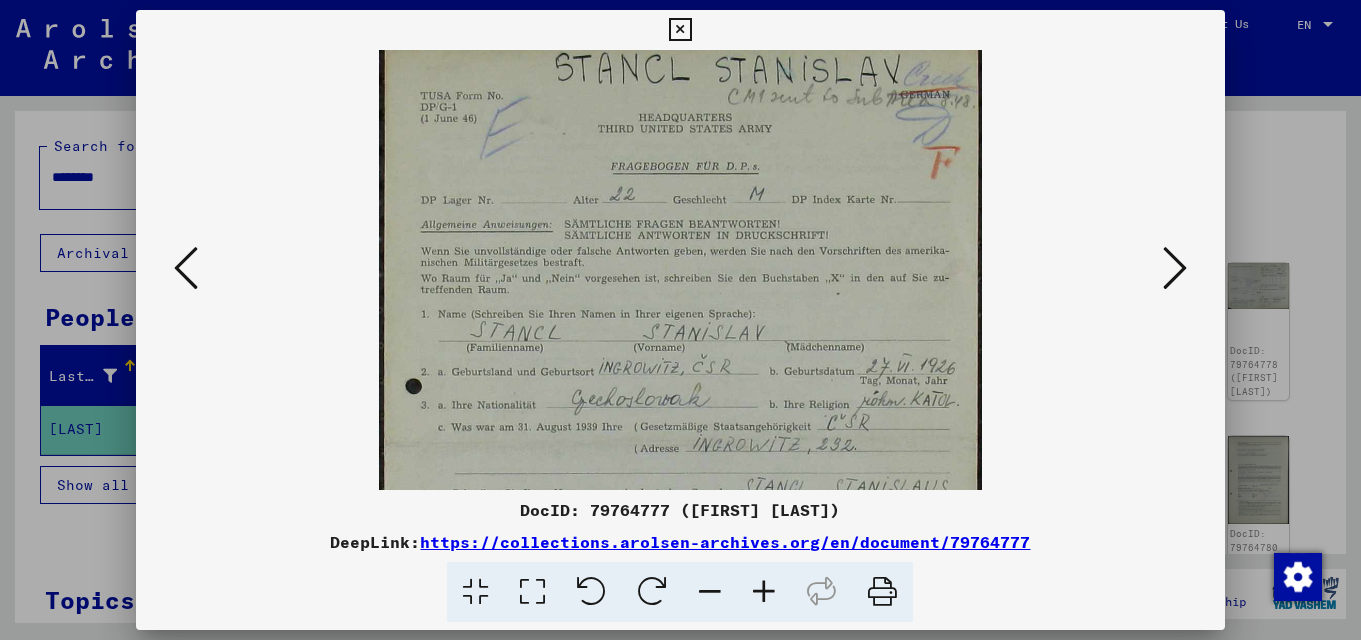 drag, startPoint x: 932, startPoint y: 334, endPoint x: 914, endPoint y: 322, distance: 21.633308 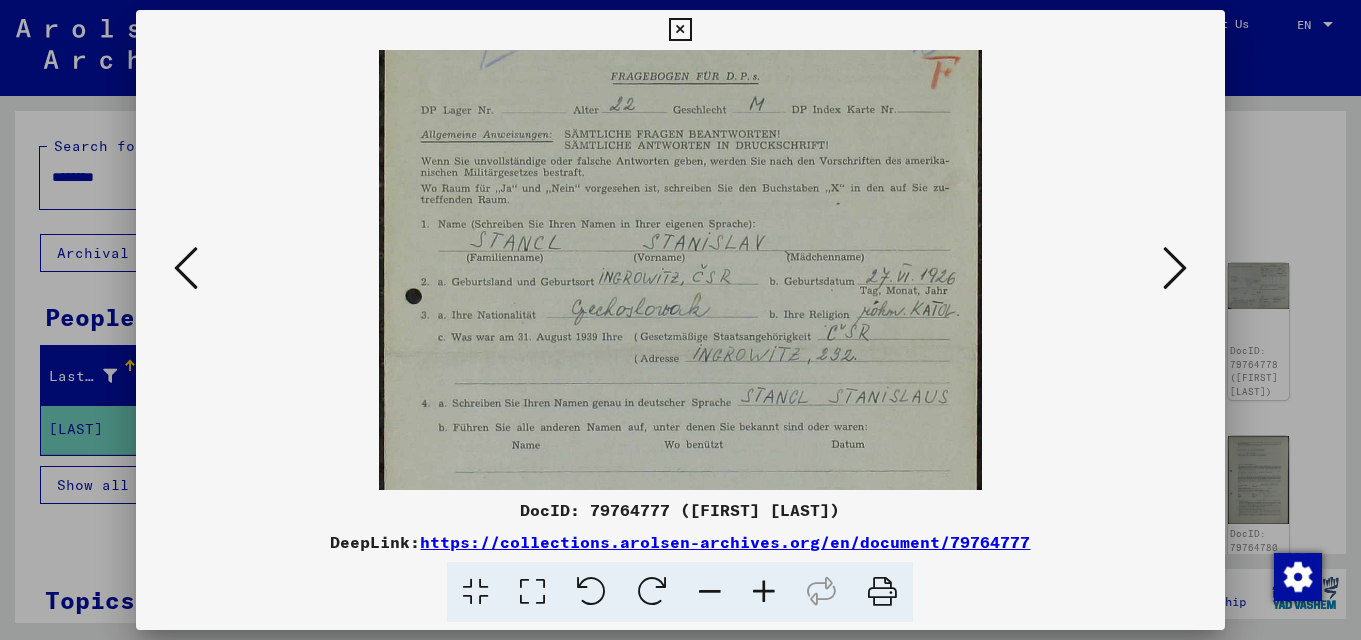 drag, startPoint x: 899, startPoint y: 392, endPoint x: 881, endPoint y: 302, distance: 91.78235 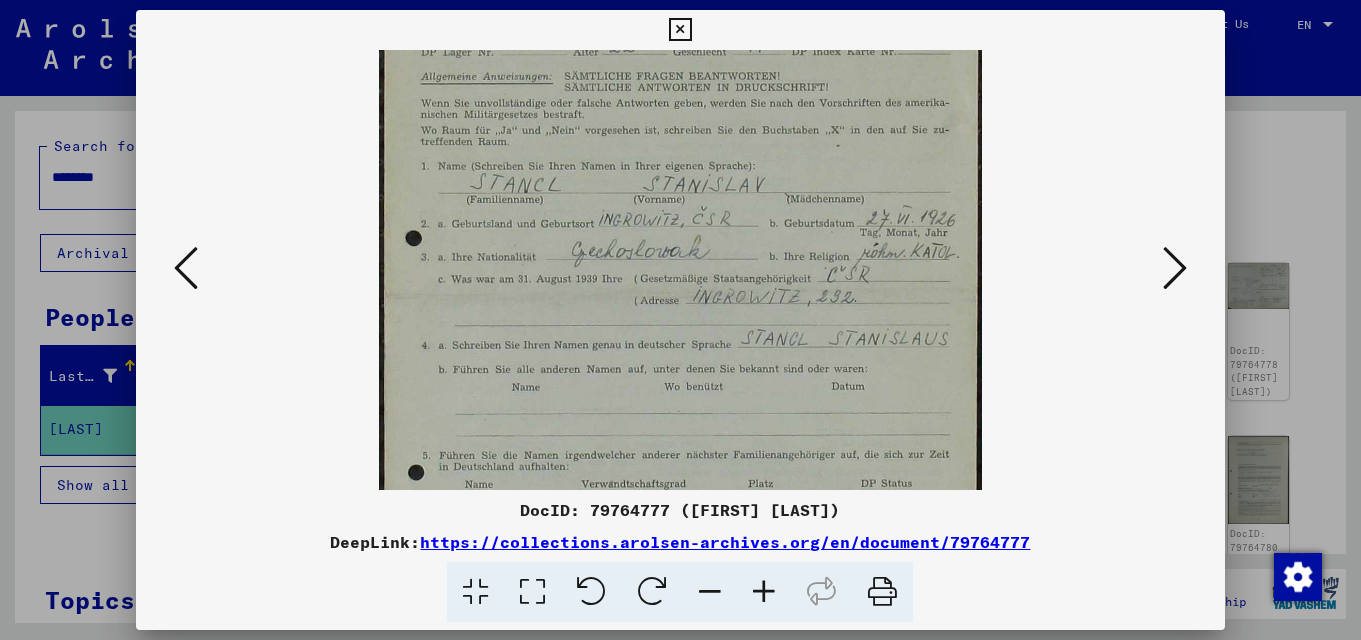 drag, startPoint x: 893, startPoint y: 401, endPoint x: 879, endPoint y: 342, distance: 60.63827 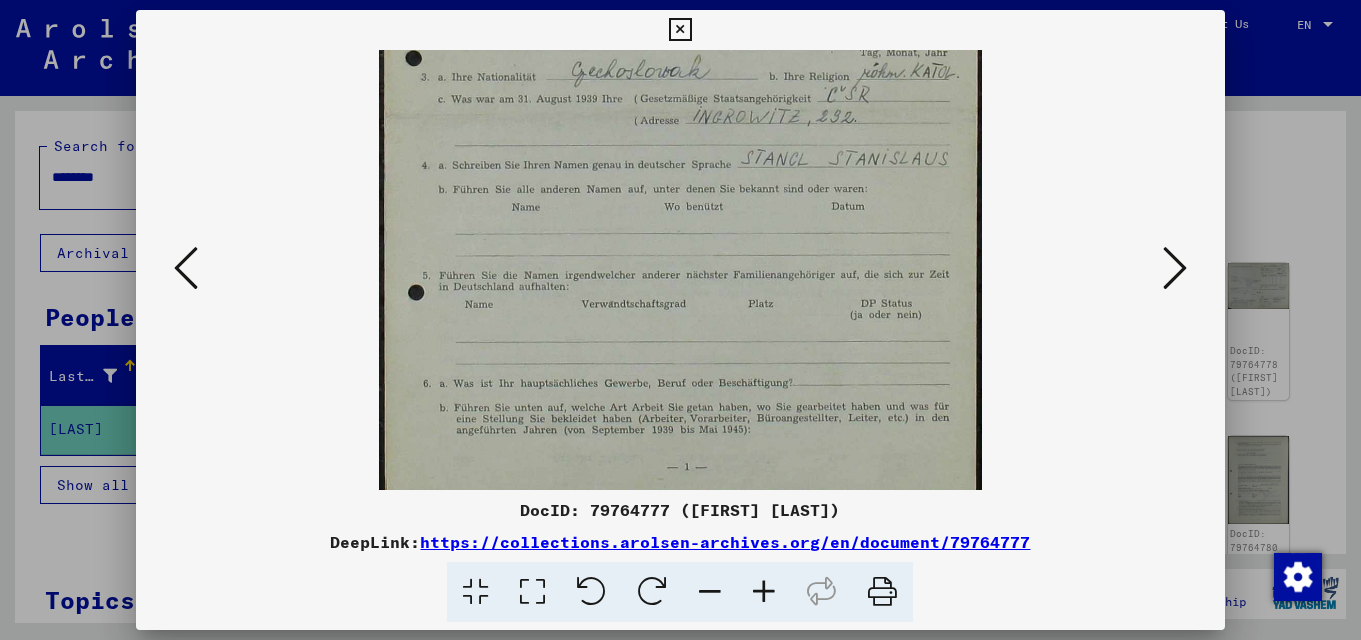 scroll, scrollTop: 350, scrollLeft: 0, axis: vertical 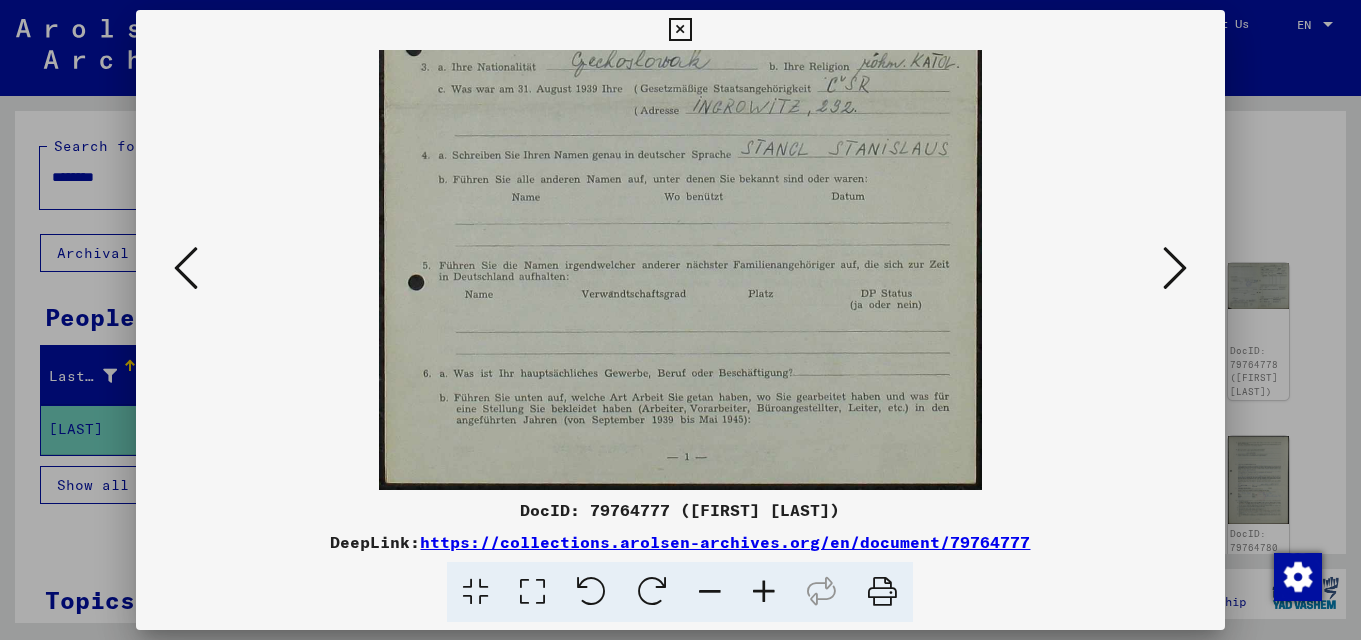 drag, startPoint x: 917, startPoint y: 429, endPoint x: 892, endPoint y: 205, distance: 225.39078 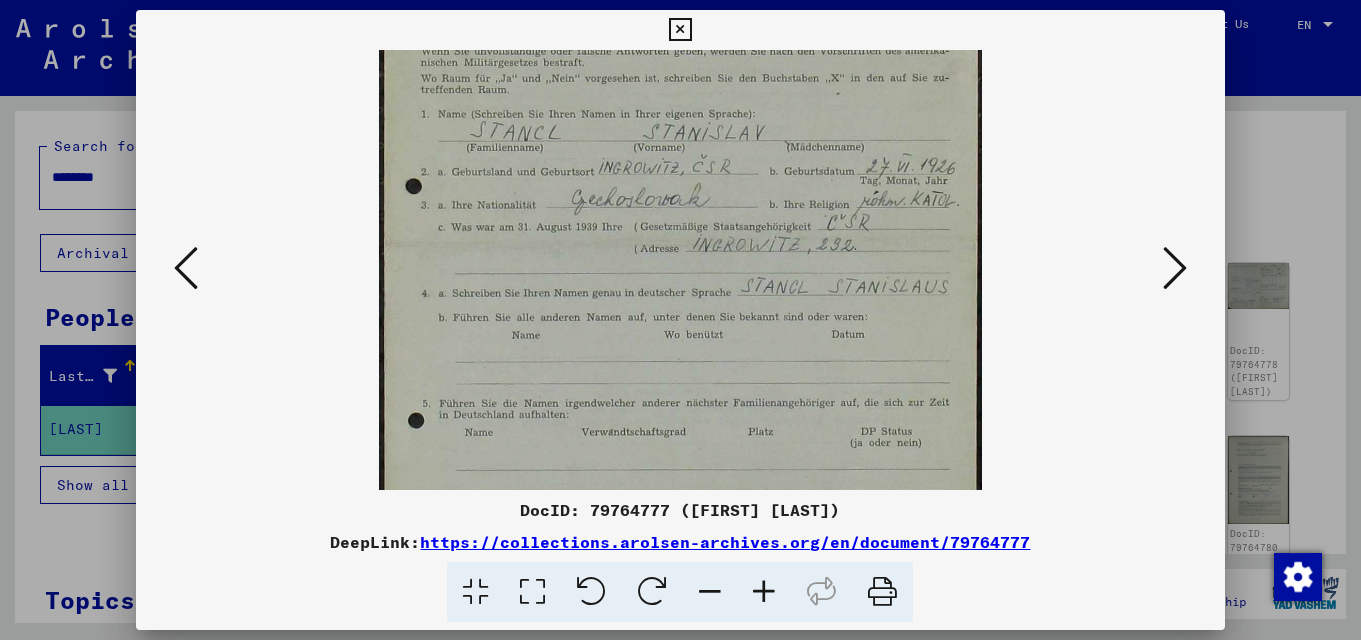 drag, startPoint x: 817, startPoint y: 227, endPoint x: 799, endPoint y: 419, distance: 192.8419 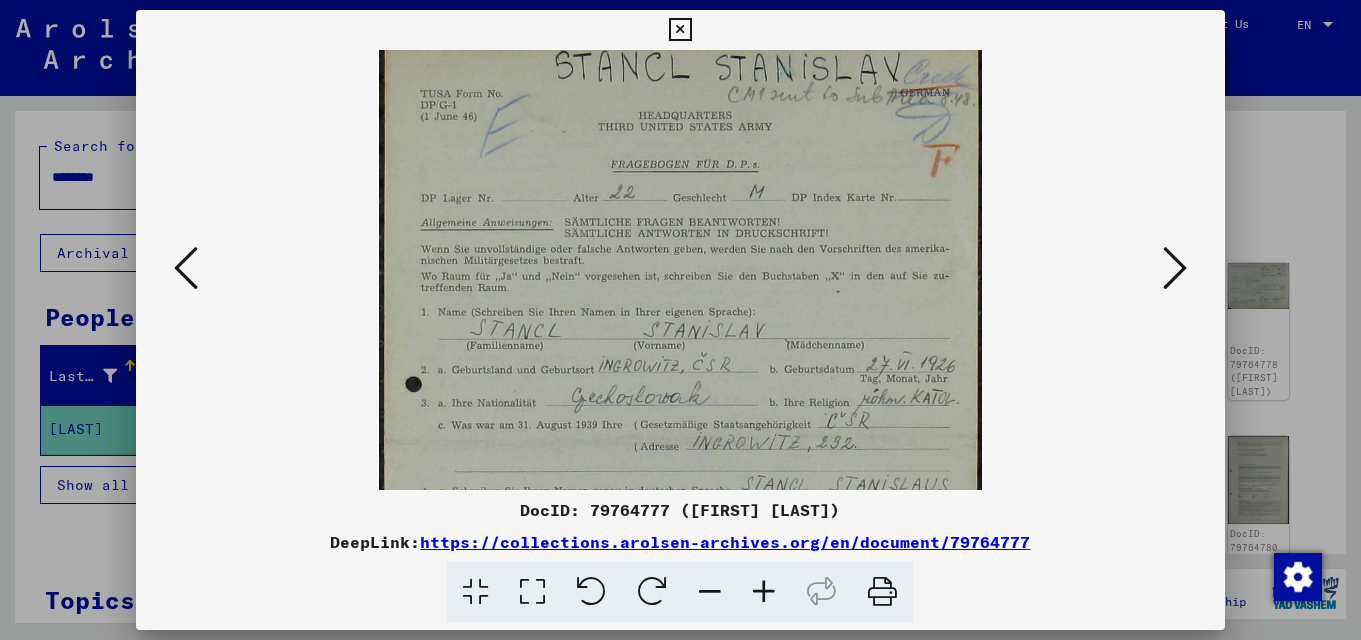 scroll, scrollTop: 0, scrollLeft: 0, axis: both 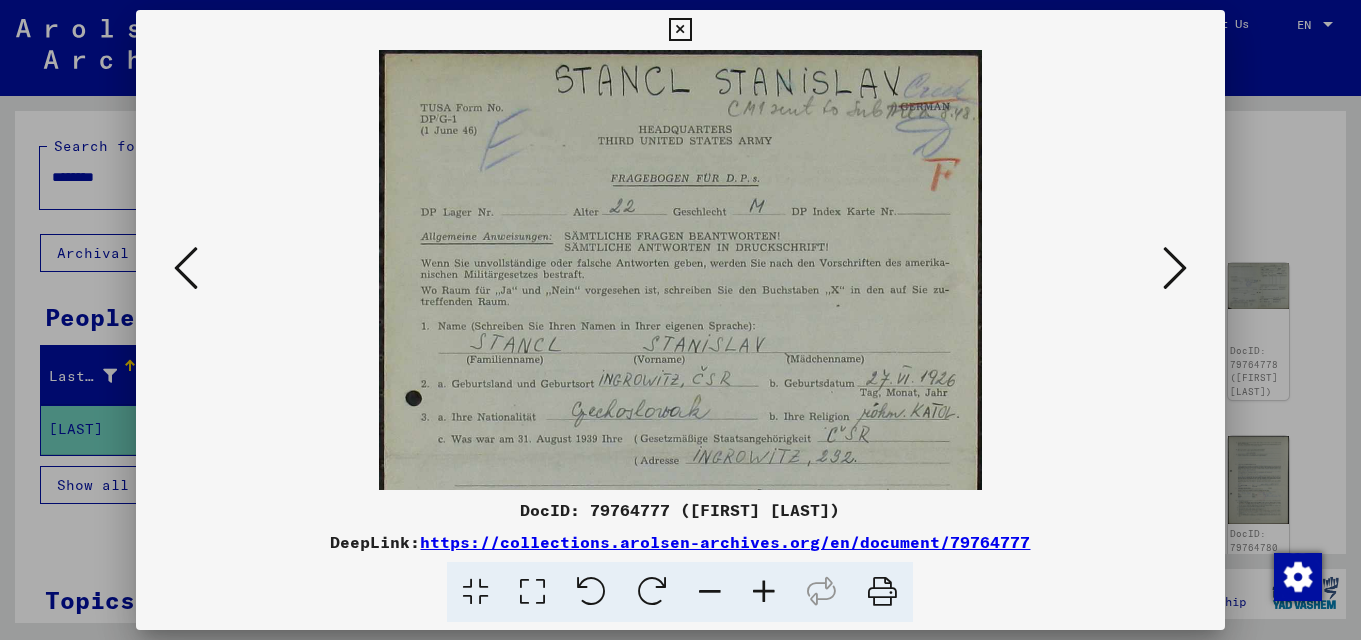 drag, startPoint x: 810, startPoint y: 225, endPoint x: 784, endPoint y: 415, distance: 191.77069 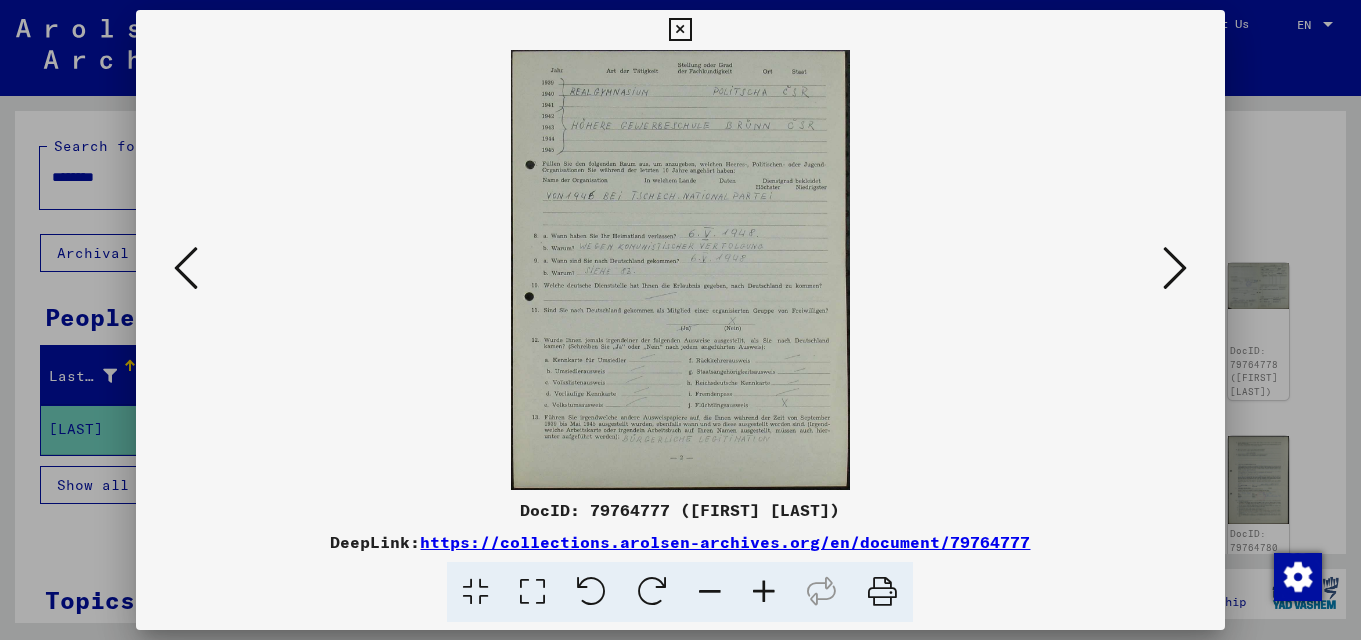 click at bounding box center (764, 592) 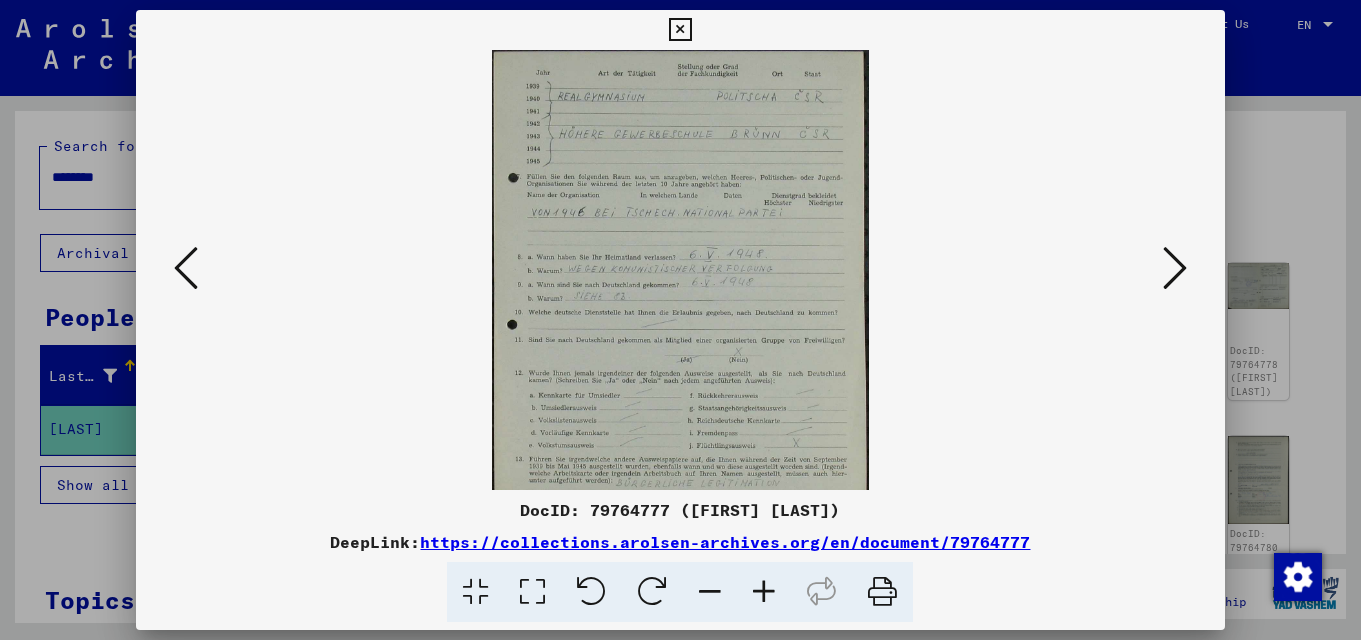 click at bounding box center (764, 592) 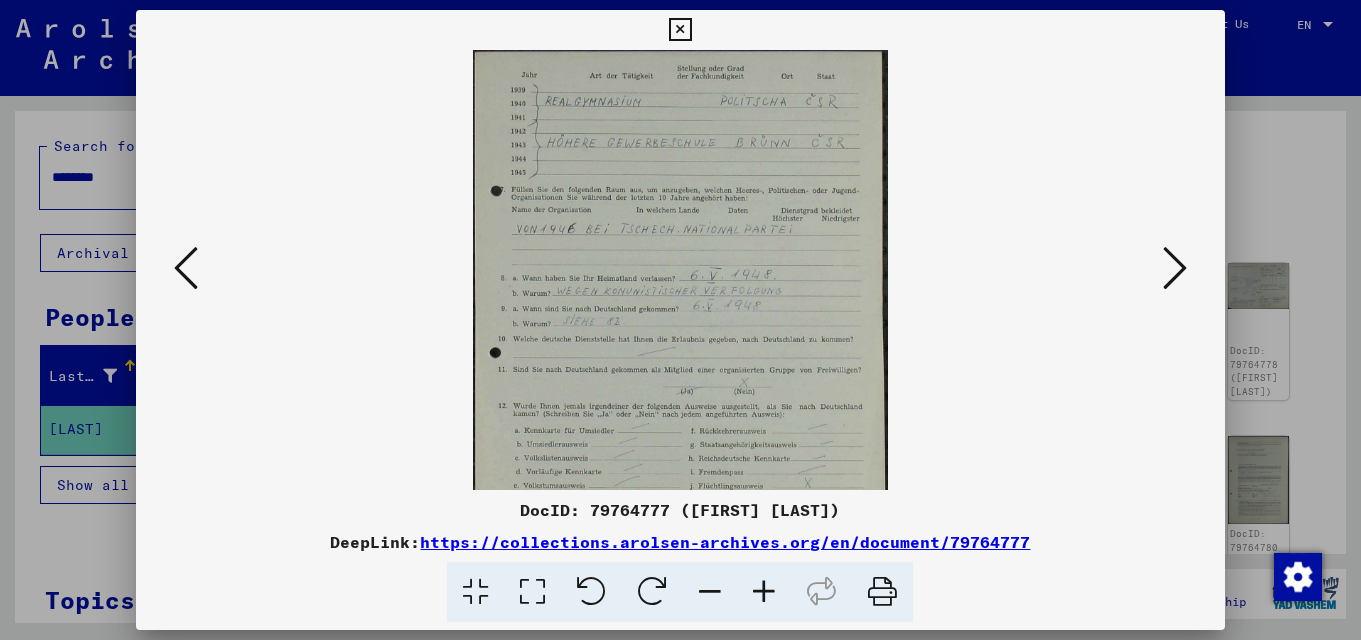 click at bounding box center [764, 592] 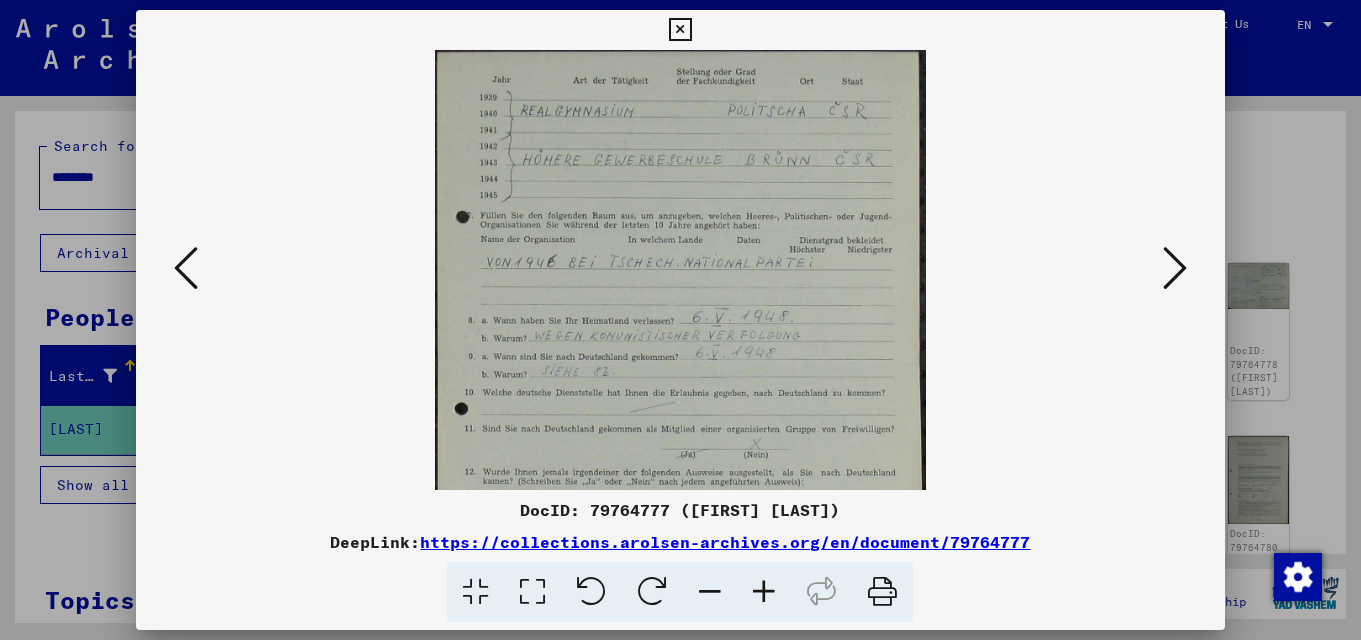 click at bounding box center (764, 592) 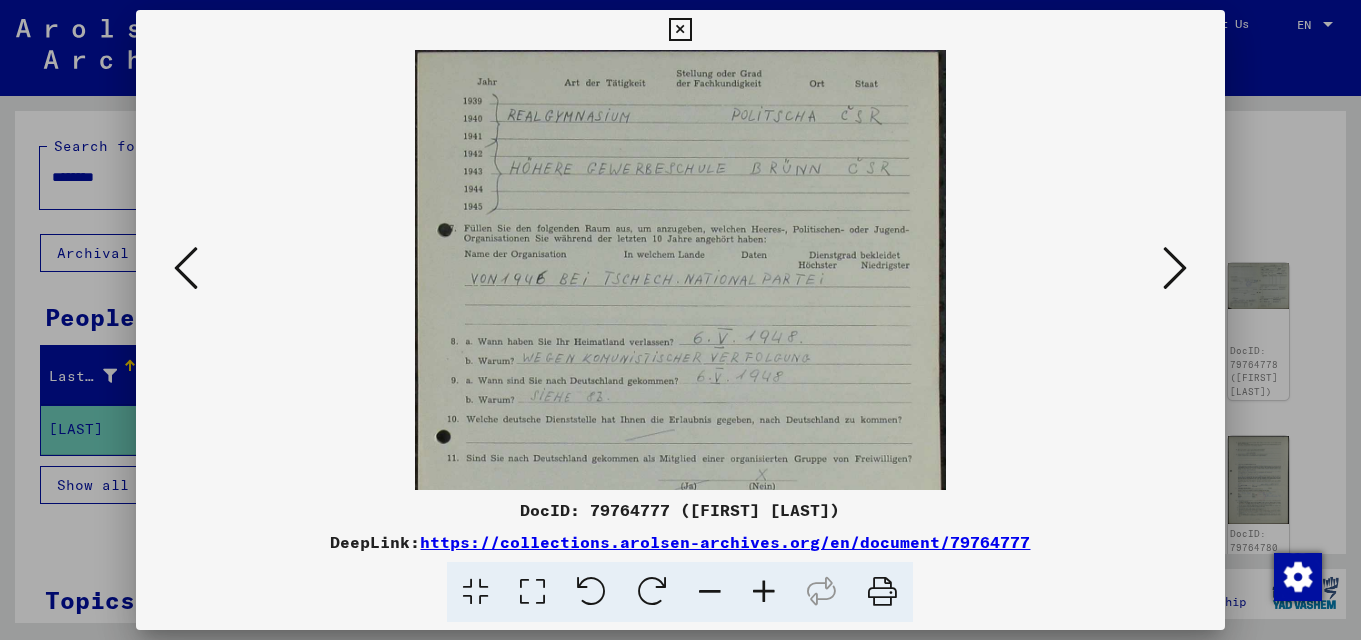 click at bounding box center [764, 592] 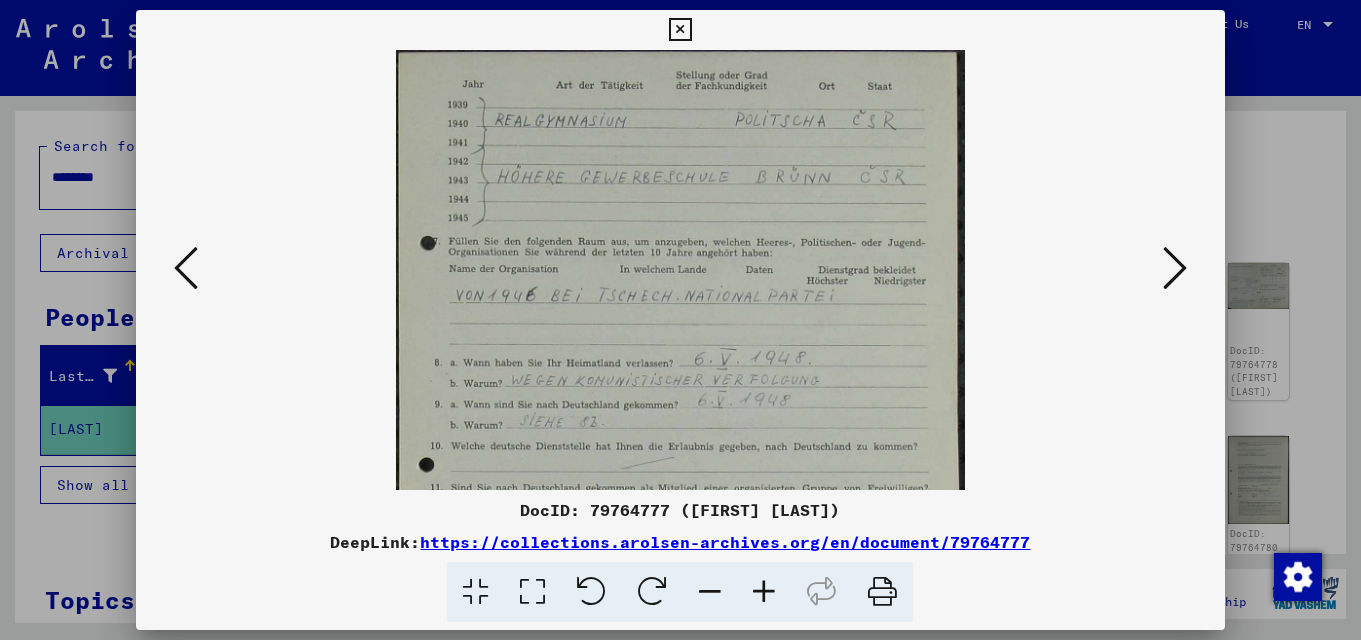 click at bounding box center [764, 592] 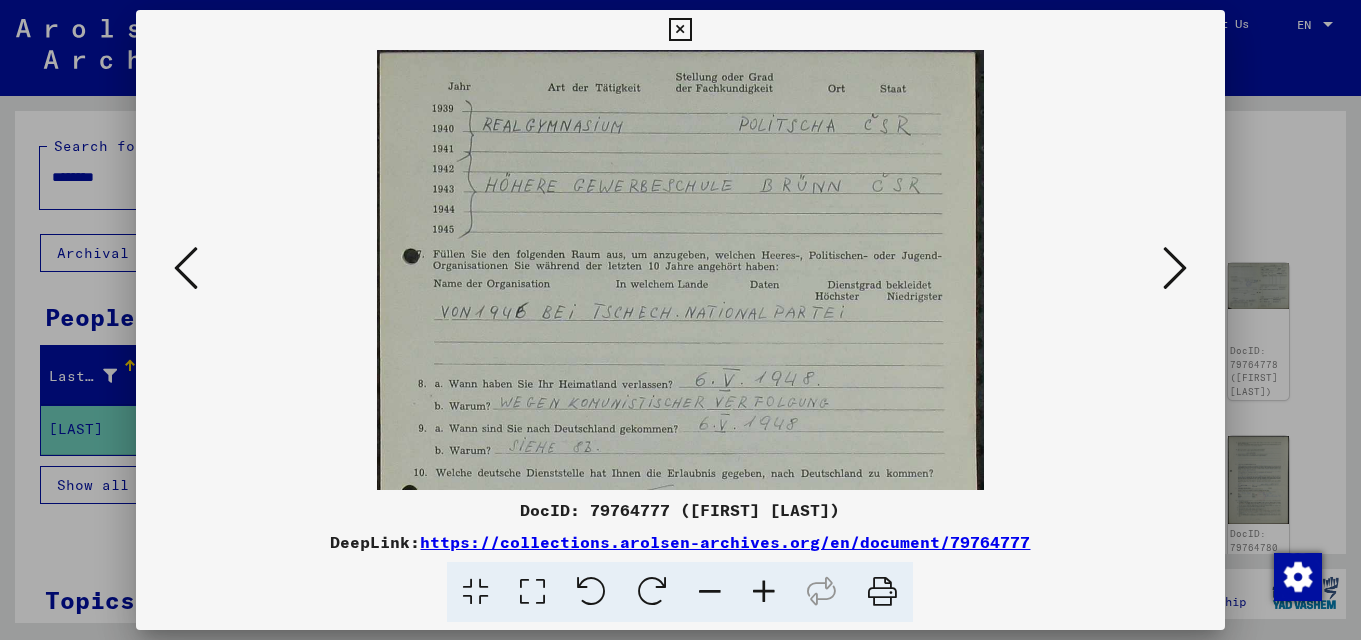 click at bounding box center [764, 592] 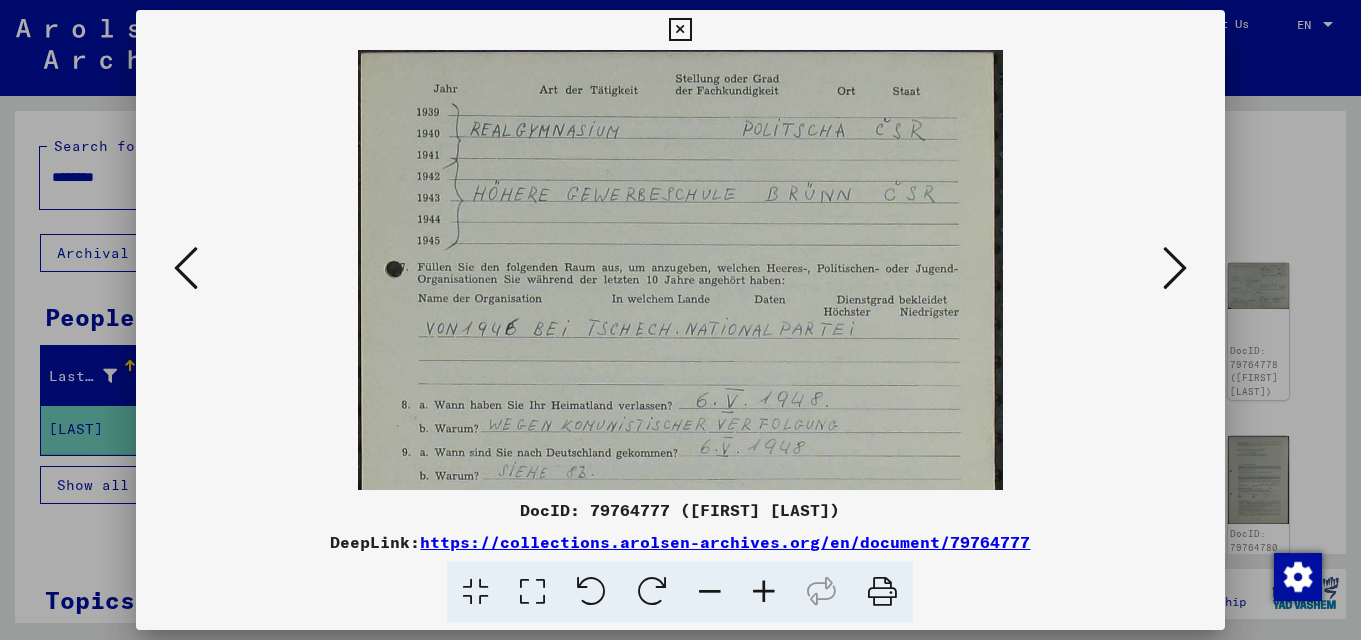click at bounding box center [764, 592] 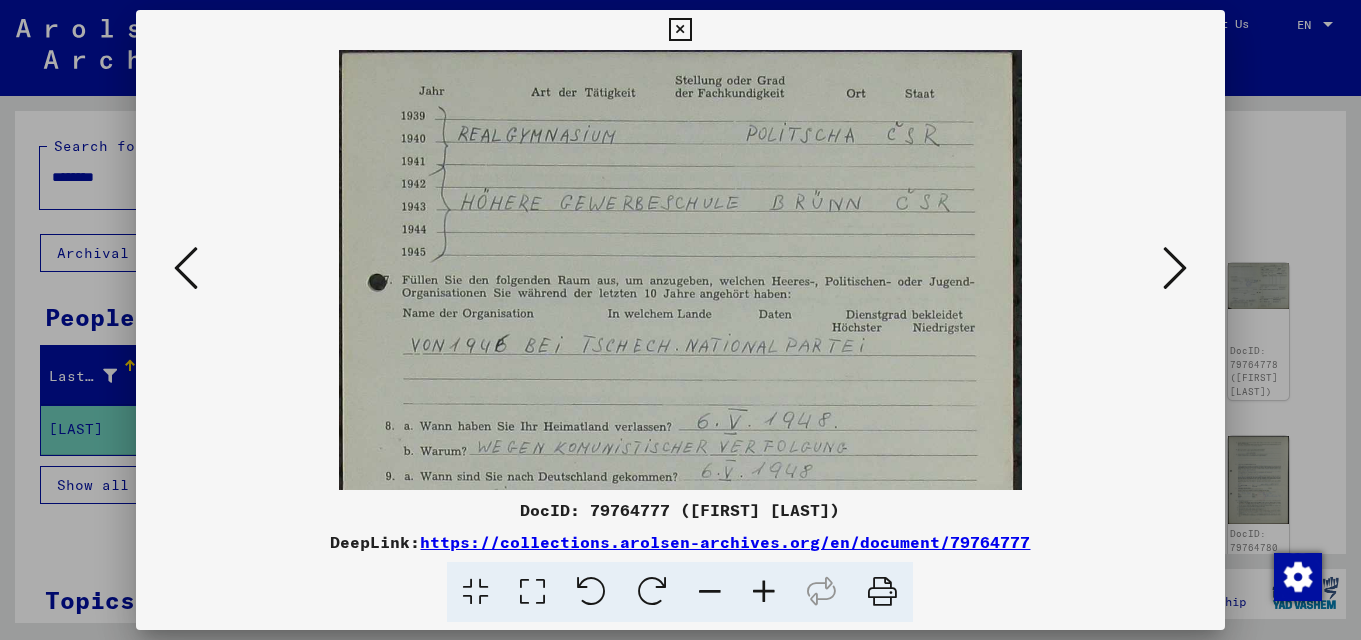 drag, startPoint x: 934, startPoint y: 220, endPoint x: 924, endPoint y: 293, distance: 73.68175 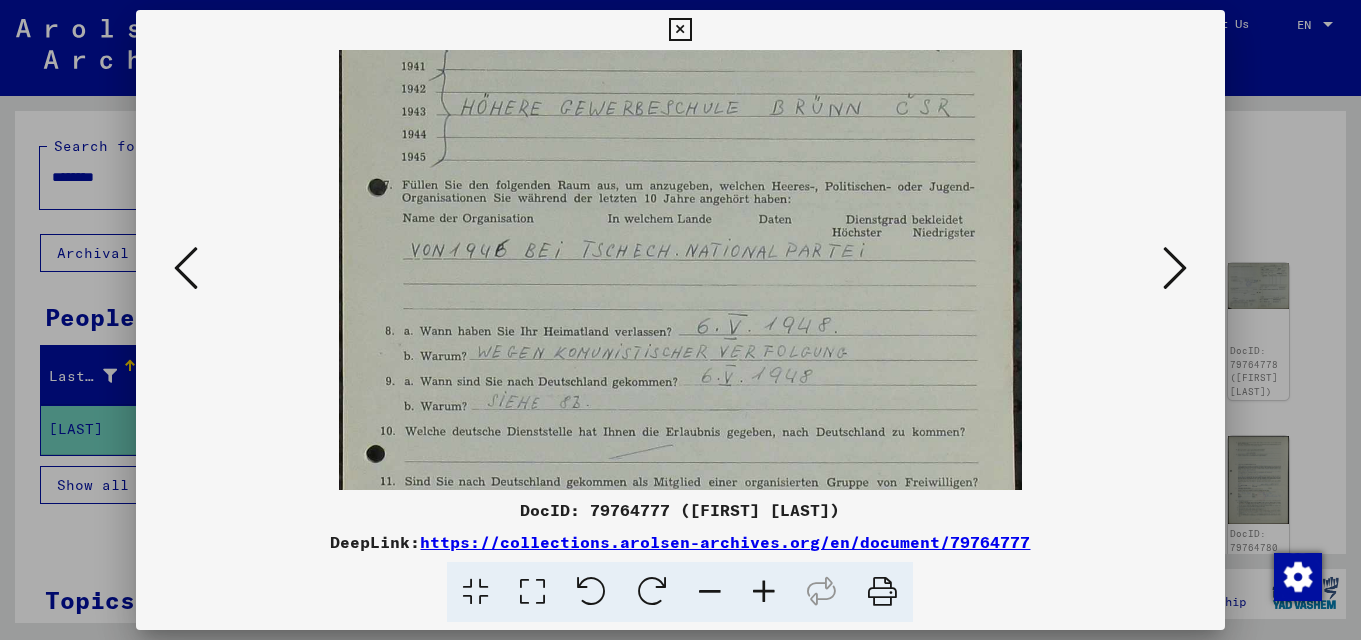 scroll, scrollTop: 117, scrollLeft: 0, axis: vertical 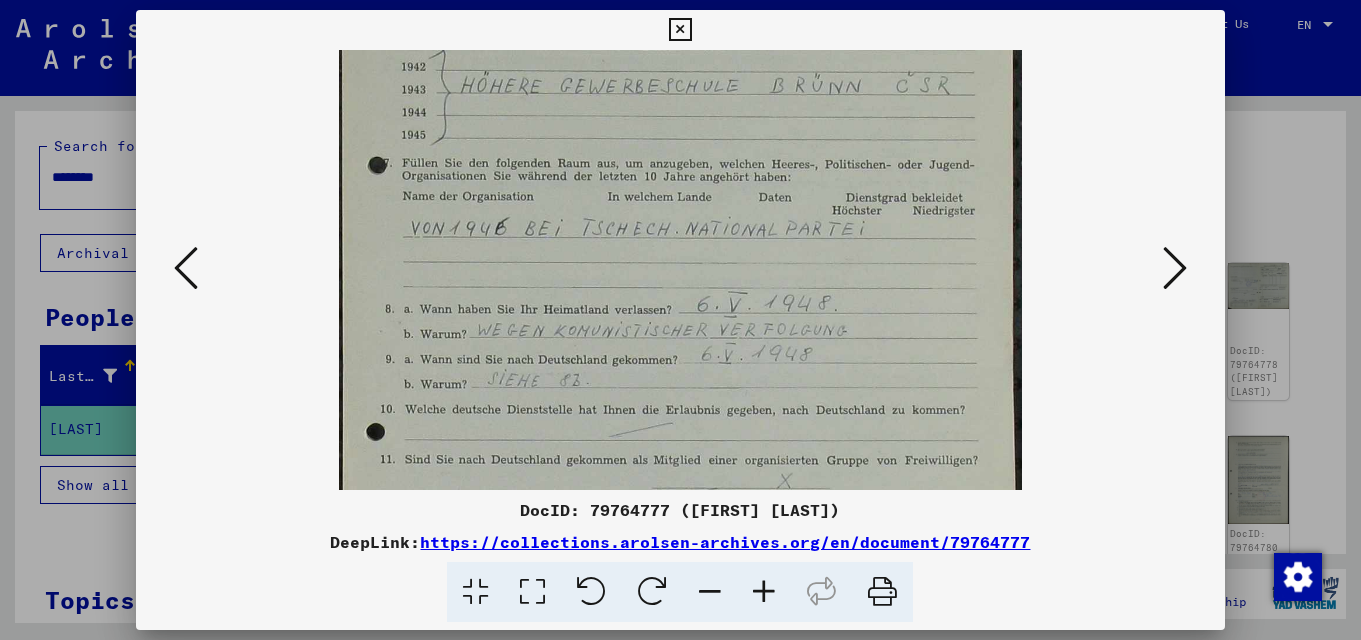 drag, startPoint x: 926, startPoint y: 354, endPoint x: 909, endPoint y: 254, distance: 101.43471 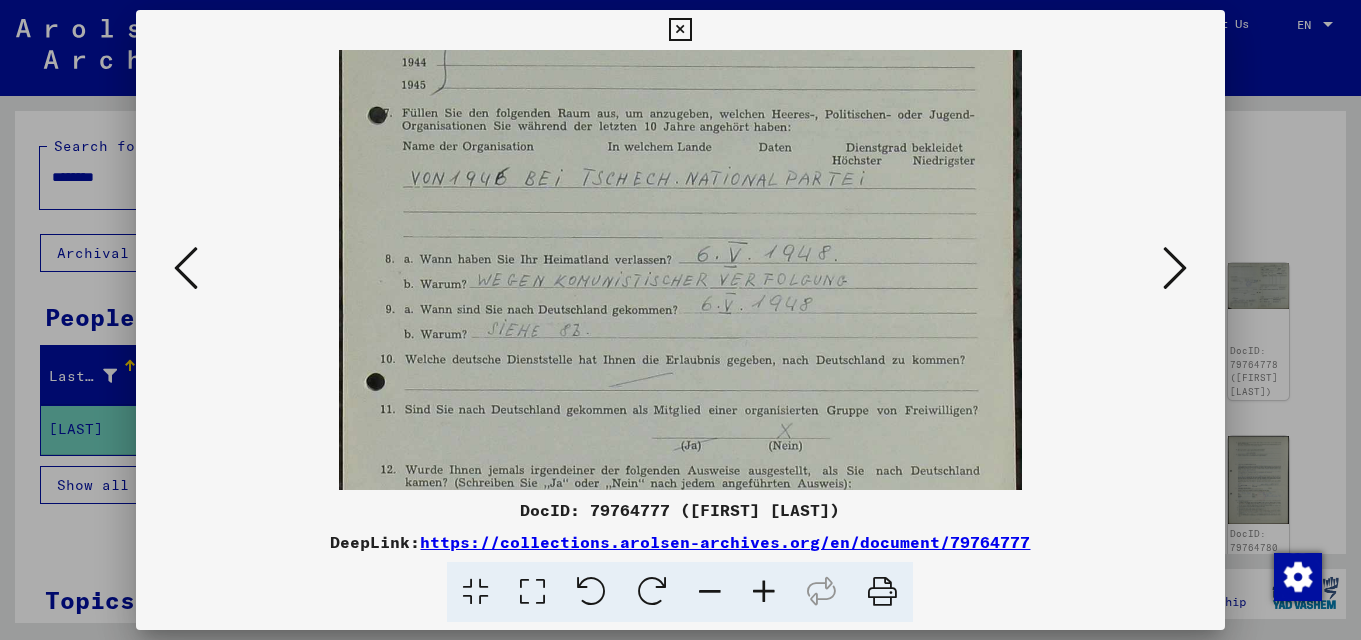 drag, startPoint x: 928, startPoint y: 379, endPoint x: 920, endPoint y: 326, distance: 53.600372 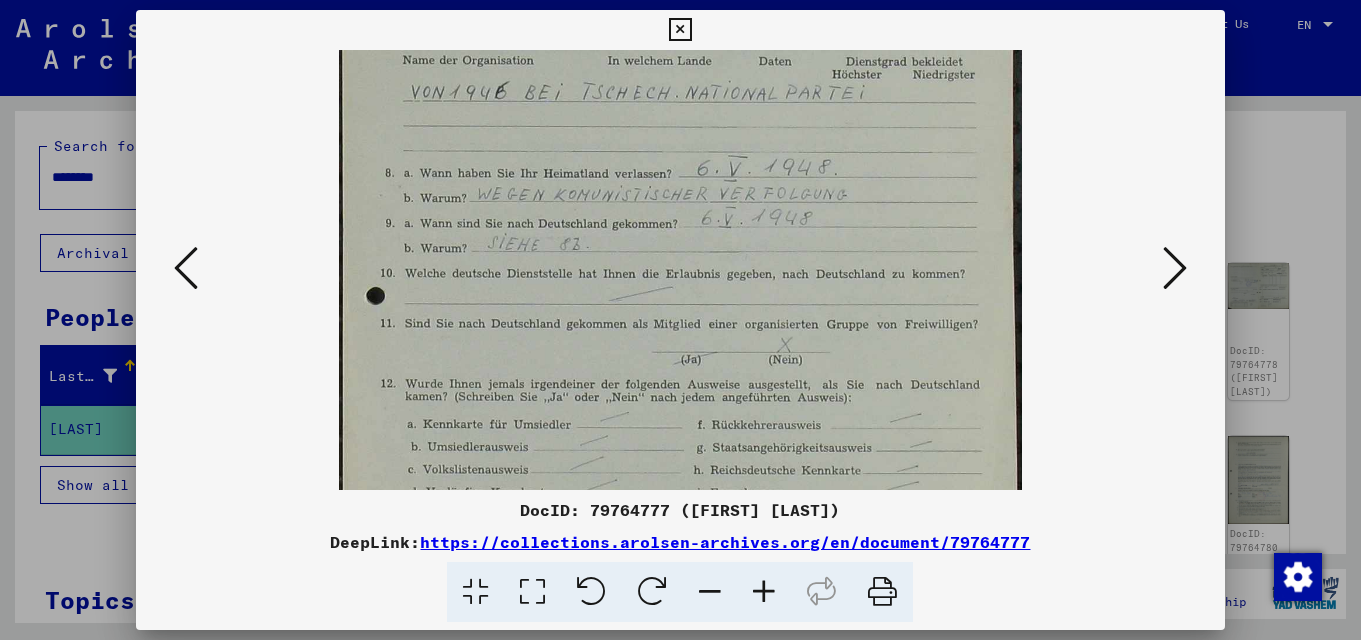drag, startPoint x: 912, startPoint y: 407, endPoint x: 904, endPoint y: 325, distance: 82.38932 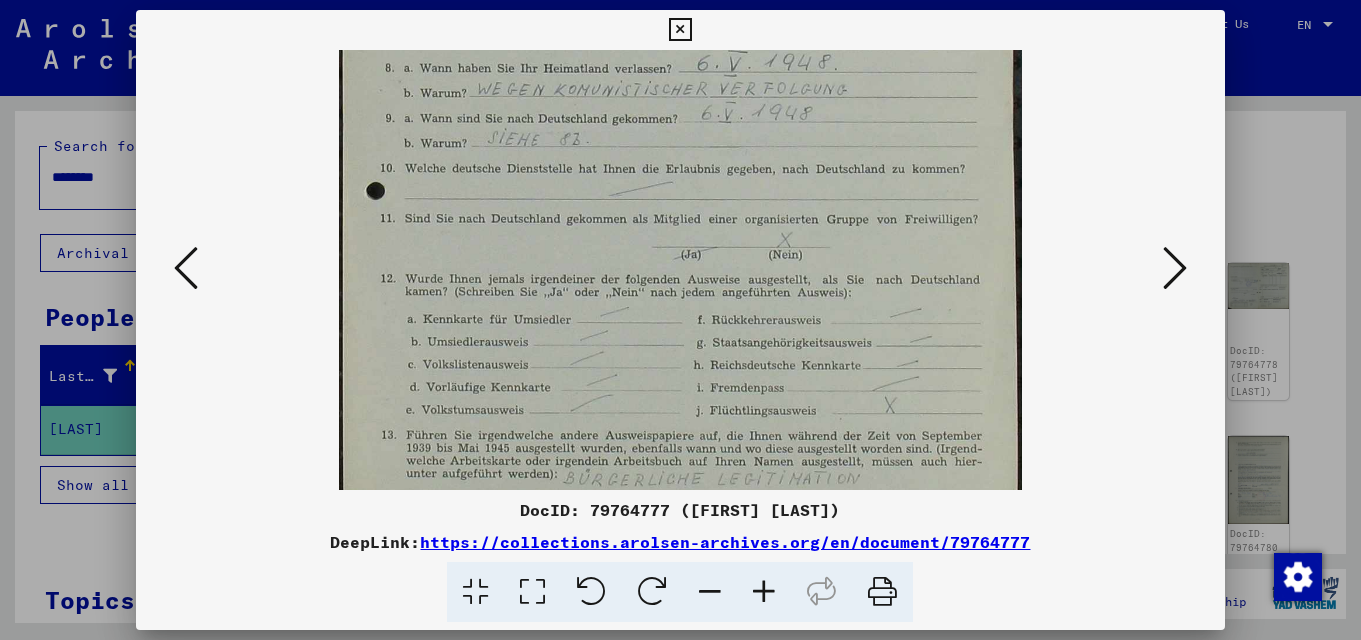 drag, startPoint x: 906, startPoint y: 421, endPoint x: 890, endPoint y: 300, distance: 122.05327 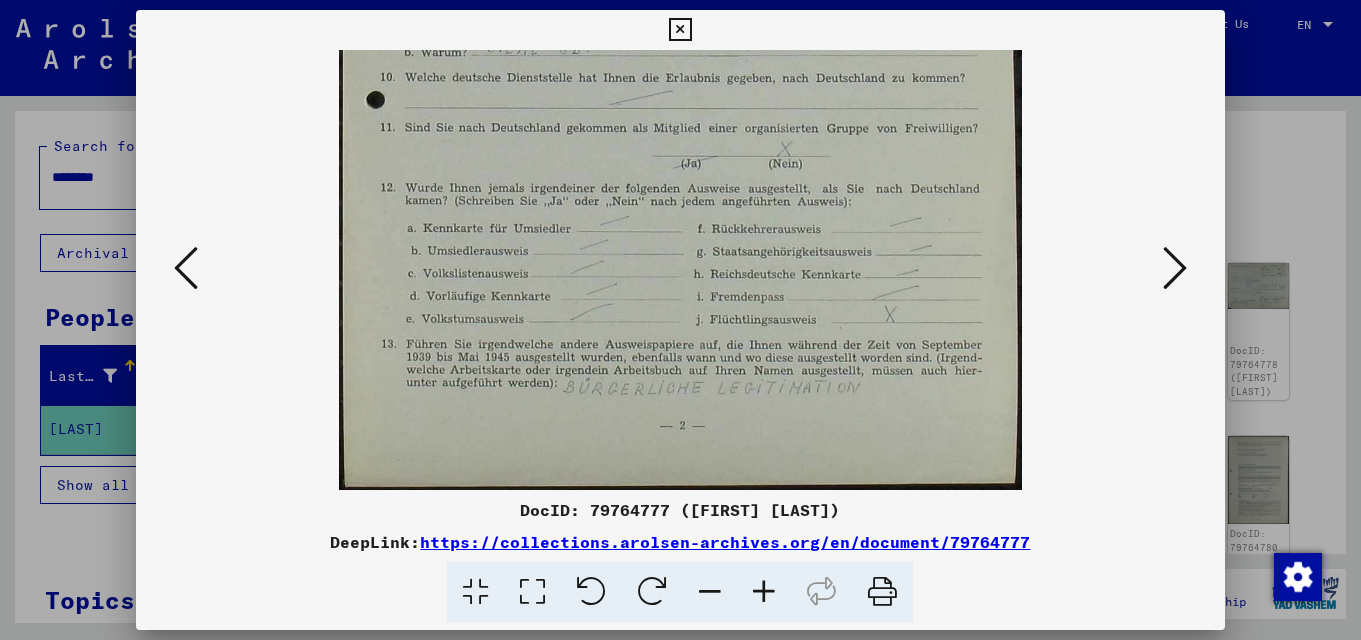 scroll, scrollTop: 450, scrollLeft: 0, axis: vertical 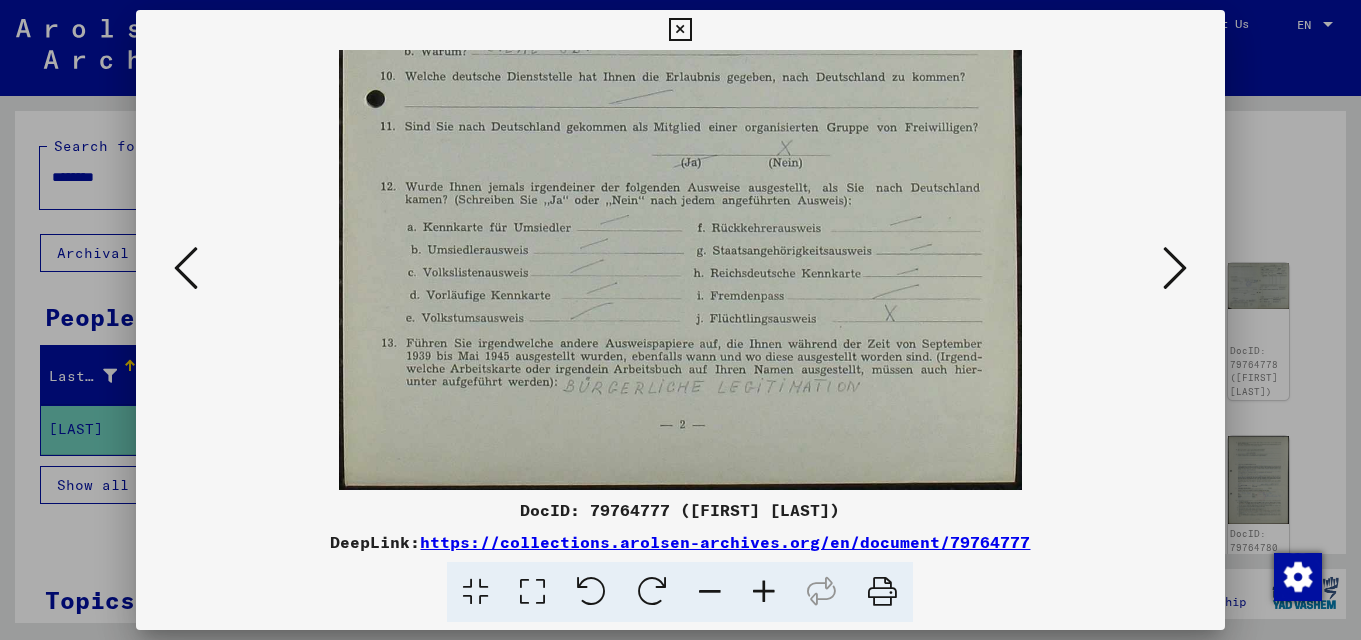 drag, startPoint x: 888, startPoint y: 438, endPoint x: 878, endPoint y: 328, distance: 110.45361 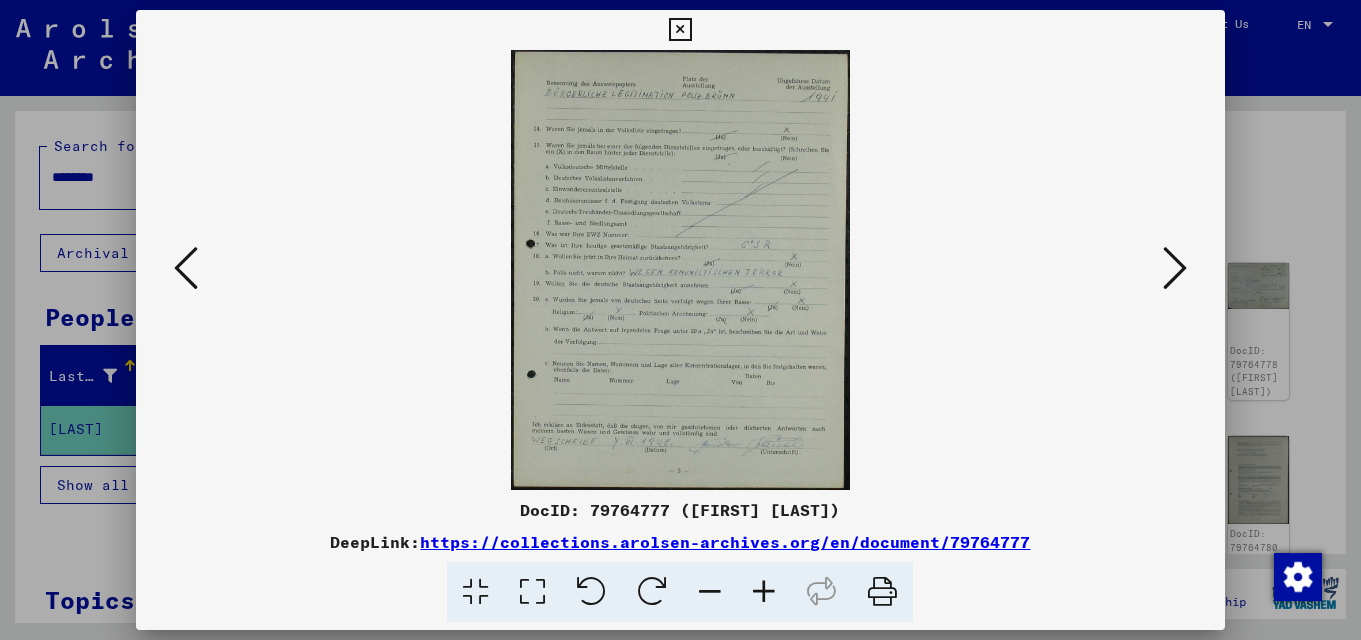 click at bounding box center (764, 592) 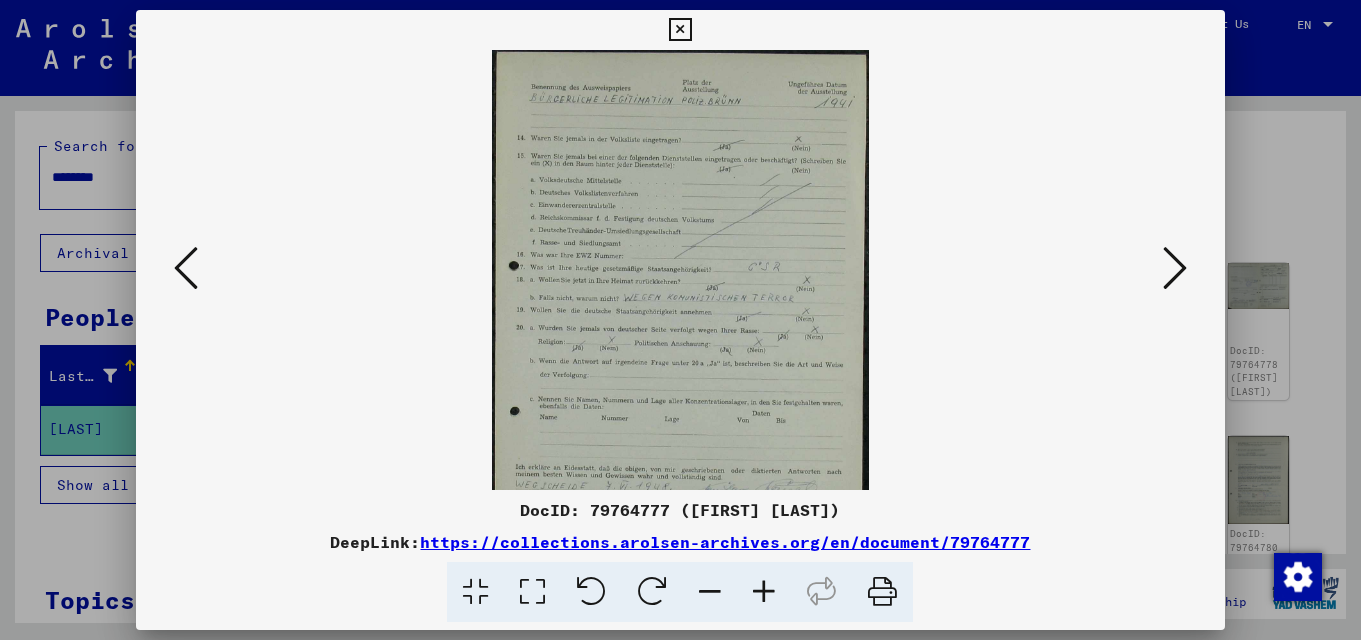 click at bounding box center (764, 592) 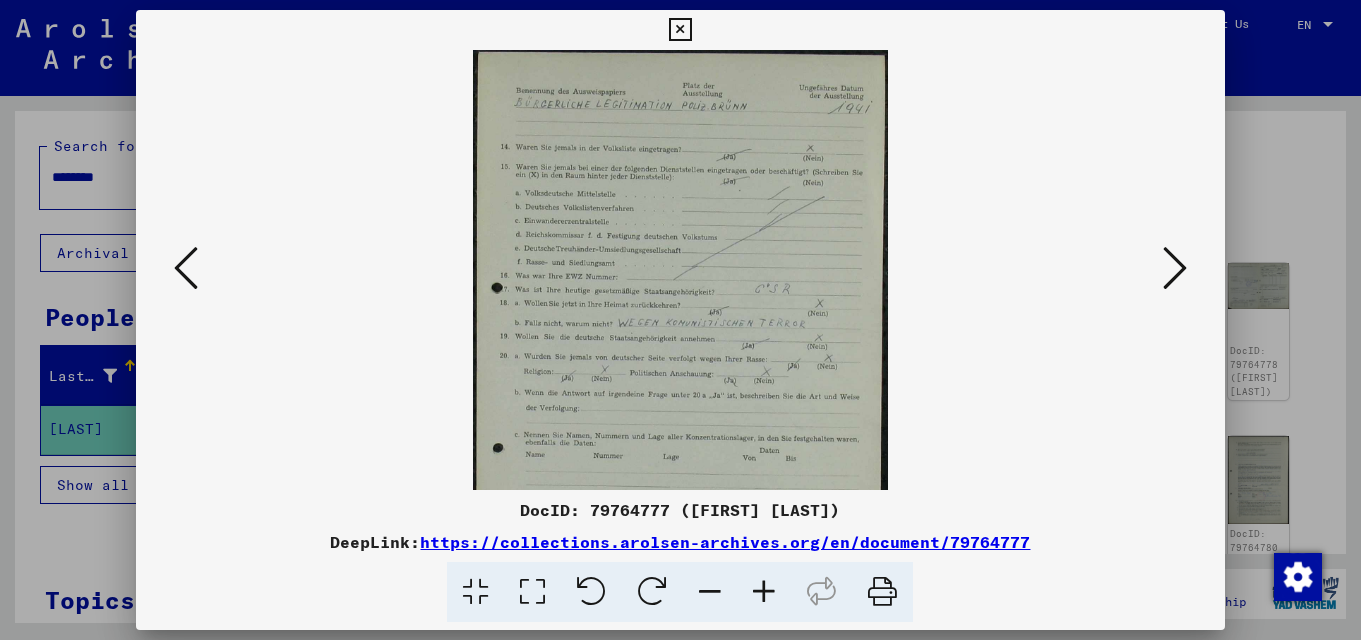 click at bounding box center [764, 592] 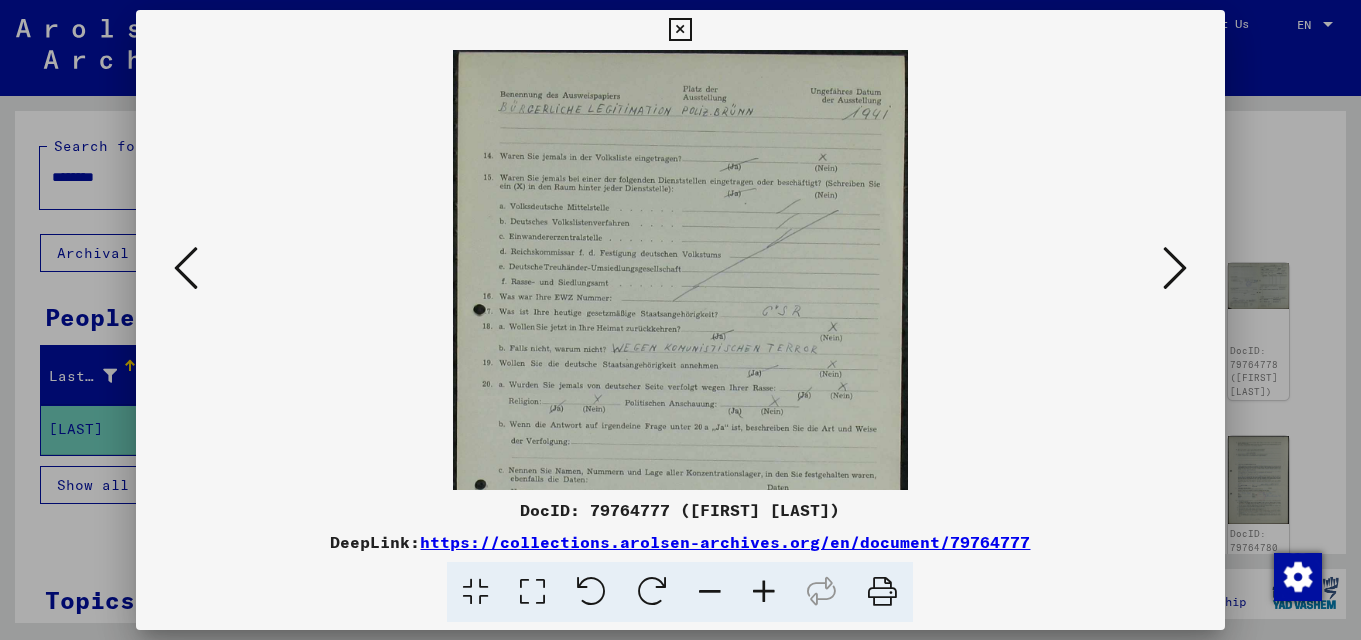 click at bounding box center (764, 592) 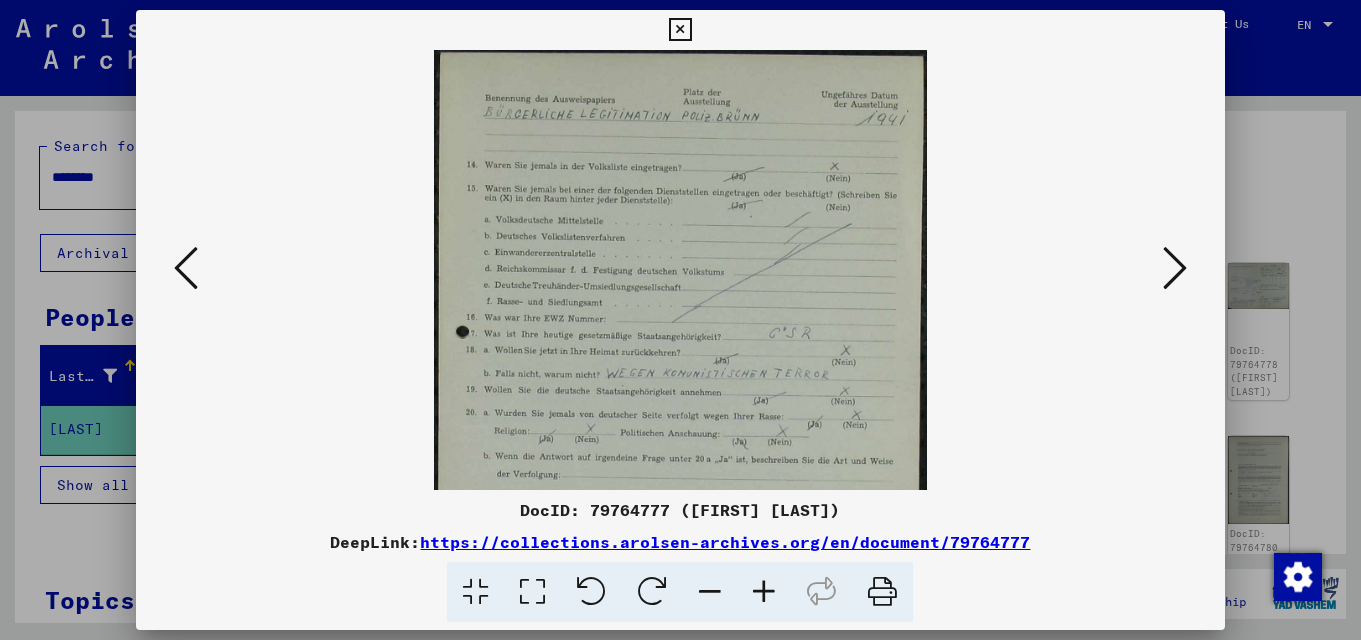 click at bounding box center [764, 592] 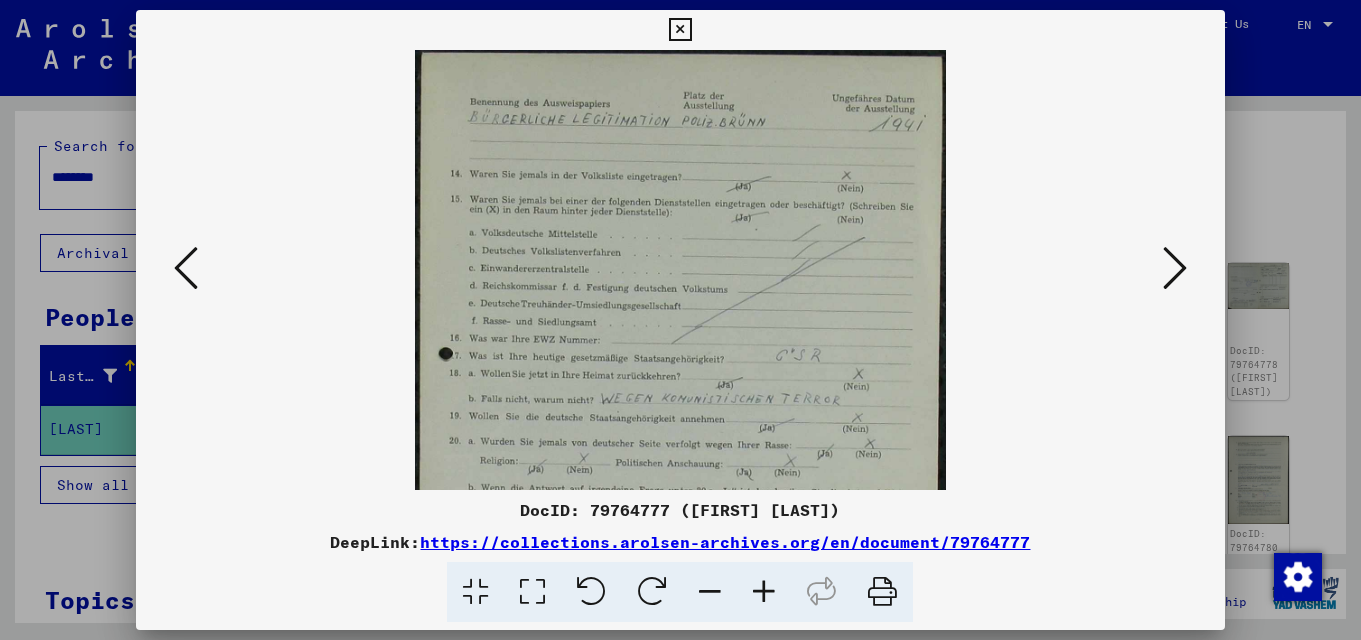 click at bounding box center [764, 592] 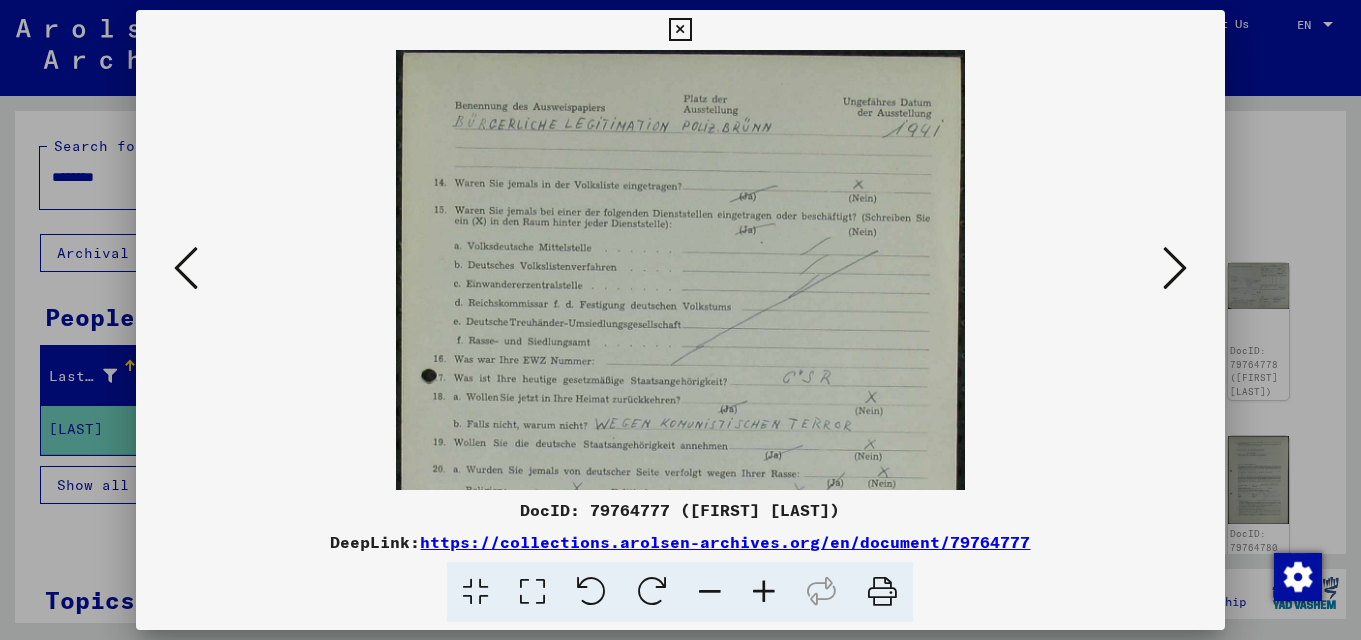click at bounding box center (764, 592) 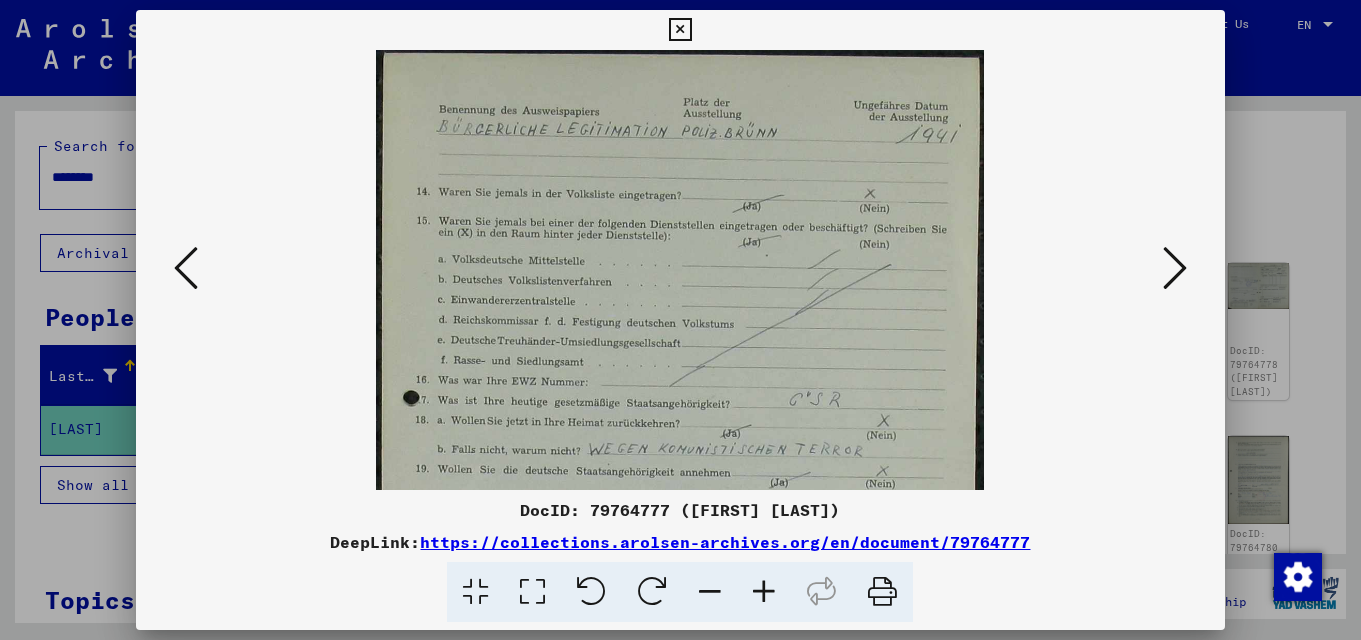 click at bounding box center [764, 592] 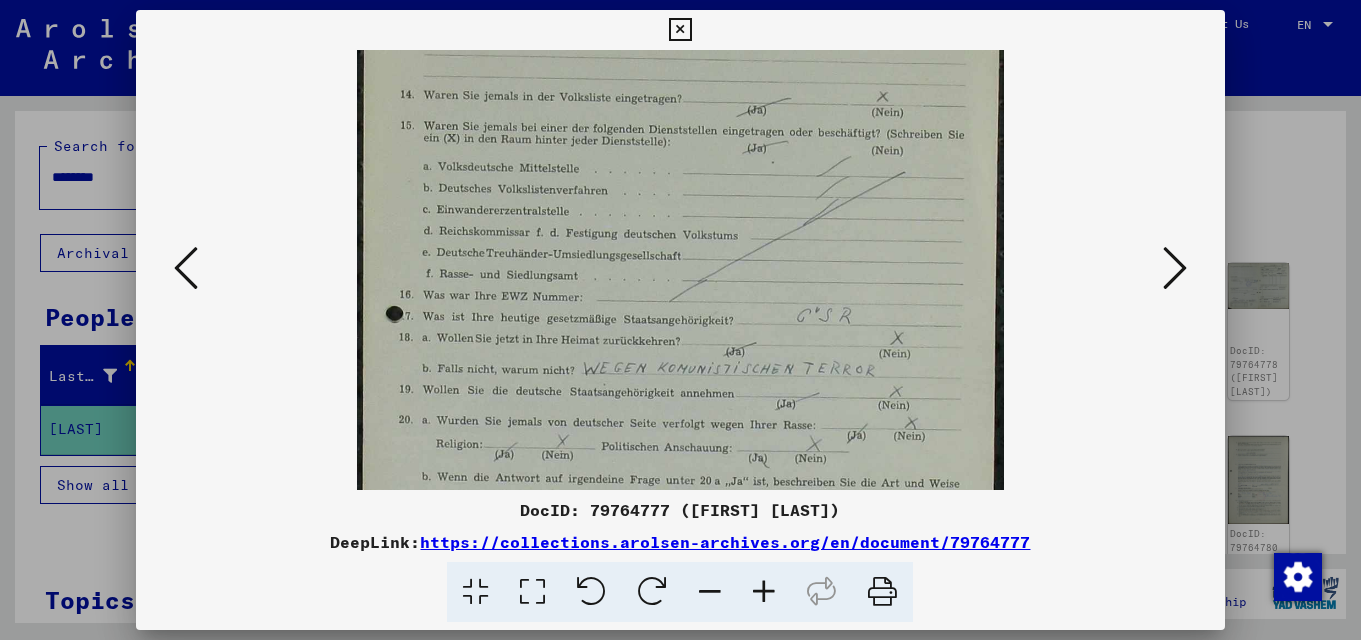 drag, startPoint x: 868, startPoint y: 384, endPoint x: 857, endPoint y: 271, distance: 113.534134 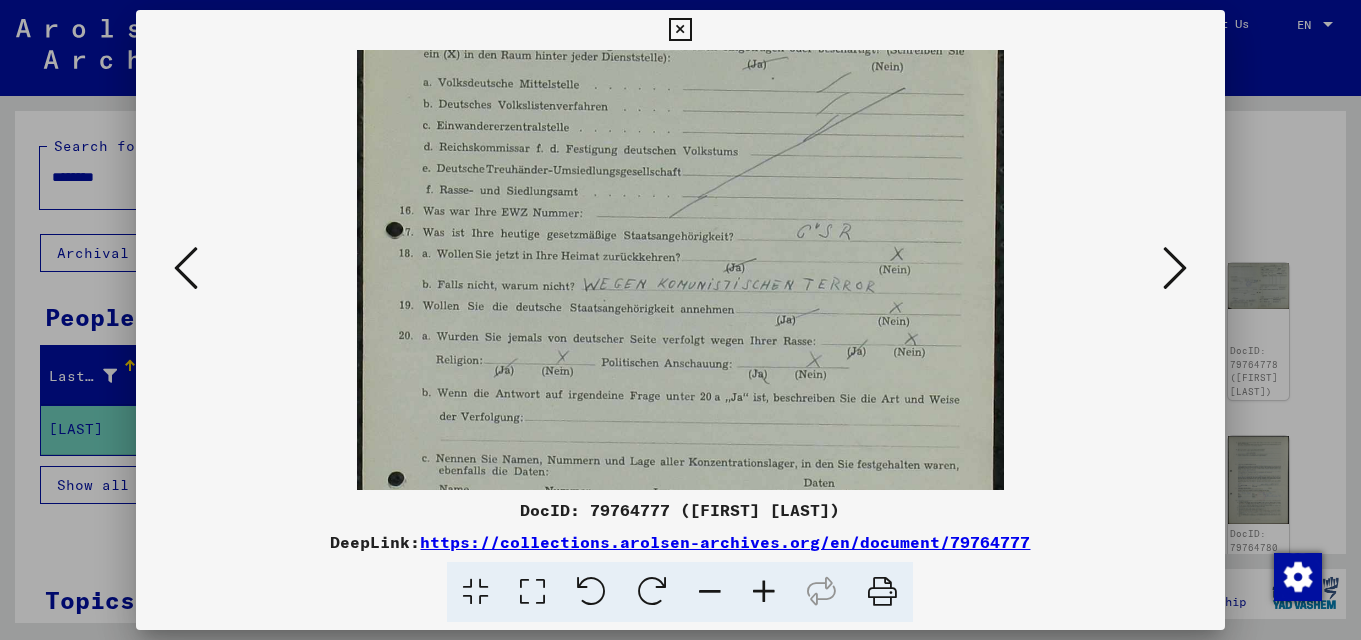 scroll, scrollTop: 209, scrollLeft: 0, axis: vertical 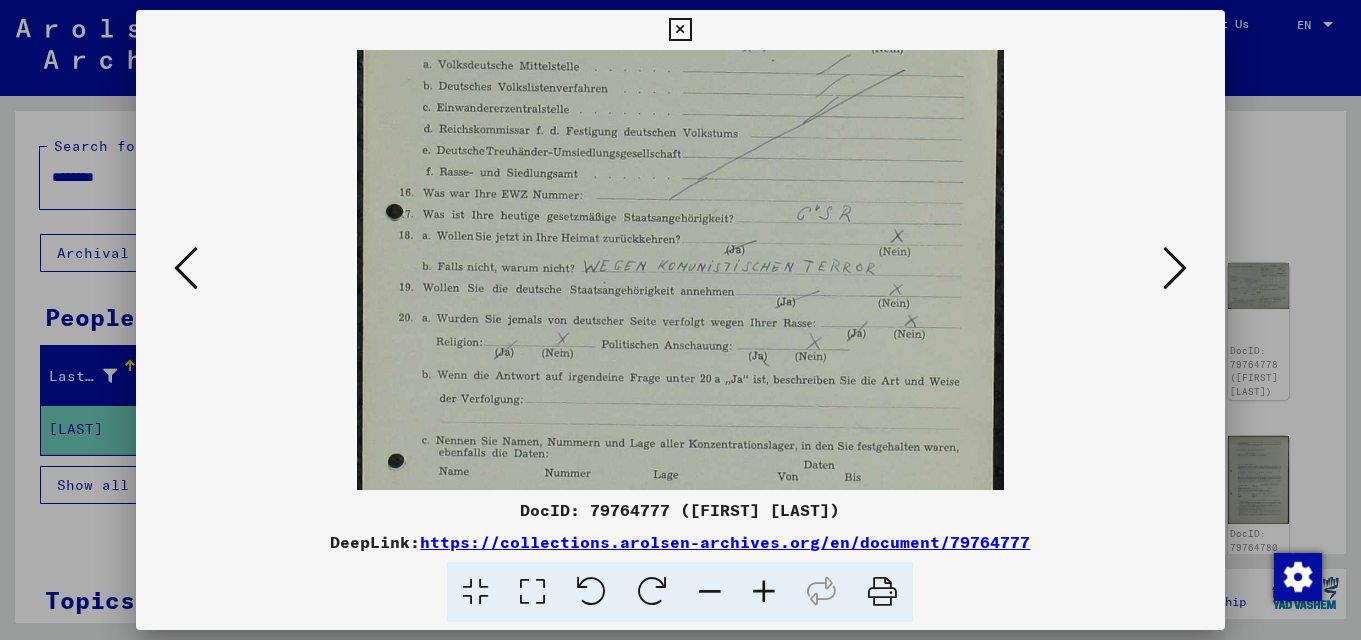 drag, startPoint x: 846, startPoint y: 407, endPoint x: 849, endPoint y: 330, distance: 77.05842 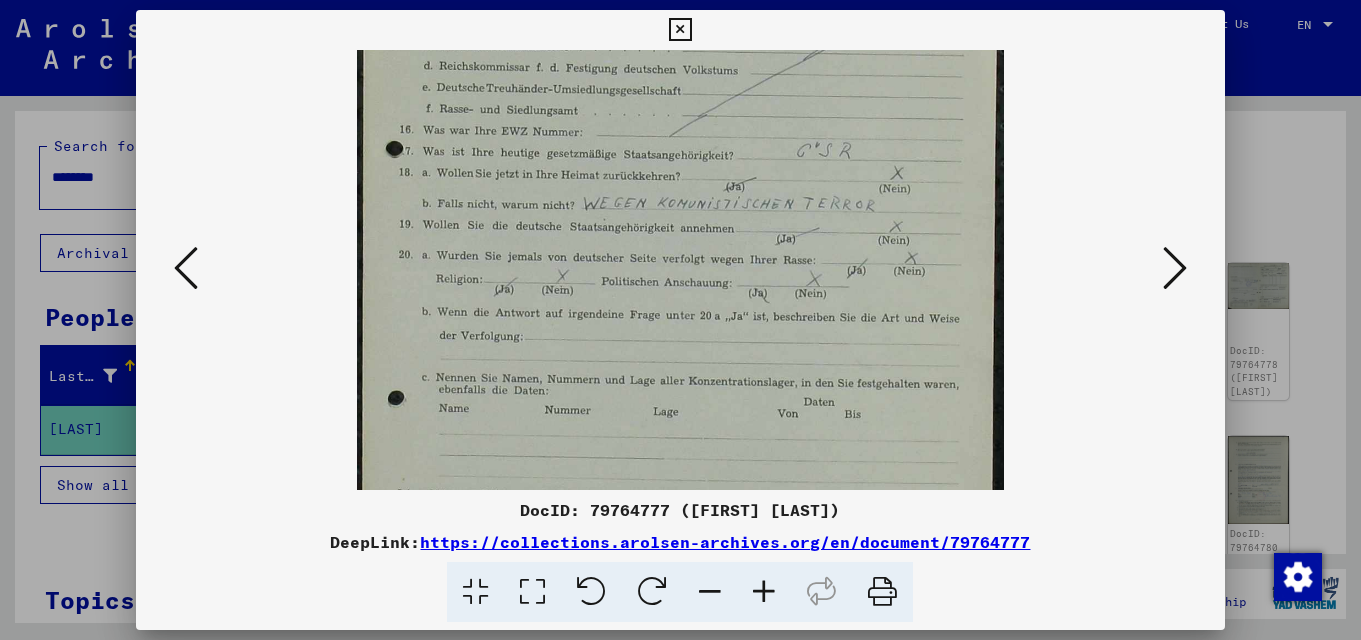 drag, startPoint x: 815, startPoint y: 388, endPoint x: 811, endPoint y: 323, distance: 65.12296 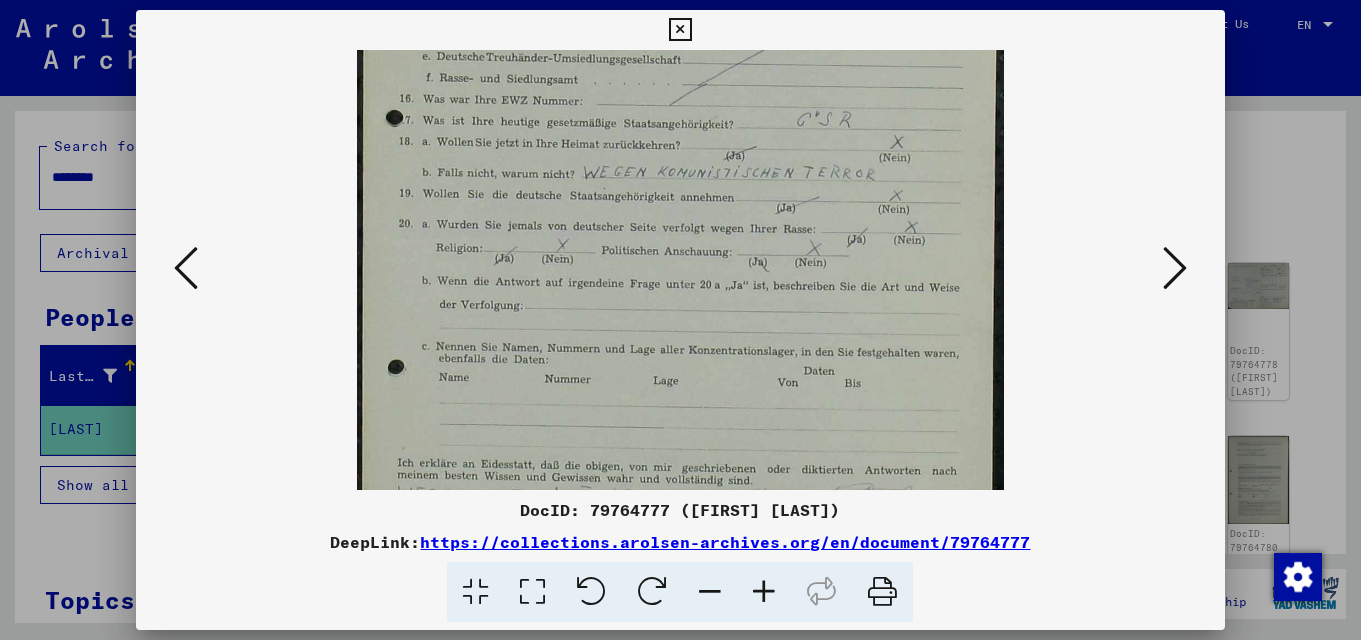 drag, startPoint x: 849, startPoint y: 406, endPoint x: 852, endPoint y: 377, distance: 29.15476 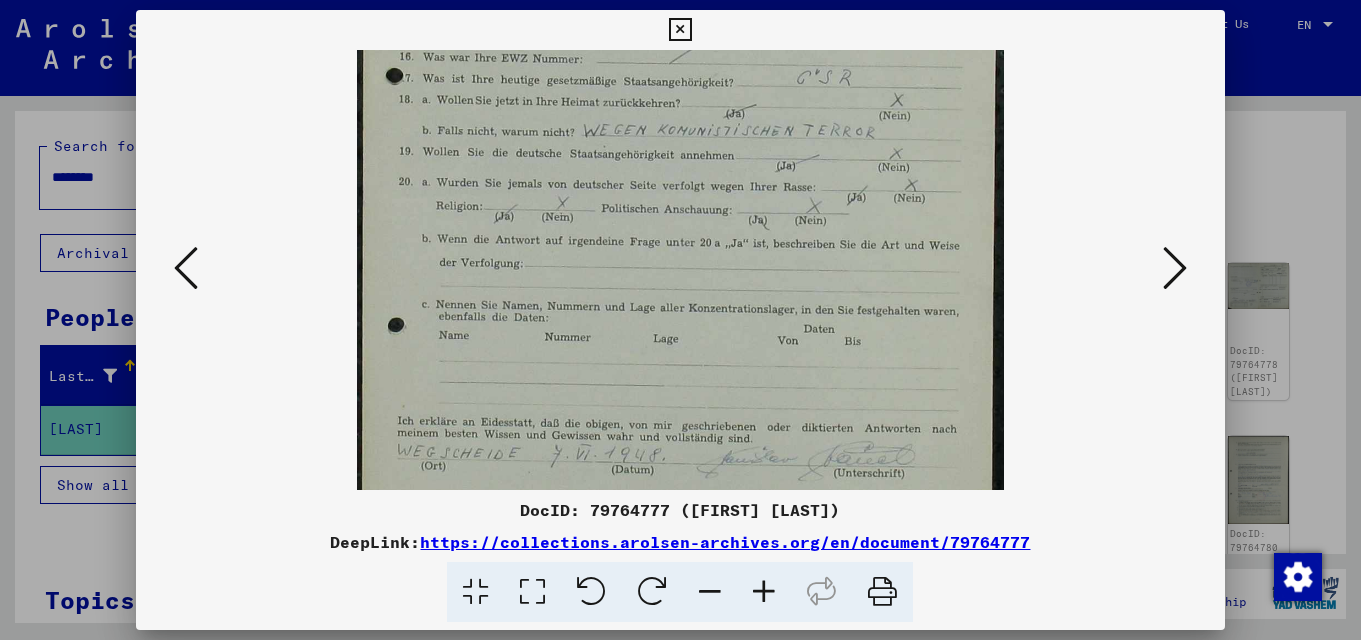 scroll, scrollTop: 400, scrollLeft: 0, axis: vertical 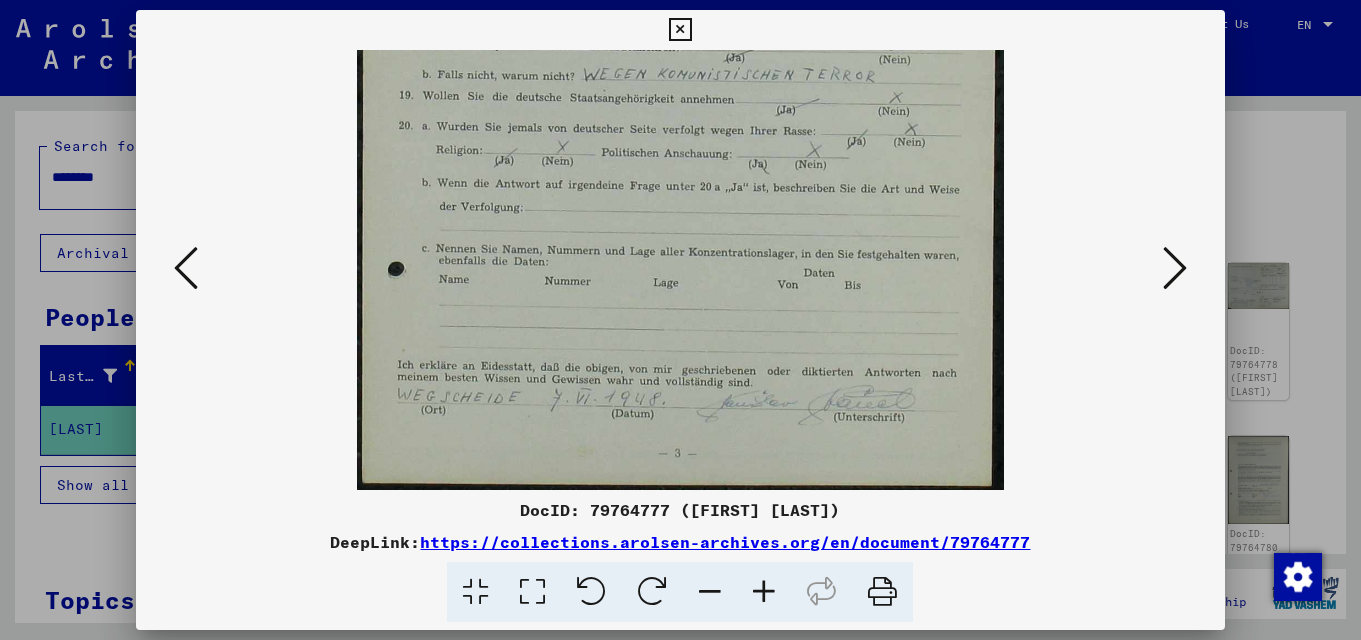 drag, startPoint x: 881, startPoint y: 380, endPoint x: 876, endPoint y: 270, distance: 110.11358 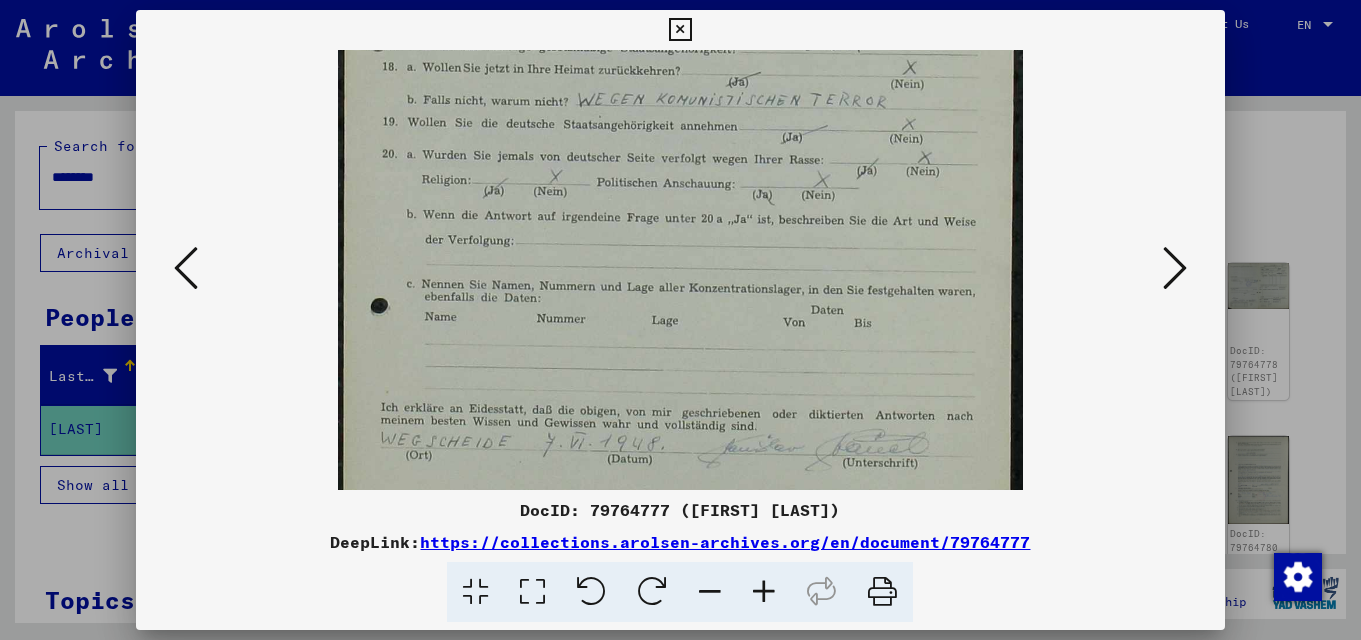 click at bounding box center [764, 592] 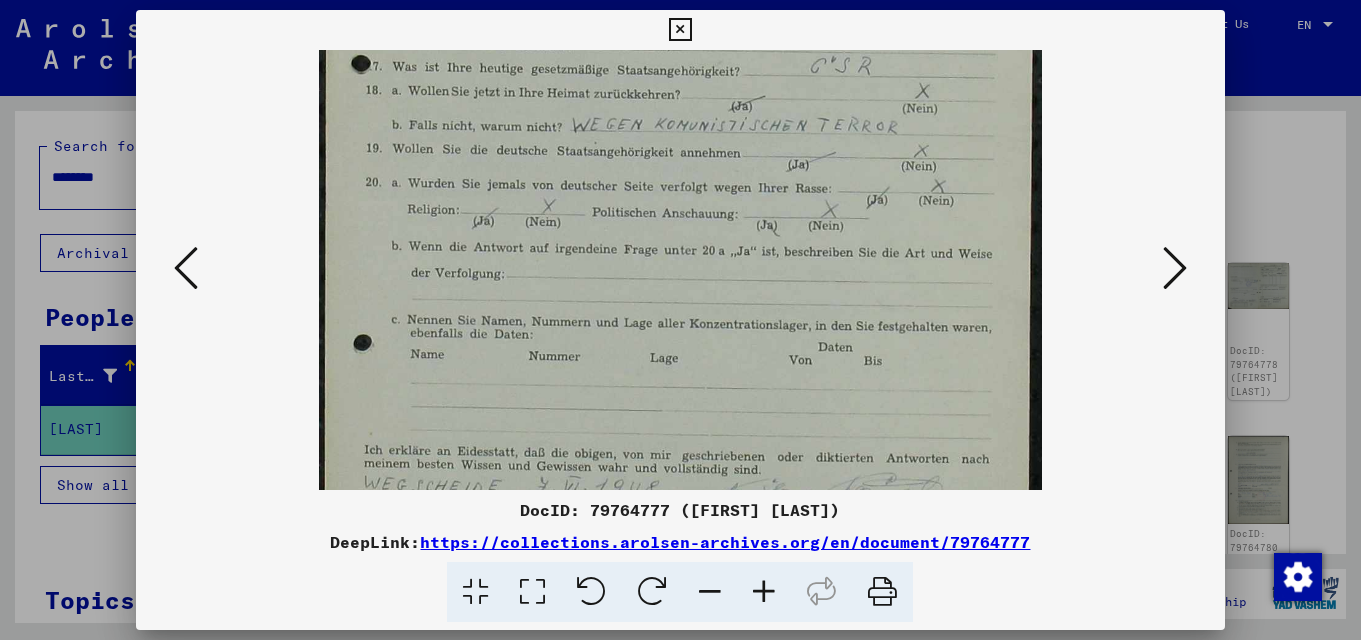 click at bounding box center (764, 592) 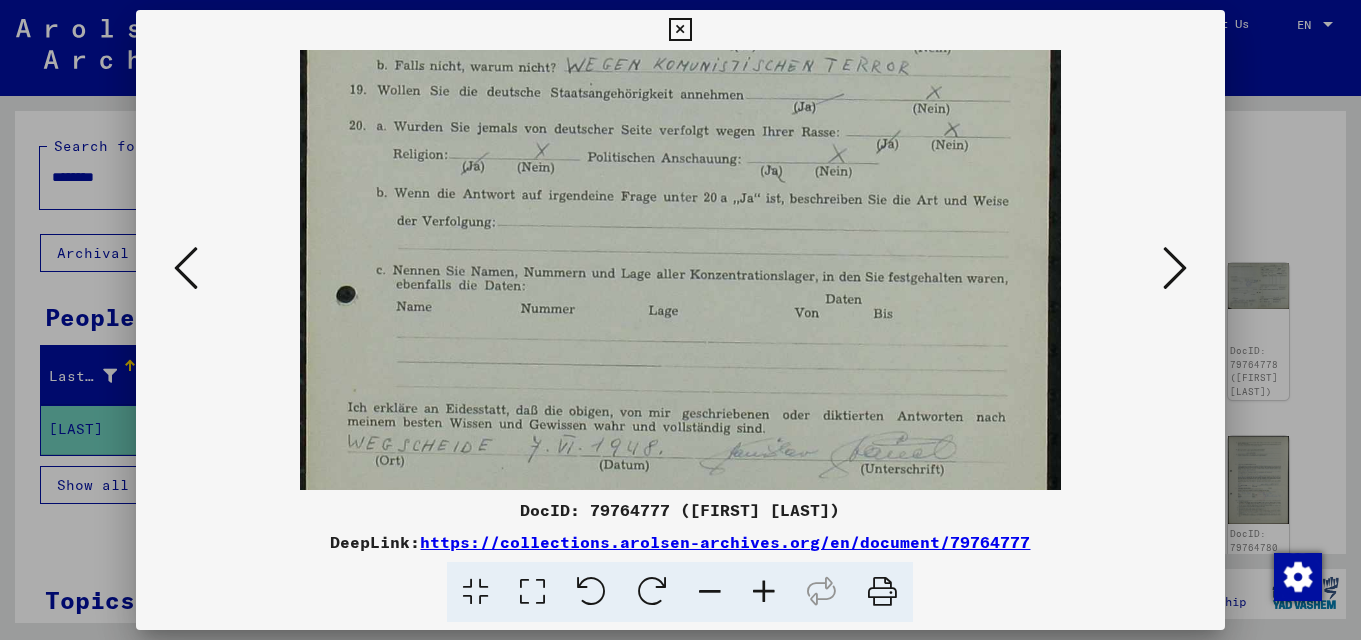 scroll, scrollTop: 550, scrollLeft: 0, axis: vertical 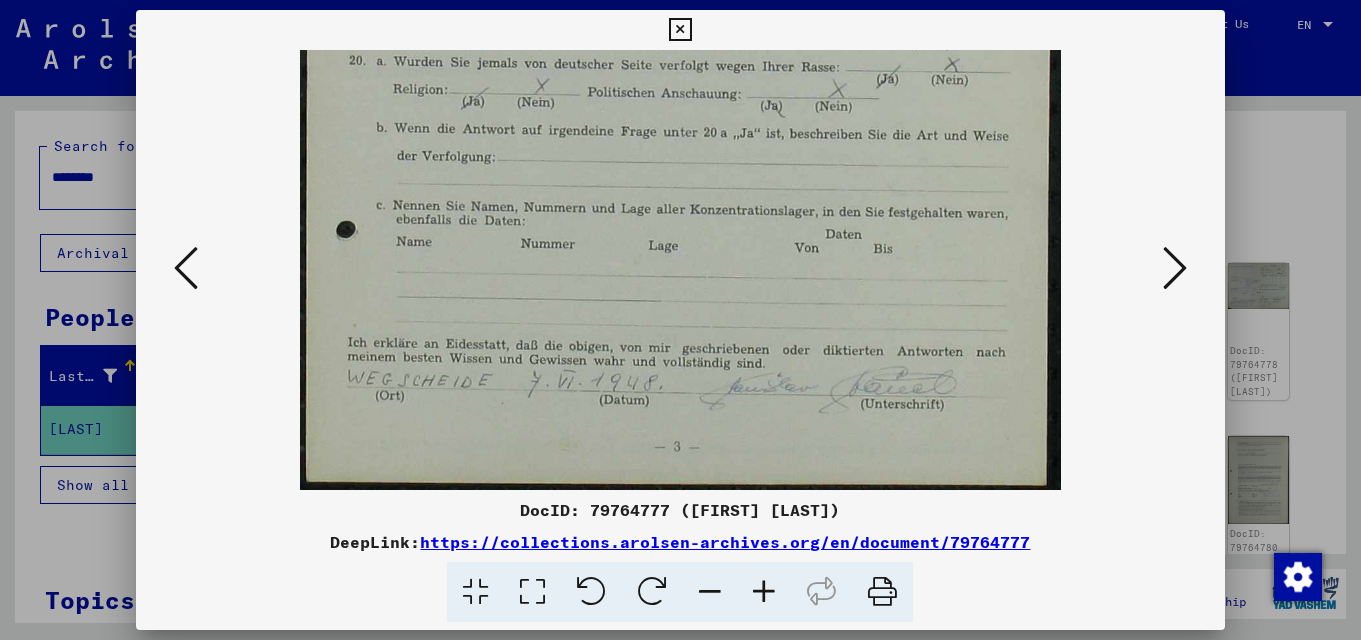 drag, startPoint x: 847, startPoint y: 462, endPoint x: 817, endPoint y: 257, distance: 207.18349 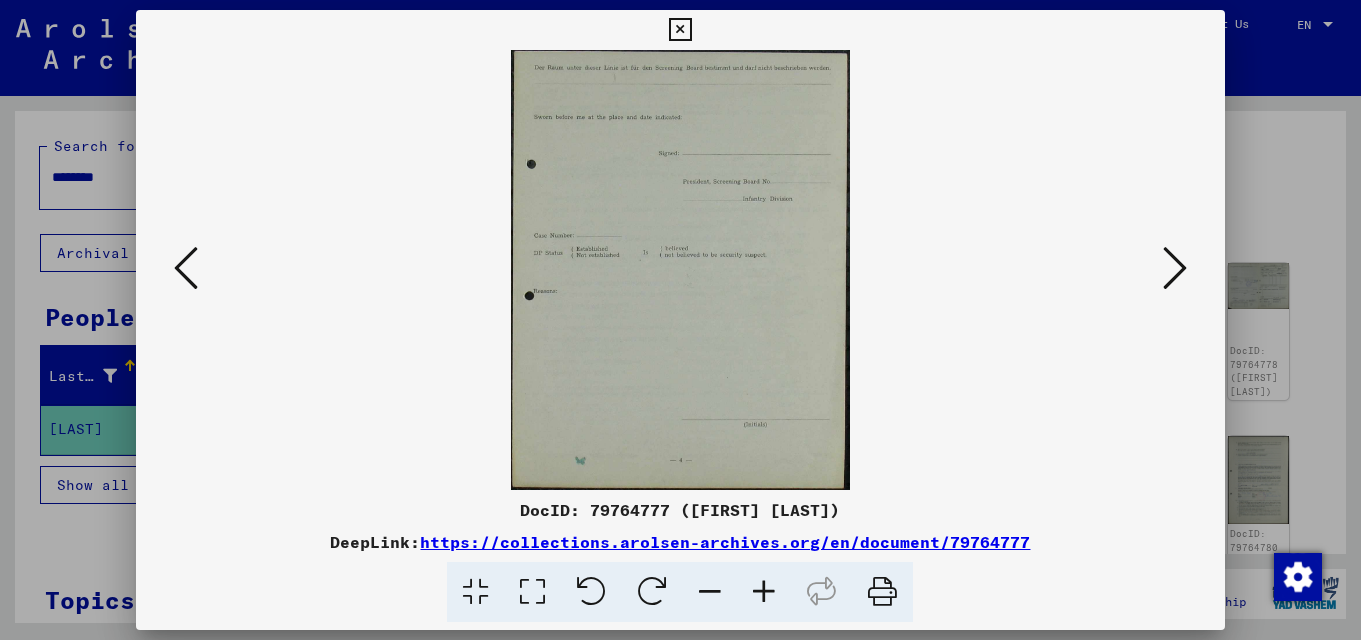 scroll, scrollTop: 0, scrollLeft: 0, axis: both 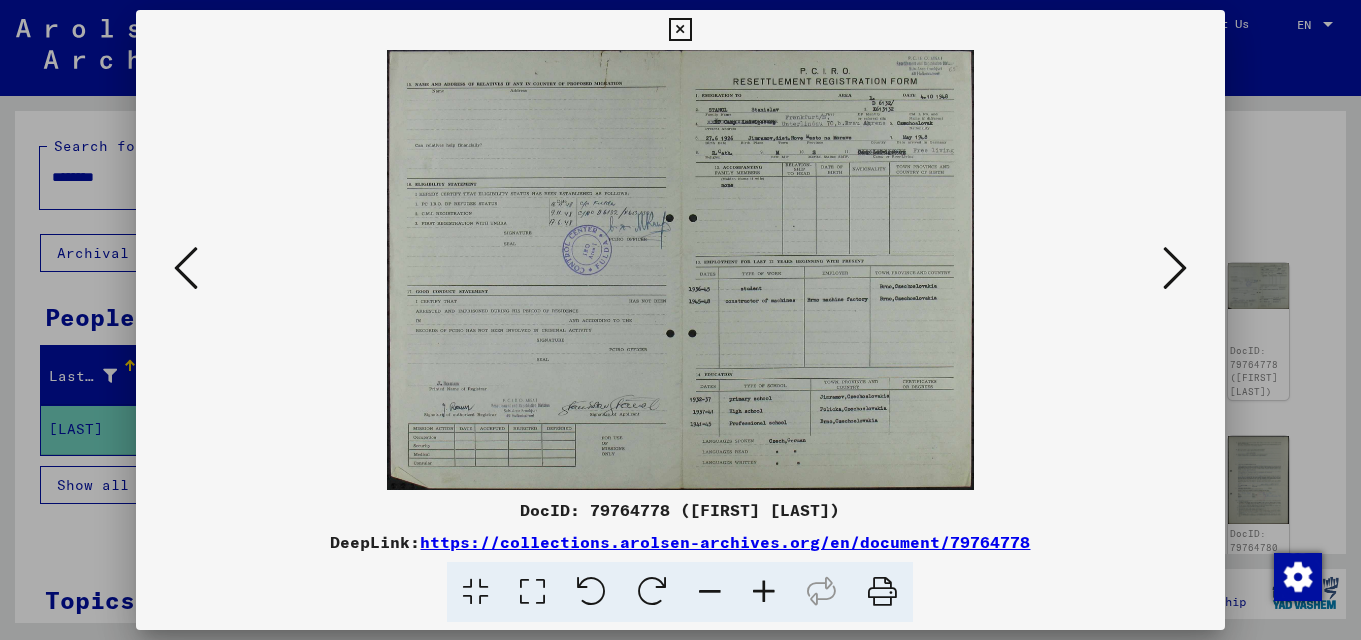 click at bounding box center (764, 592) 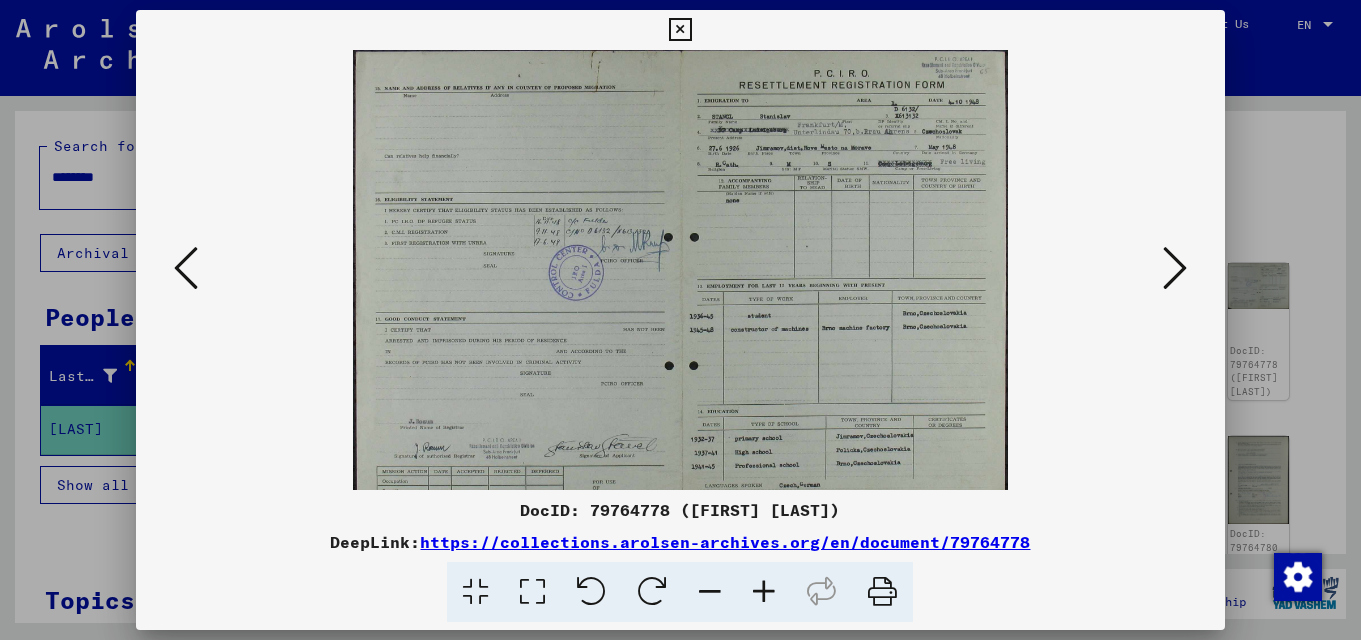 click at bounding box center (764, 592) 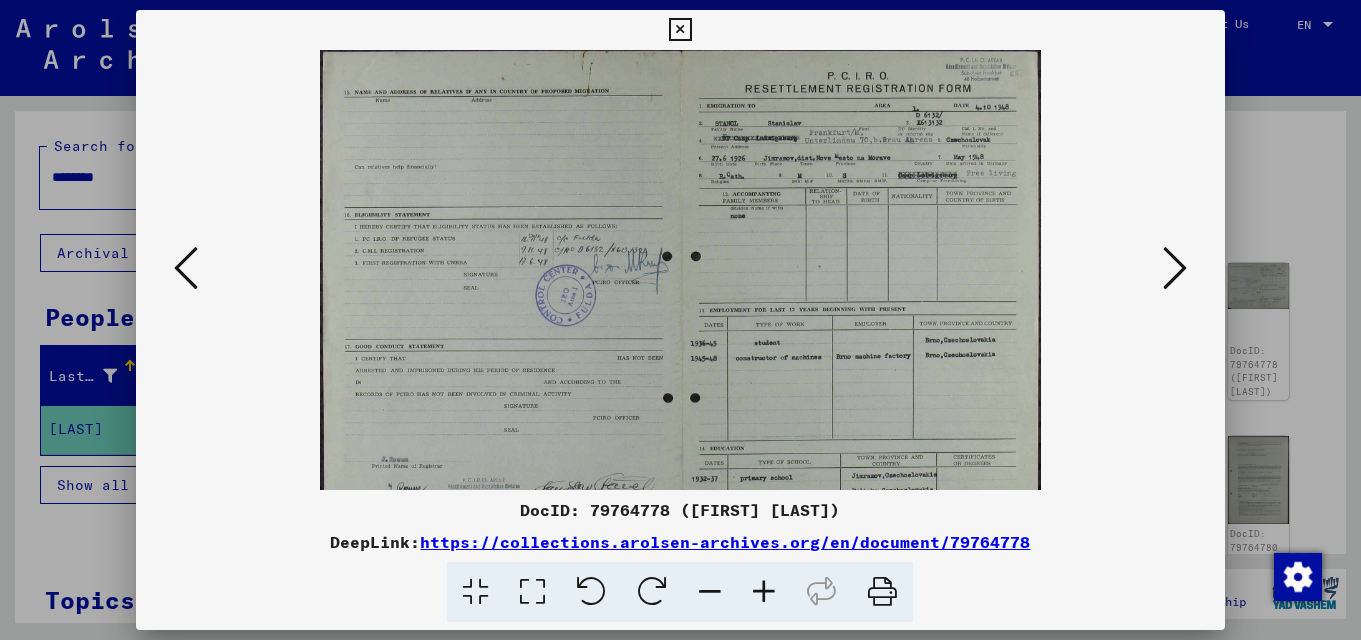 click at bounding box center (764, 592) 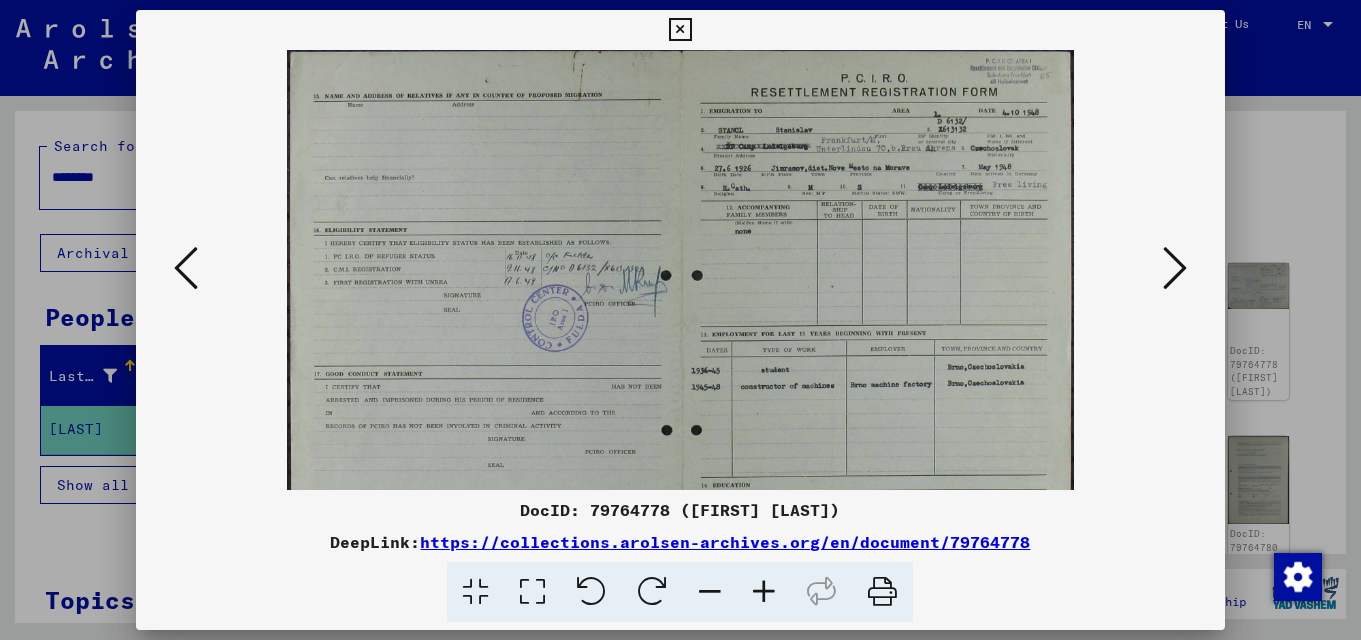 click at bounding box center (764, 592) 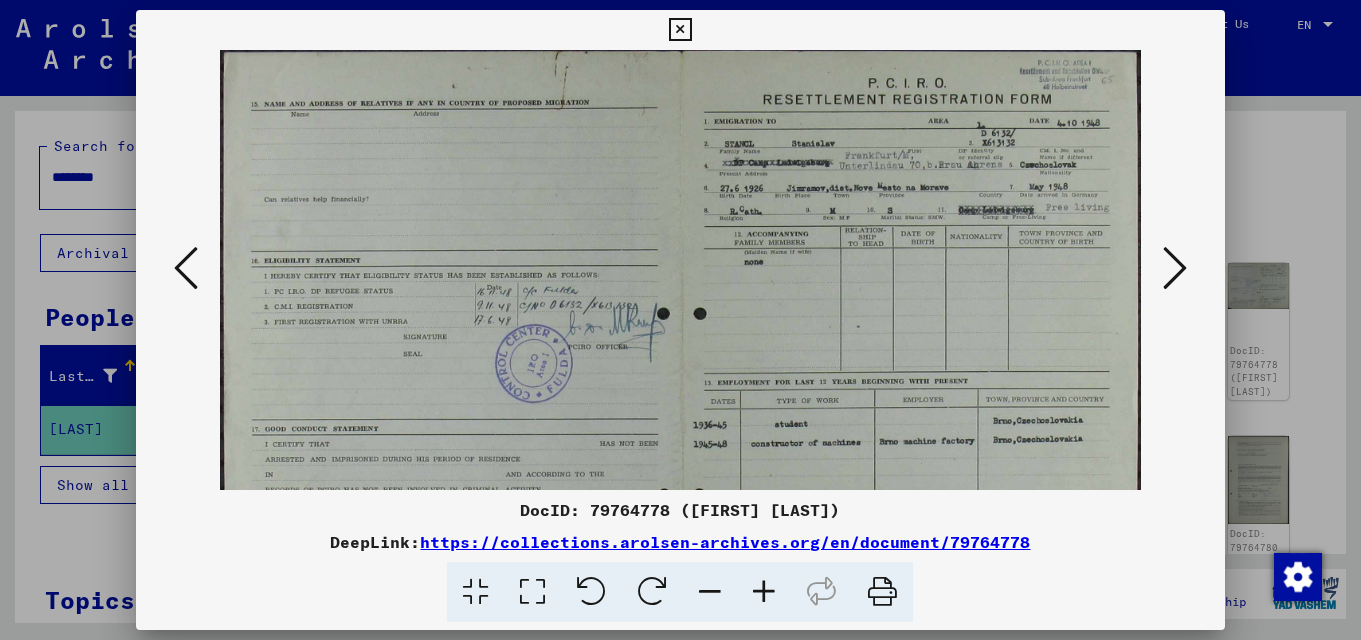 click at bounding box center (764, 592) 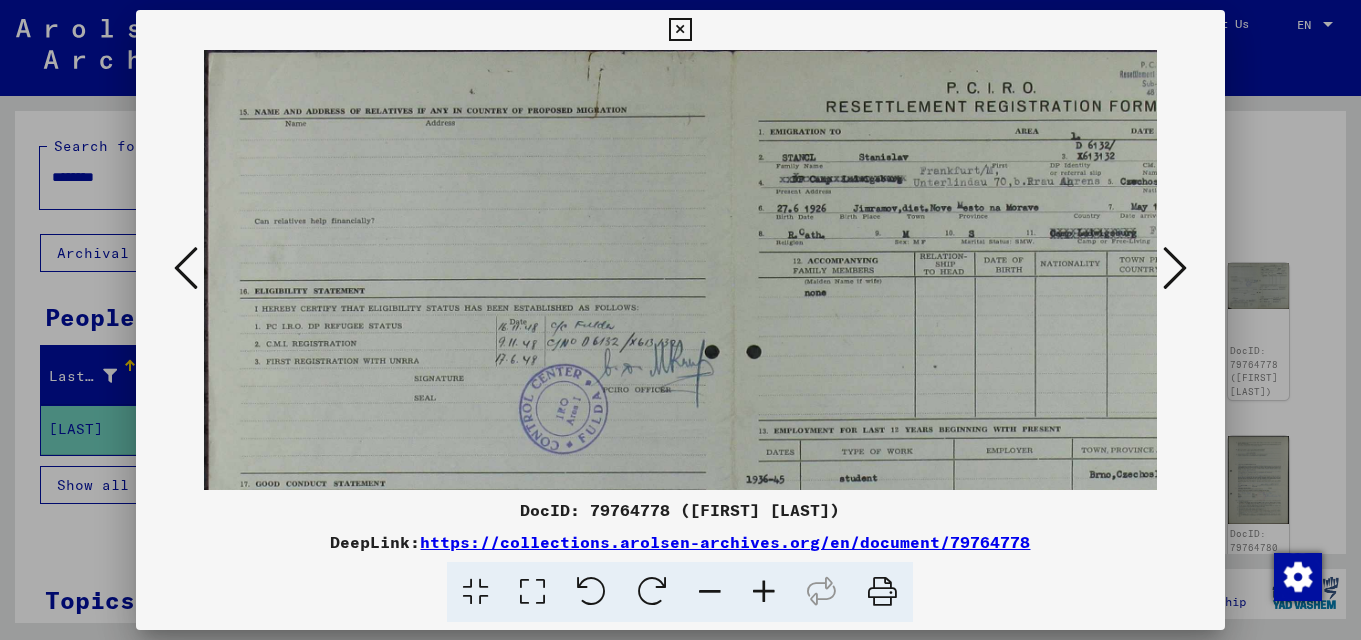click at bounding box center [764, 592] 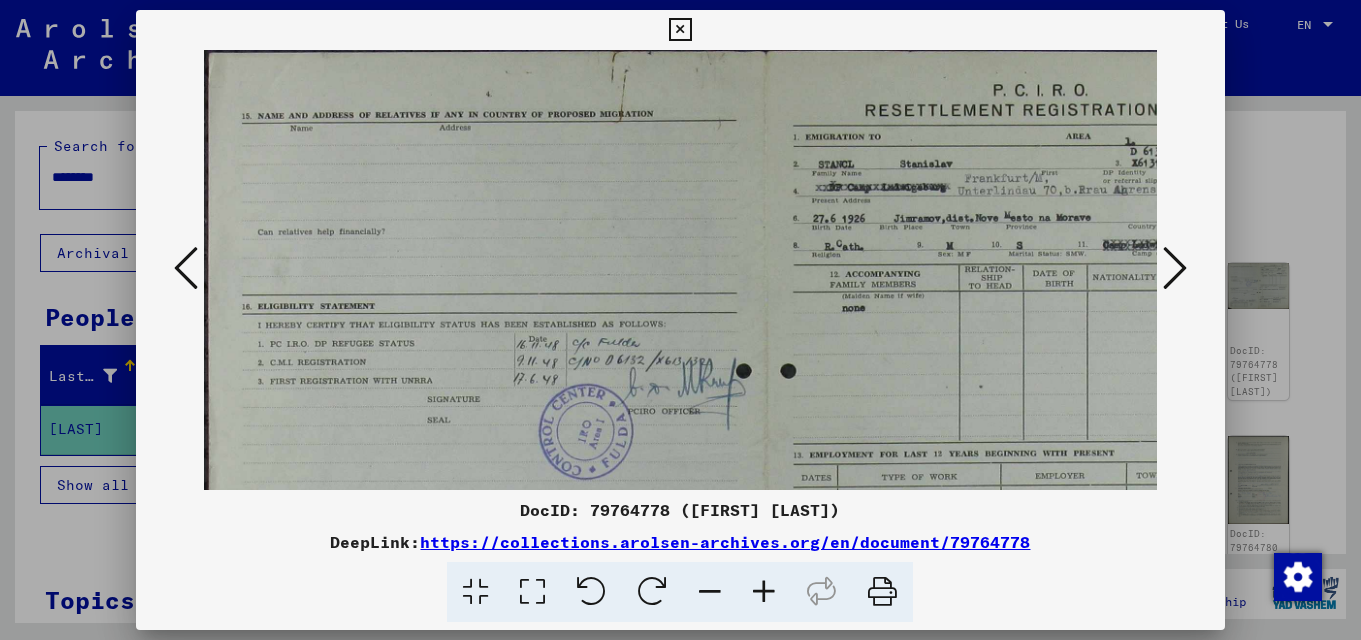 click at bounding box center [764, 592] 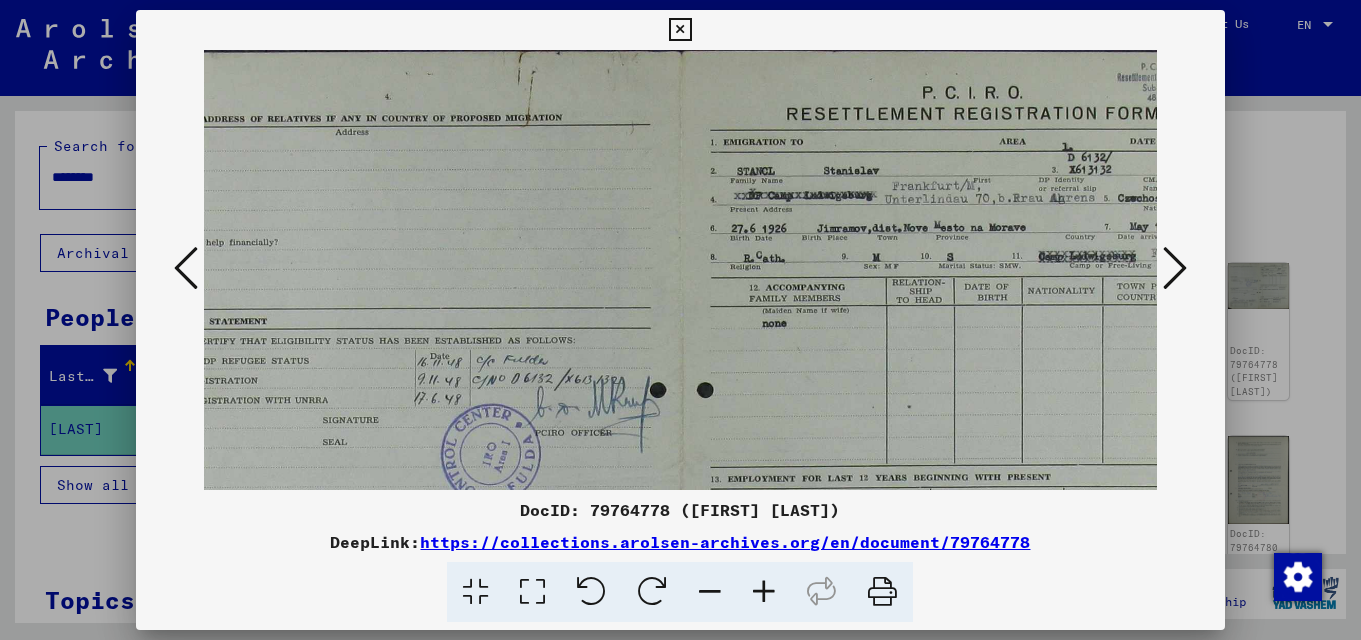 scroll, scrollTop: 0, scrollLeft: 235, axis: horizontal 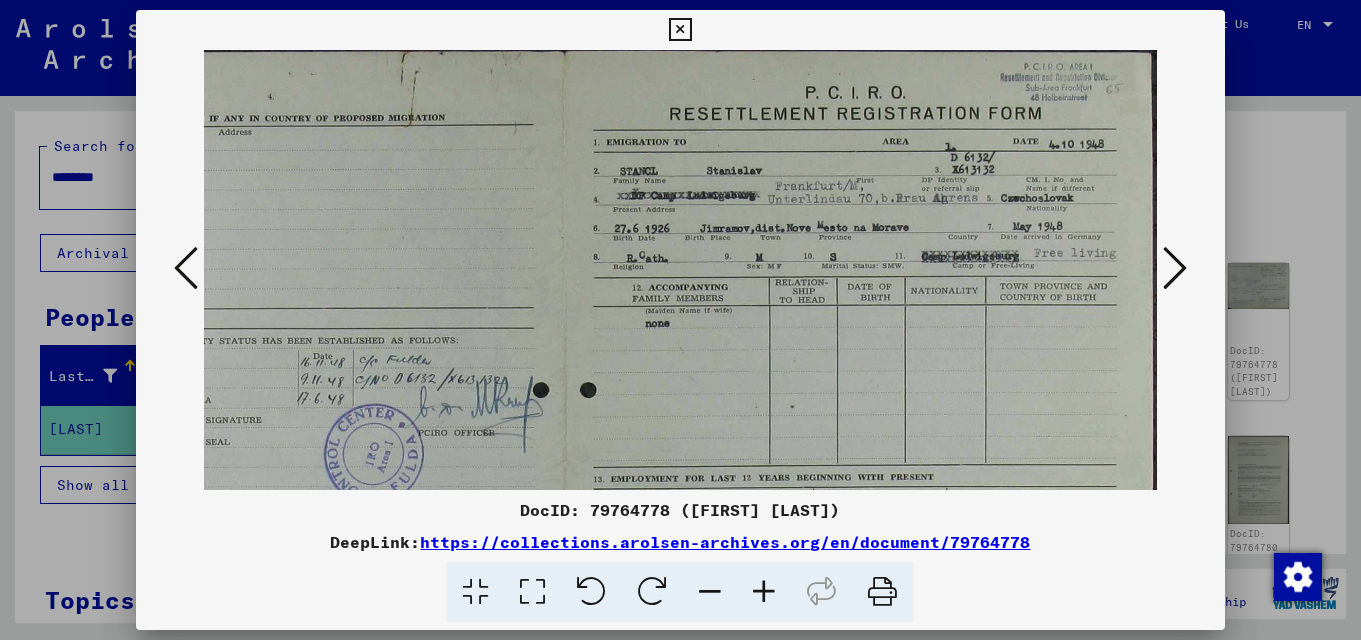drag, startPoint x: 1020, startPoint y: 380, endPoint x: 665, endPoint y: 426, distance: 357.96786 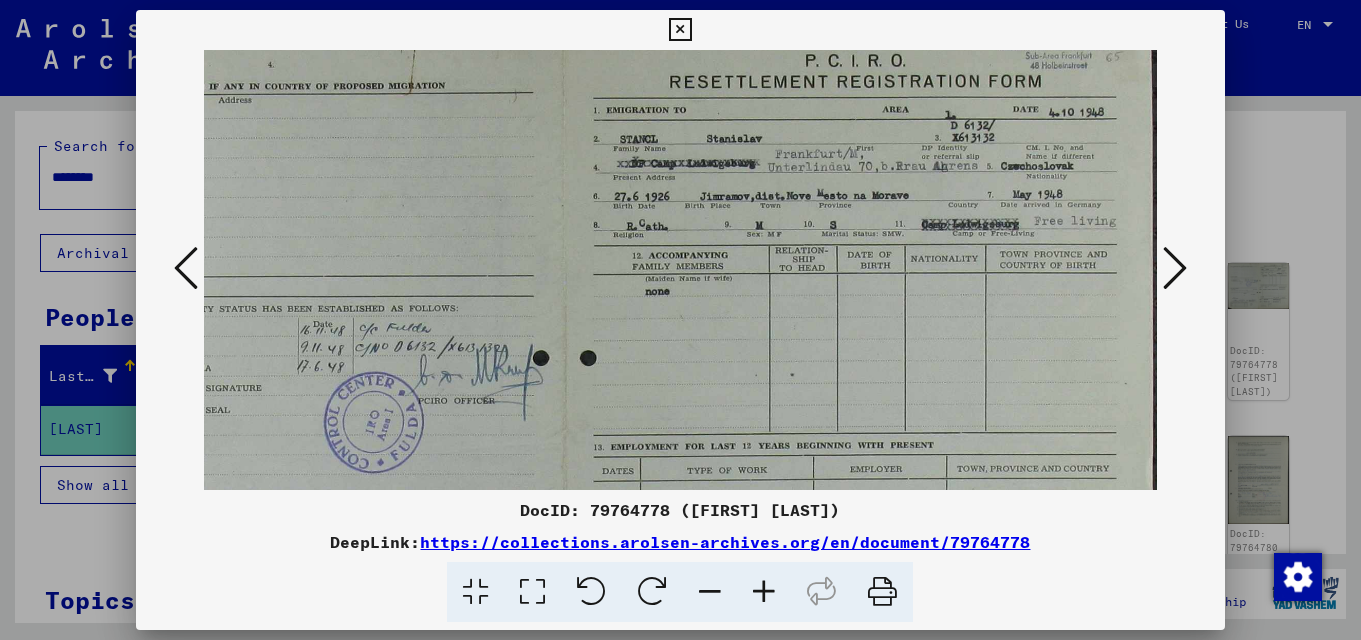scroll, scrollTop: 34, scrollLeft: 235, axis: both 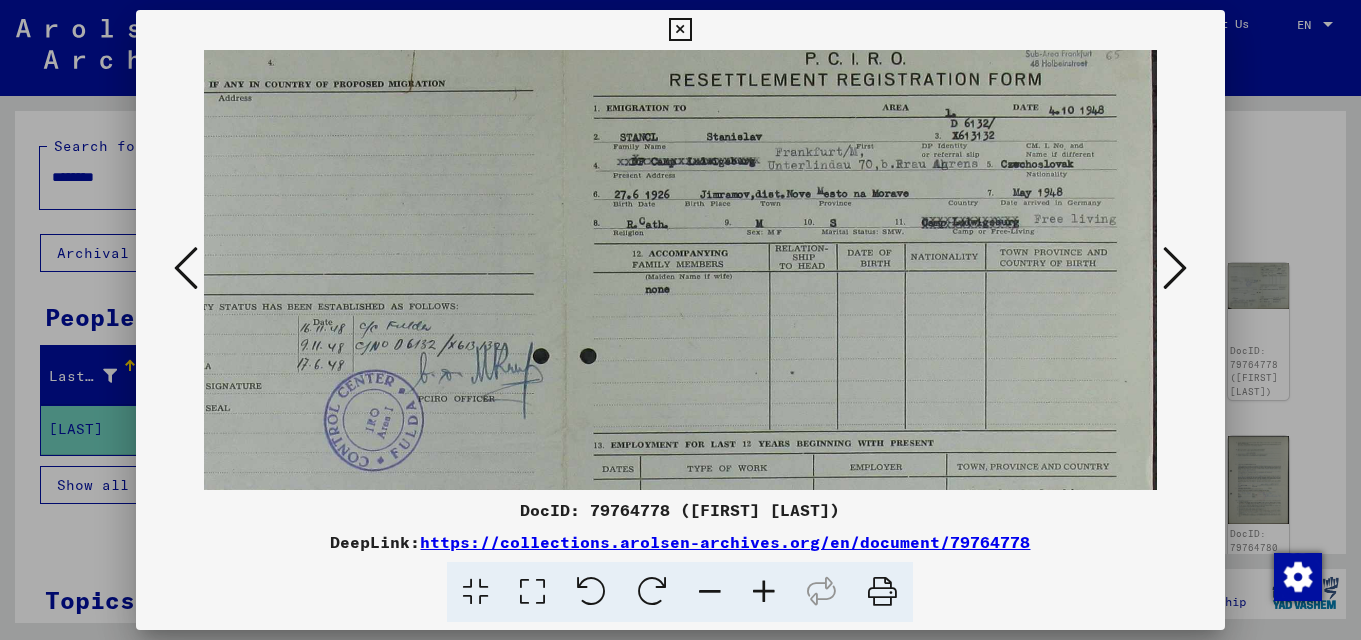 drag, startPoint x: 852, startPoint y: 371, endPoint x: 843, endPoint y: 340, distance: 32.280025 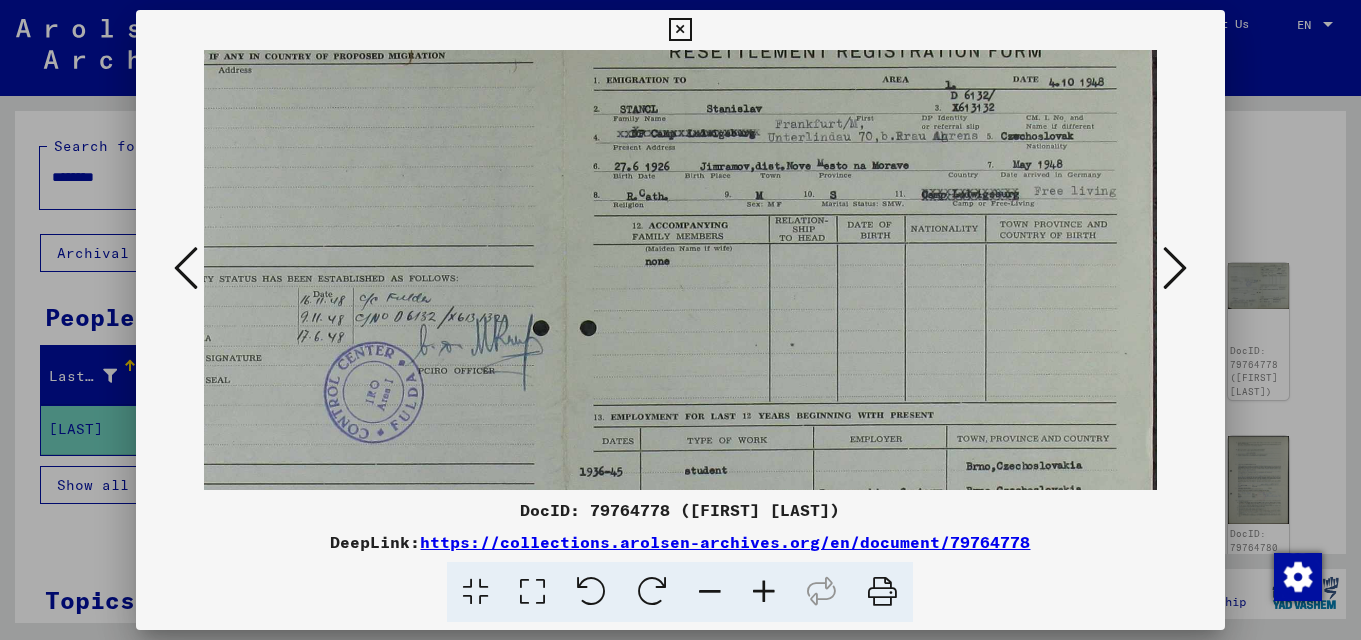 scroll, scrollTop: 64, scrollLeft: 235, axis: both 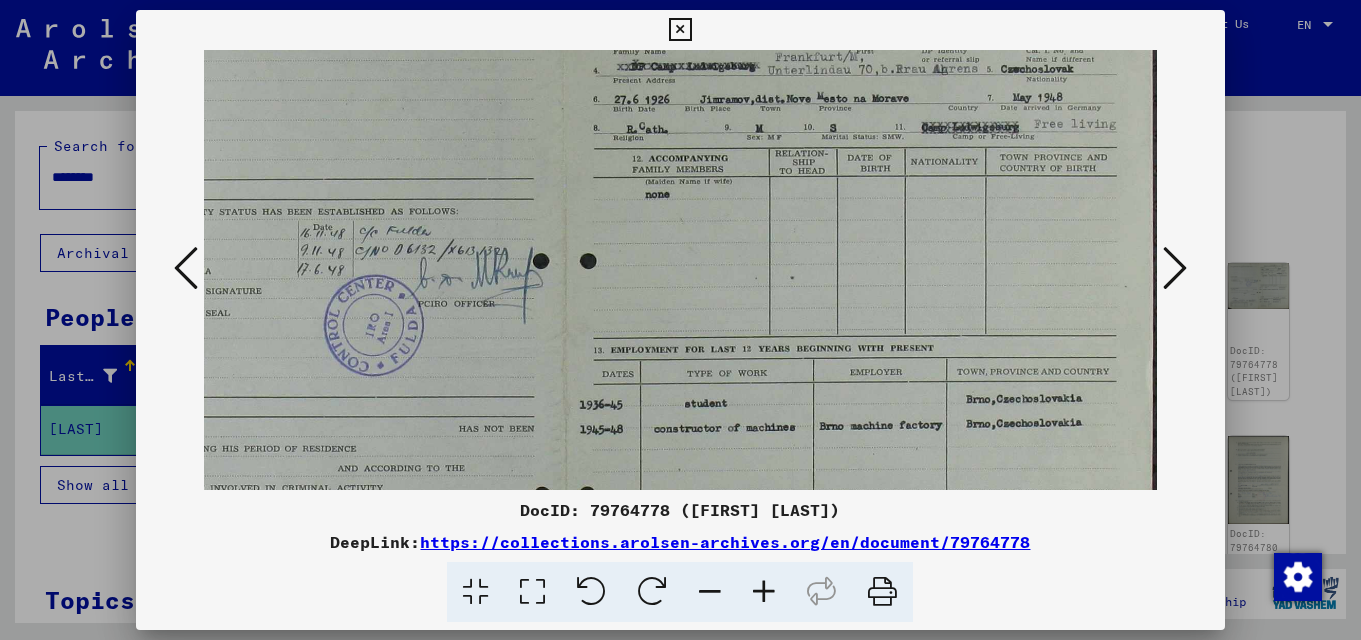 drag, startPoint x: 878, startPoint y: 387, endPoint x: 876, endPoint y: 279, distance: 108.01852 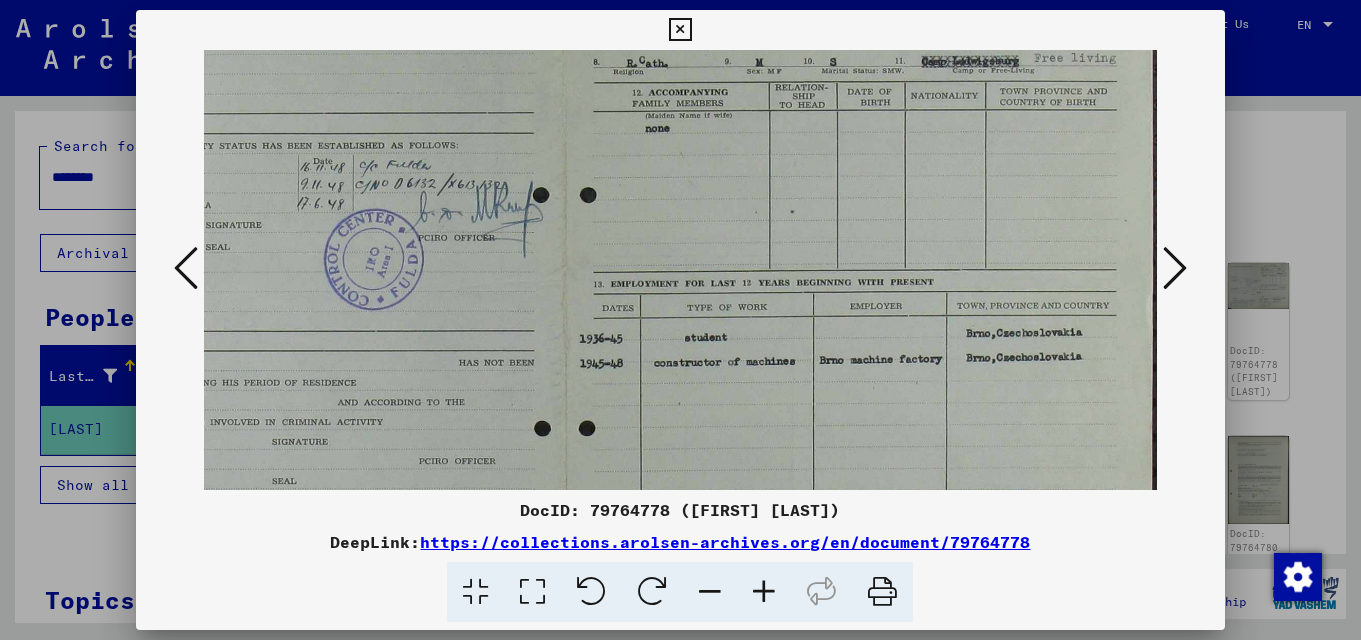 drag, startPoint x: 880, startPoint y: 409, endPoint x: 875, endPoint y: 377, distance: 32.38827 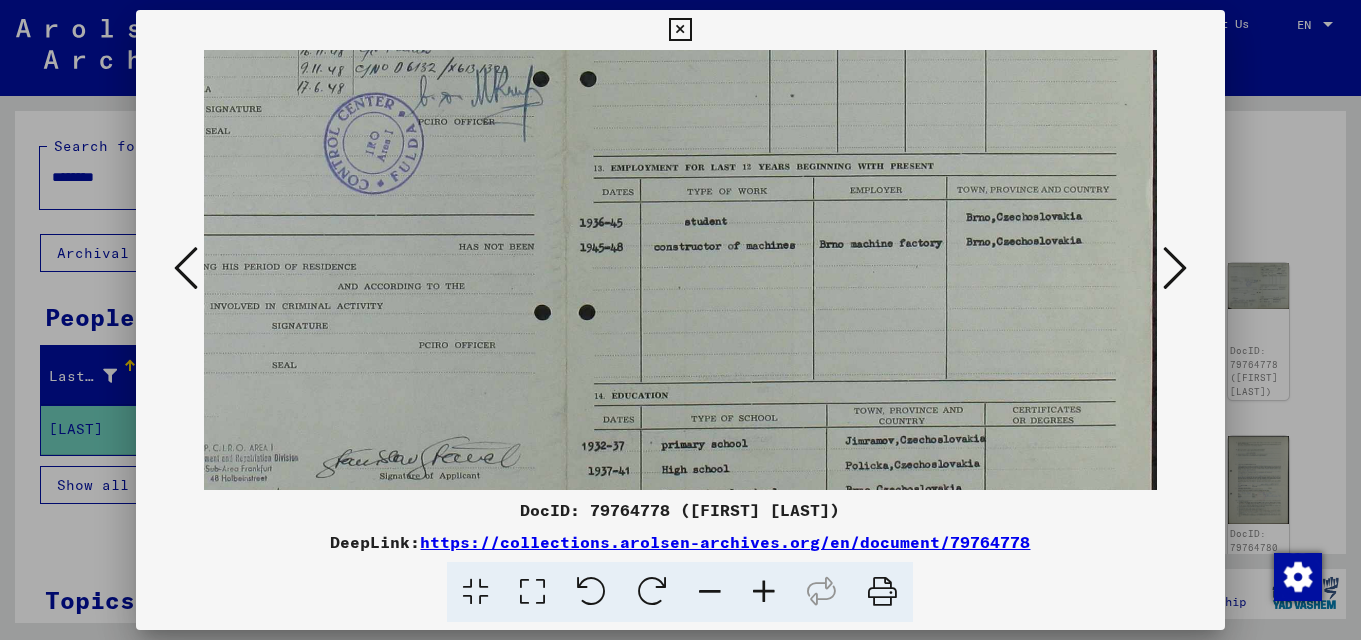 drag, startPoint x: 730, startPoint y: 375, endPoint x: 722, endPoint y: 304, distance: 71.44928 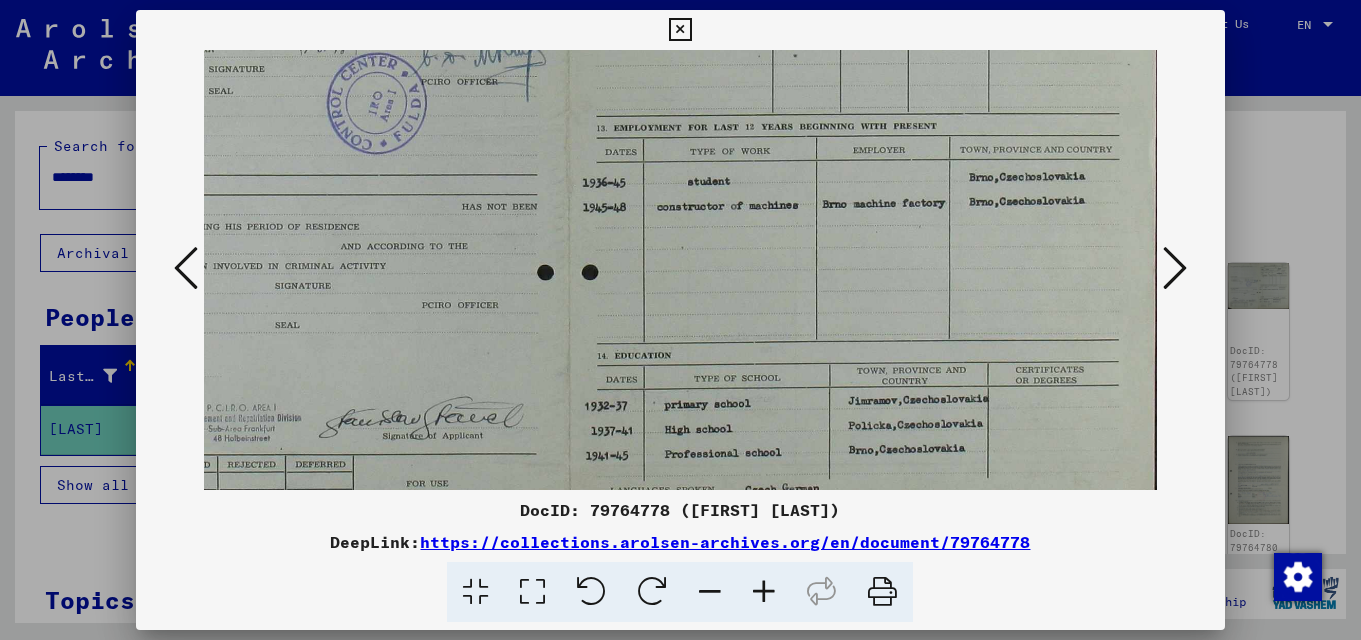 scroll, scrollTop: 393, scrollLeft: 230, axis: both 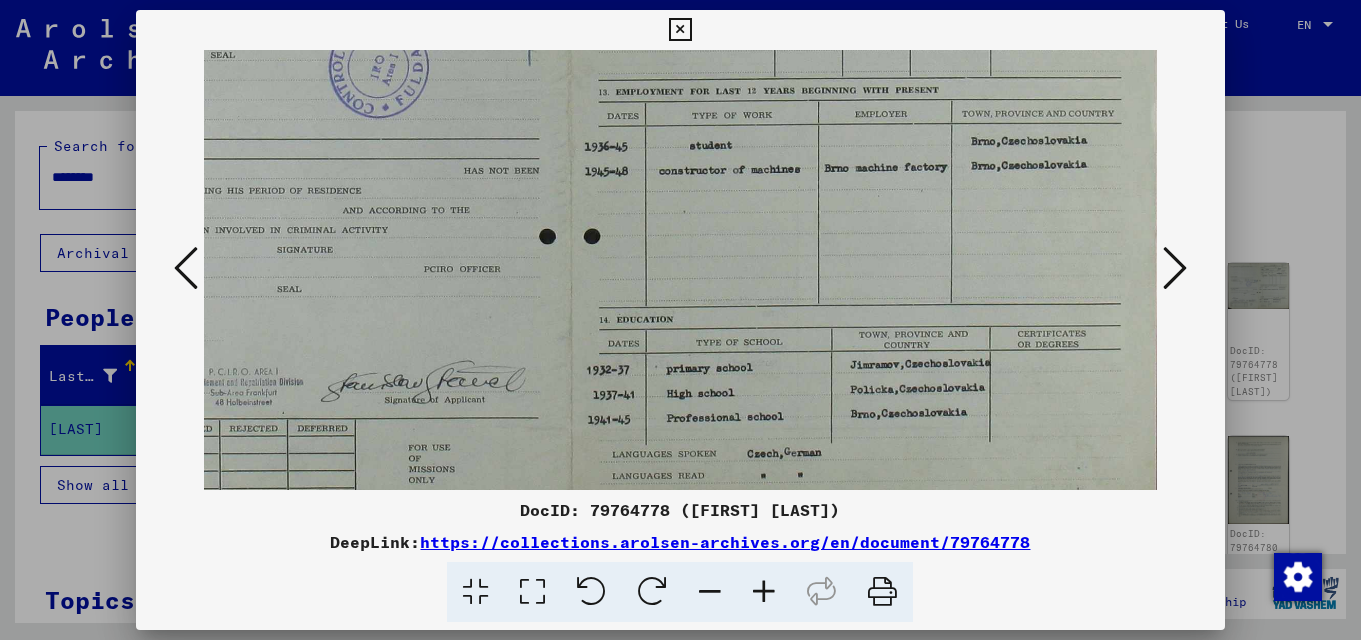 drag, startPoint x: 802, startPoint y: 397, endPoint x: 805, endPoint y: 339, distance: 58.077534 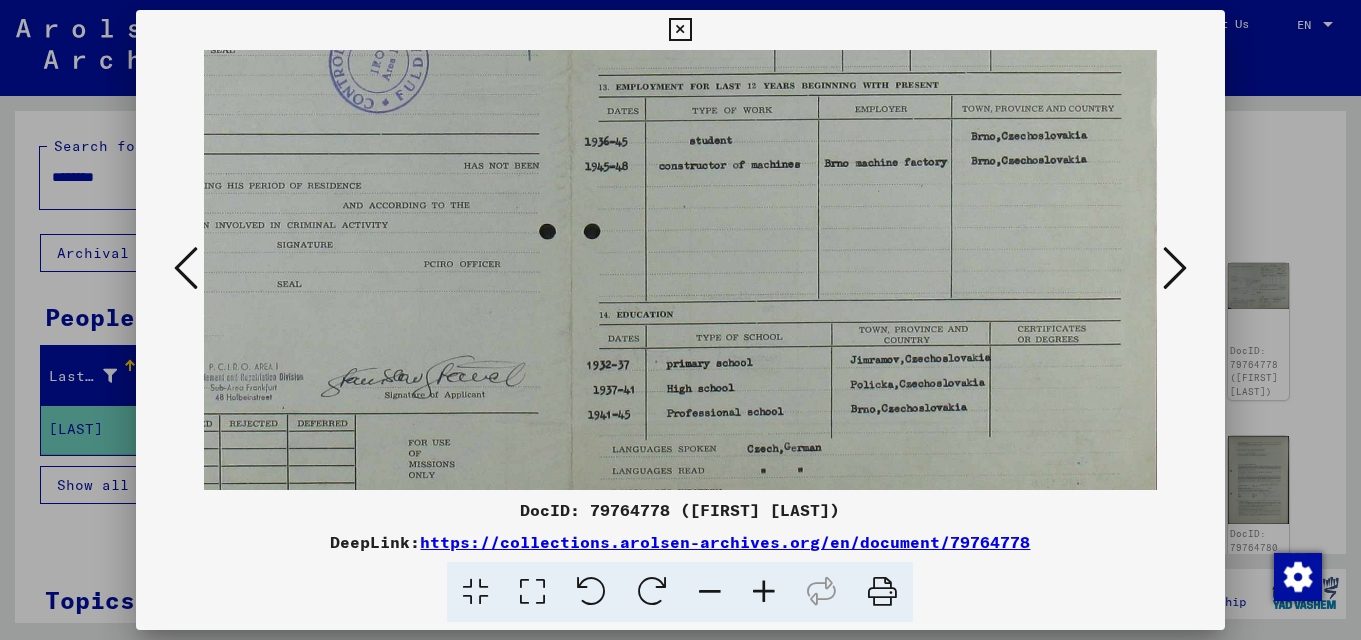 click at bounding box center (568, 103) 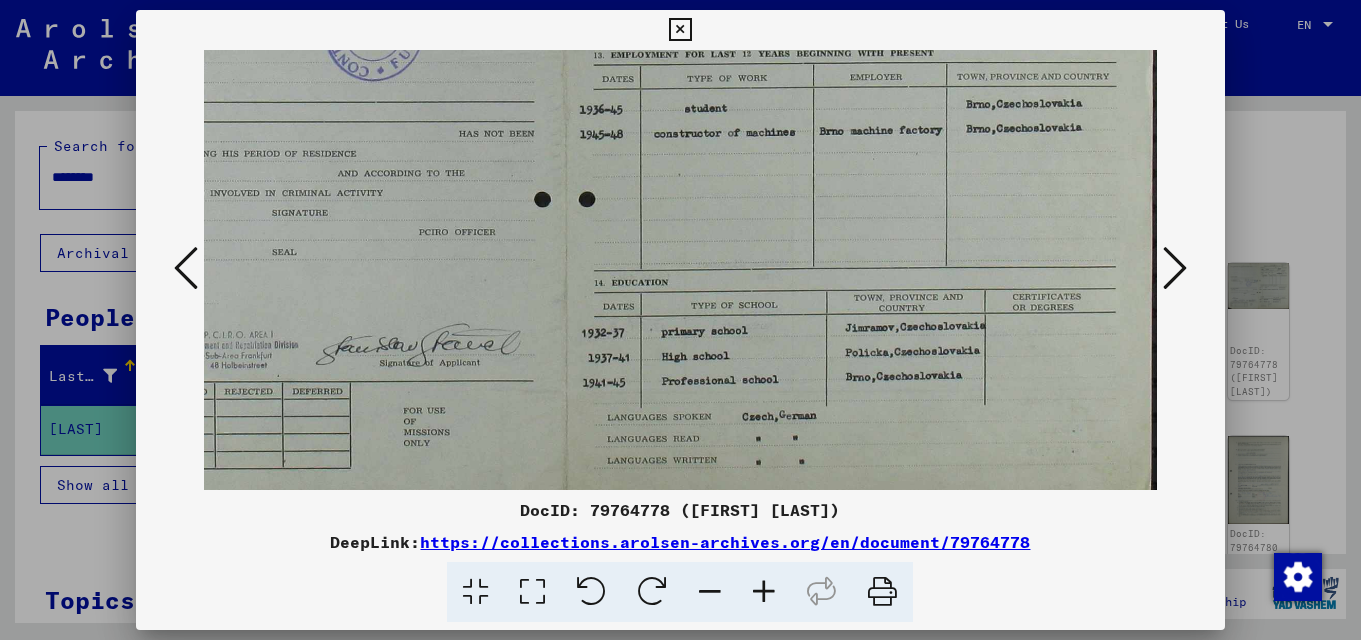 scroll, scrollTop: 427, scrollLeft: 235, axis: both 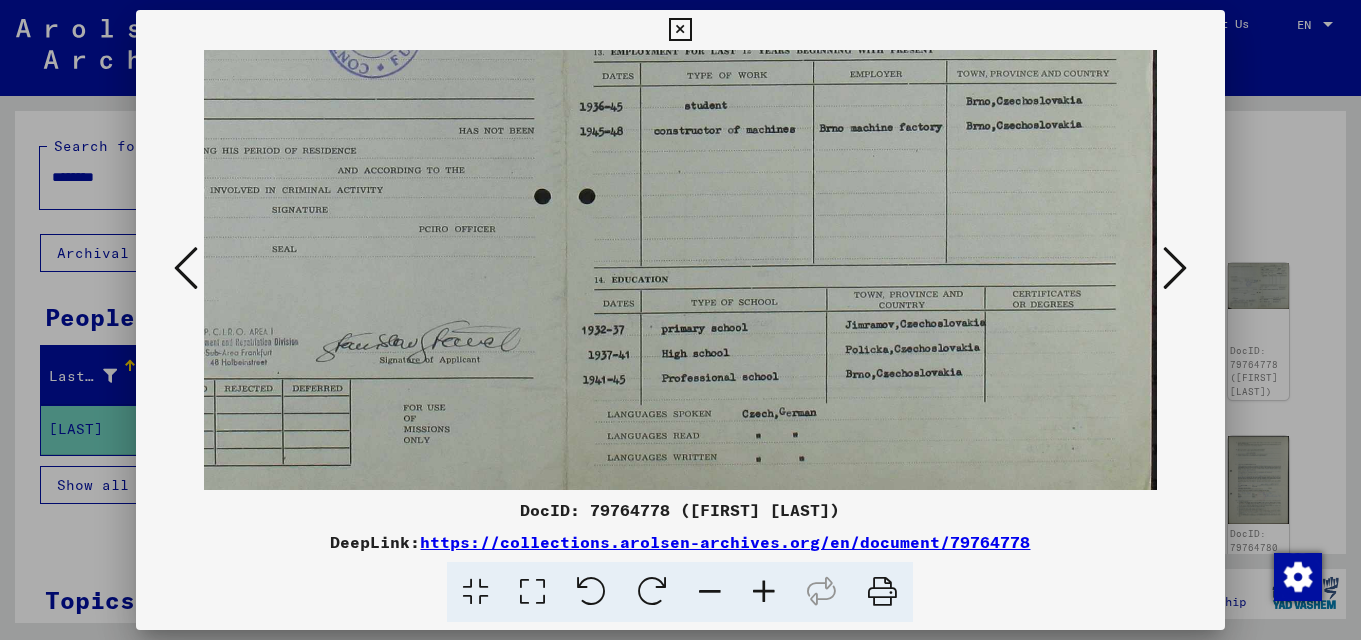 drag, startPoint x: 877, startPoint y: 450, endPoint x: 867, endPoint y: 416, distance: 35.44009 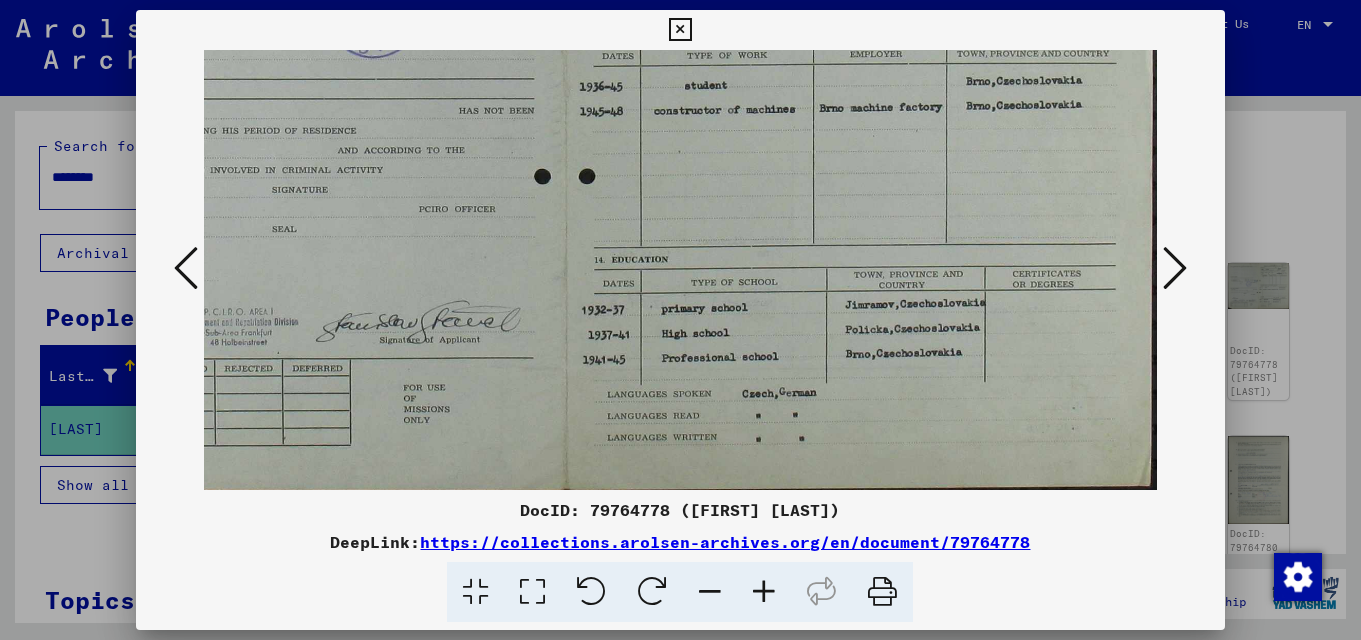 scroll, scrollTop: 450, scrollLeft: 235, axis: both 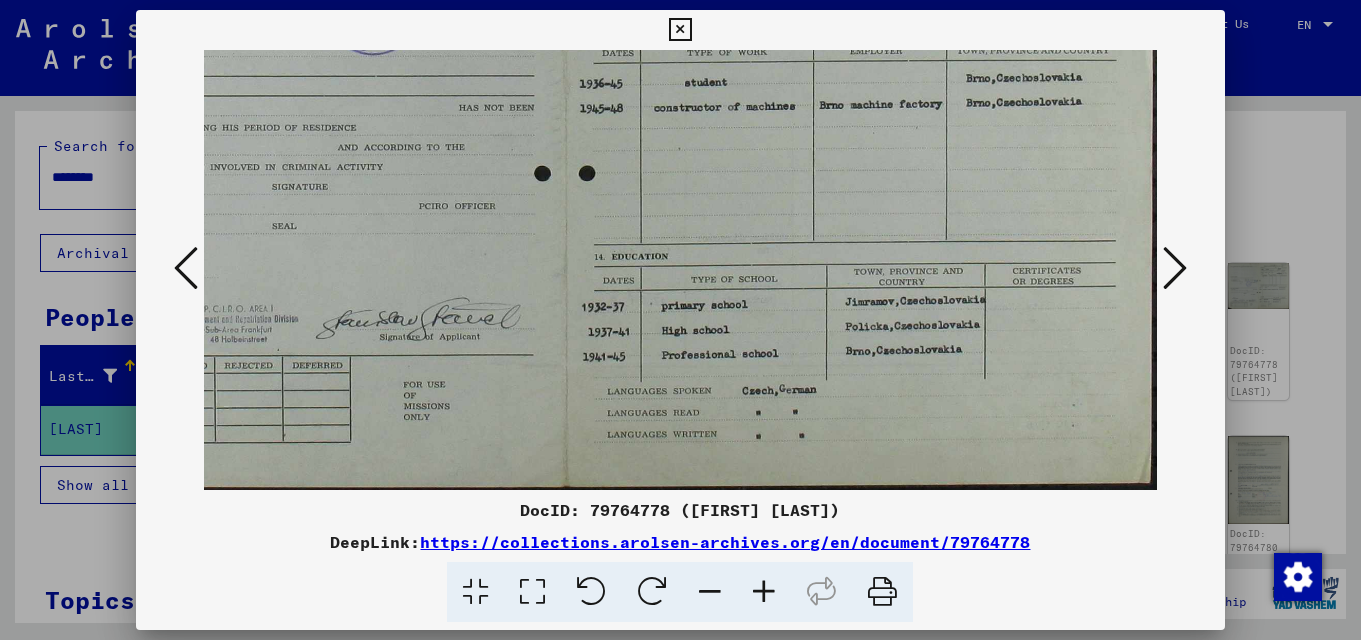drag, startPoint x: 950, startPoint y: 435, endPoint x: 946, endPoint y: 397, distance: 38.209946 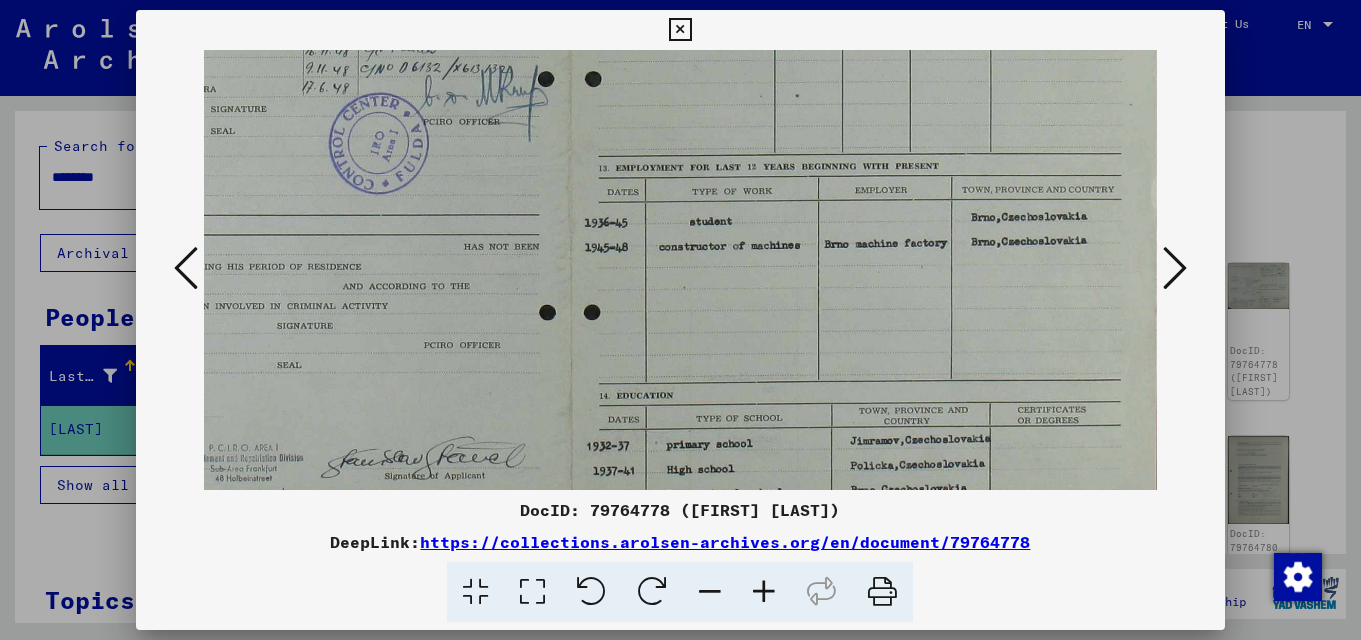 drag, startPoint x: 1063, startPoint y: 274, endPoint x: 1070, endPoint y: 416, distance: 142.17242 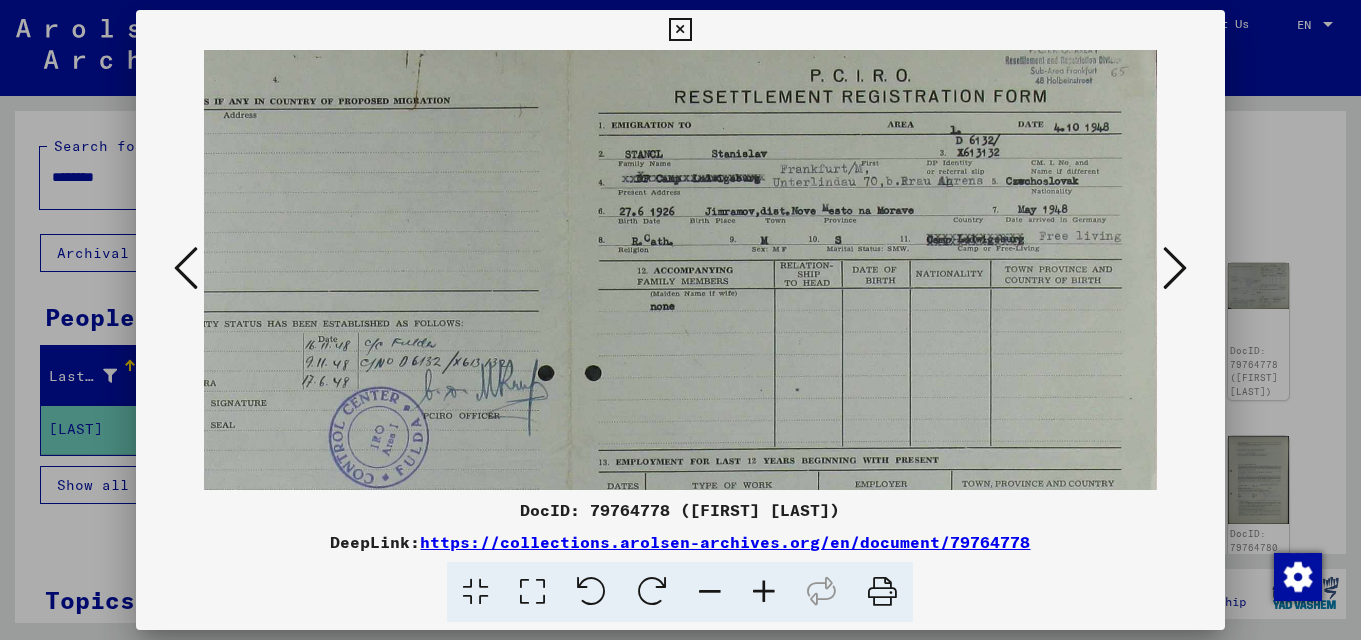 scroll, scrollTop: 13, scrollLeft: 231, axis: both 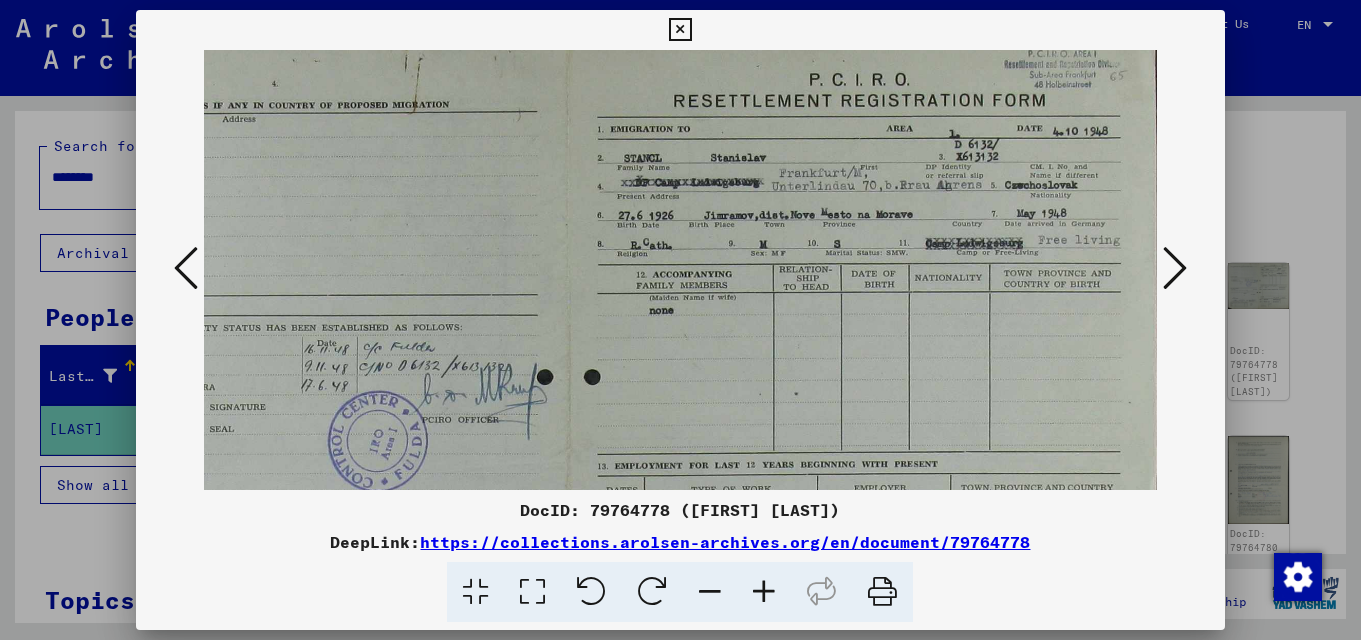 drag, startPoint x: 1013, startPoint y: 235, endPoint x: 1009, endPoint y: 444, distance: 209.03827 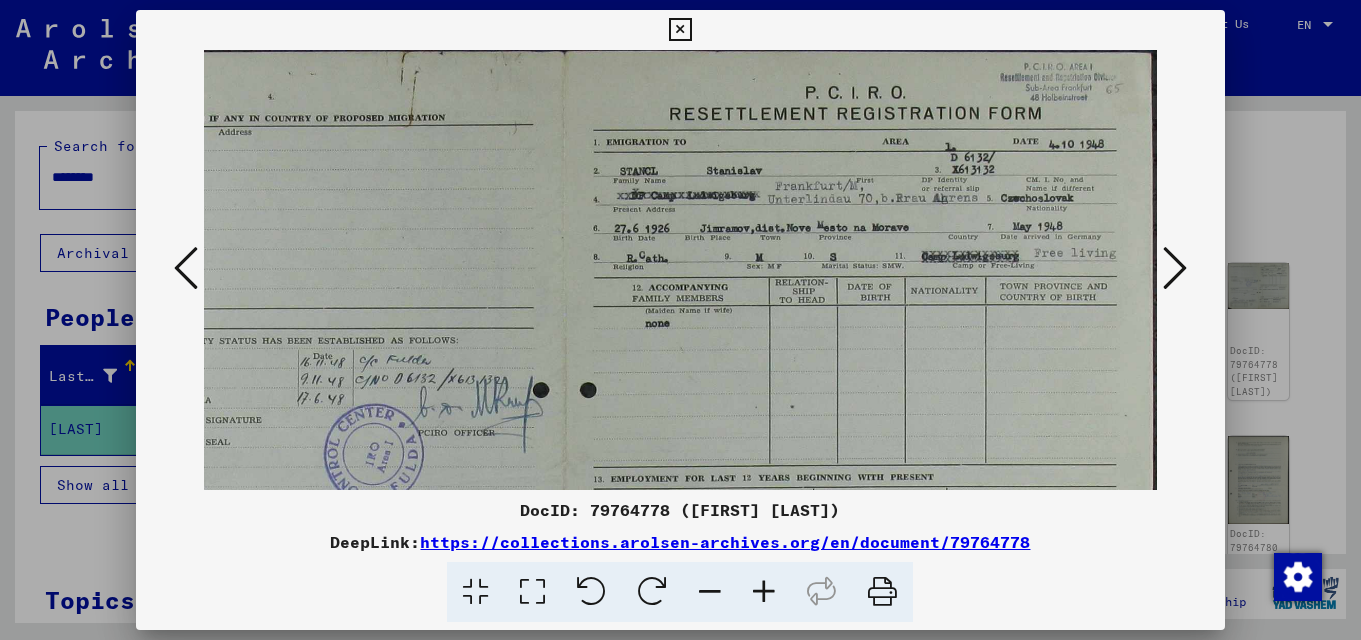 drag, startPoint x: 1004, startPoint y: 354, endPoint x: 987, endPoint y: 380, distance: 31.06445 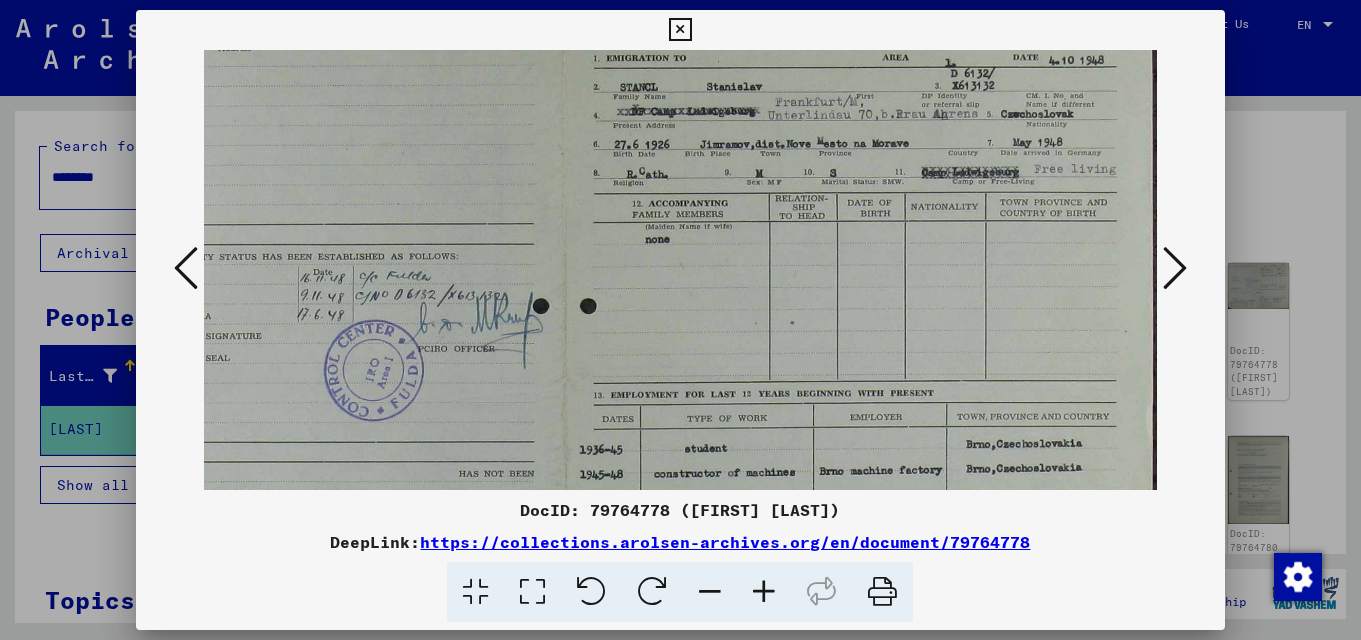 drag, startPoint x: 1011, startPoint y: 376, endPoint x: 1009, endPoint y: 250, distance: 126.01587 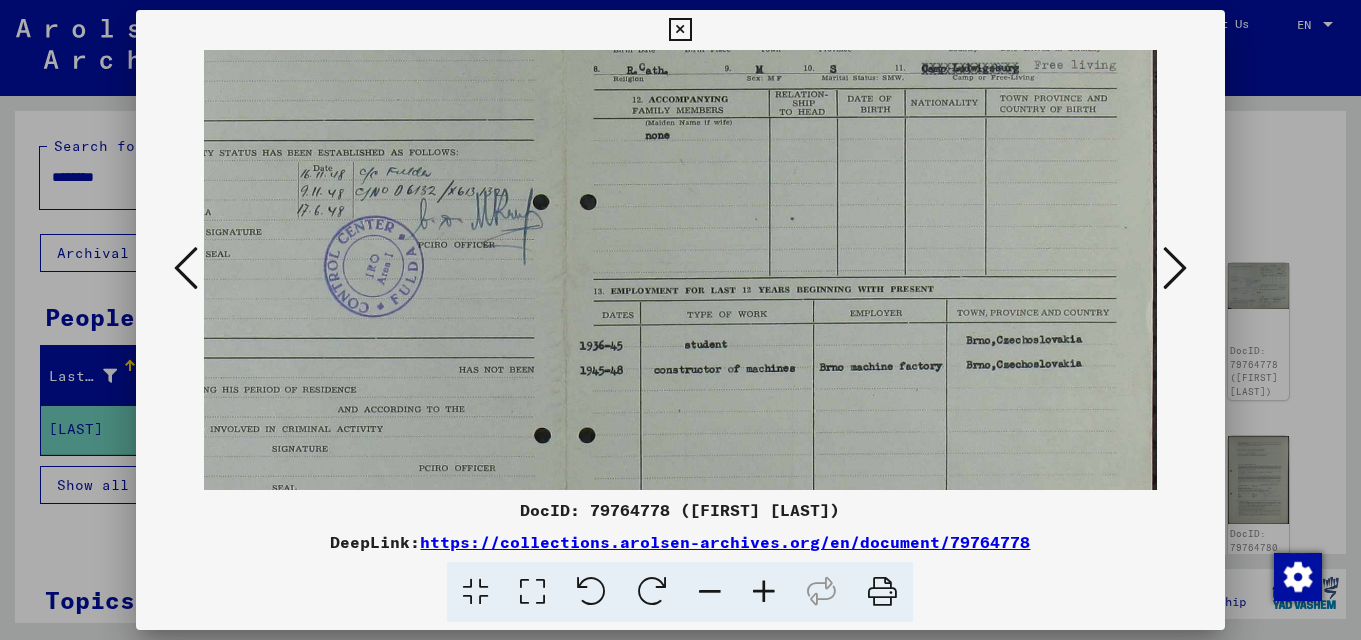 scroll, scrollTop: 202, scrollLeft: 235, axis: both 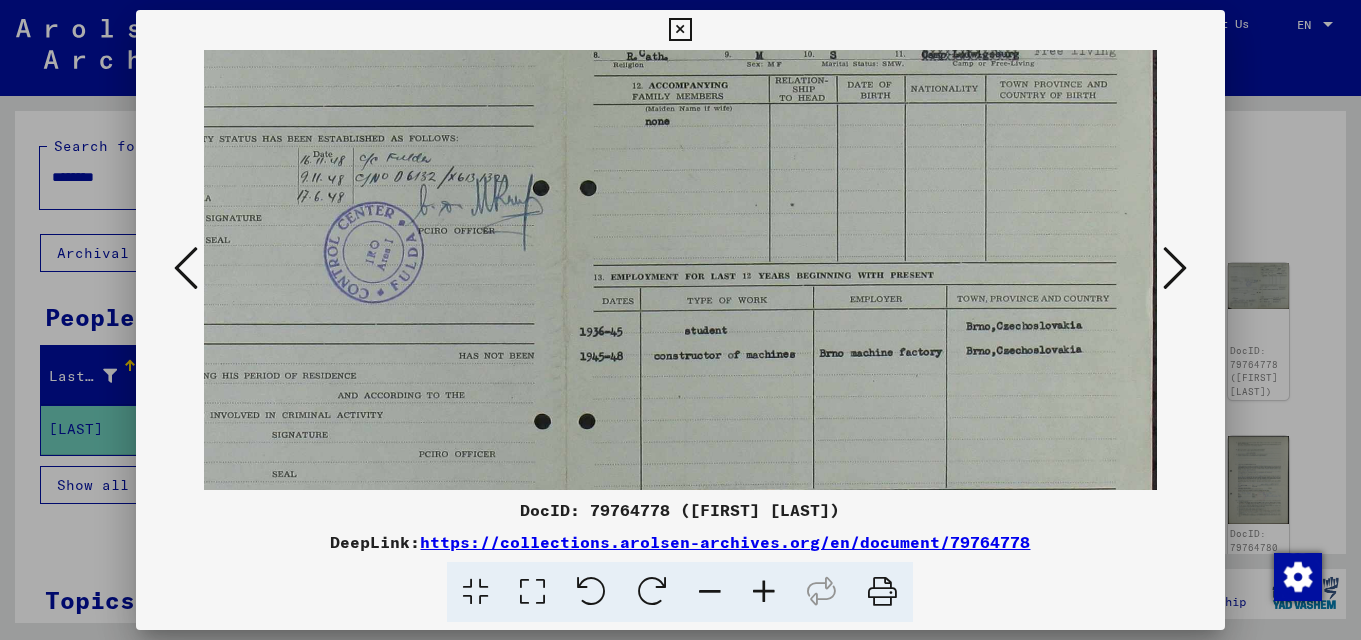 drag, startPoint x: 1016, startPoint y: 398, endPoint x: 1013, endPoint y: 345, distance: 53.08484 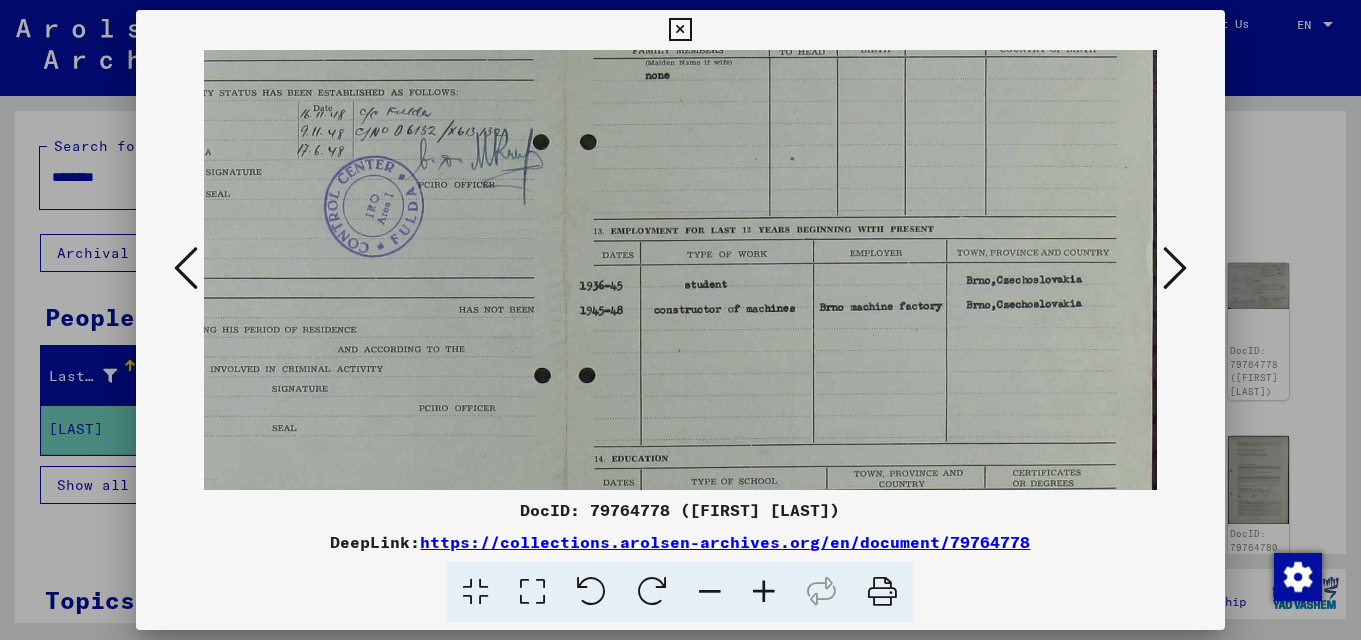 scroll, scrollTop: 253, scrollLeft: 235, axis: both 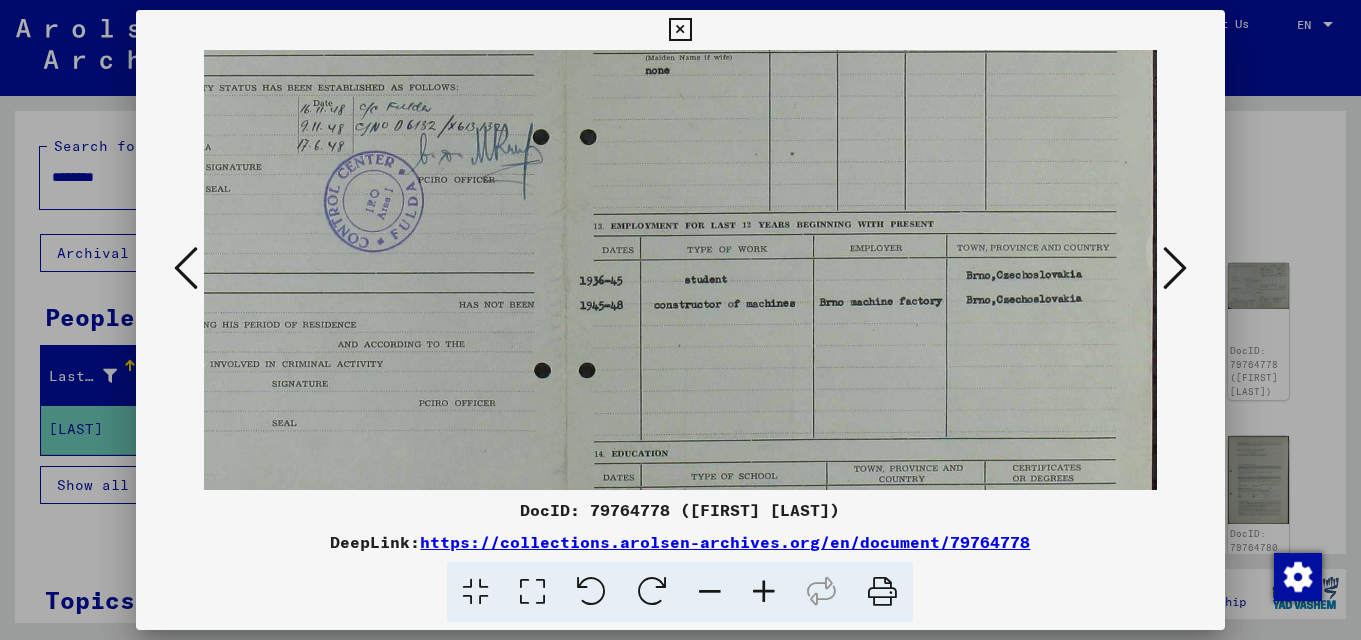 drag, startPoint x: 772, startPoint y: 398, endPoint x: 766, endPoint y: 367, distance: 31.575306 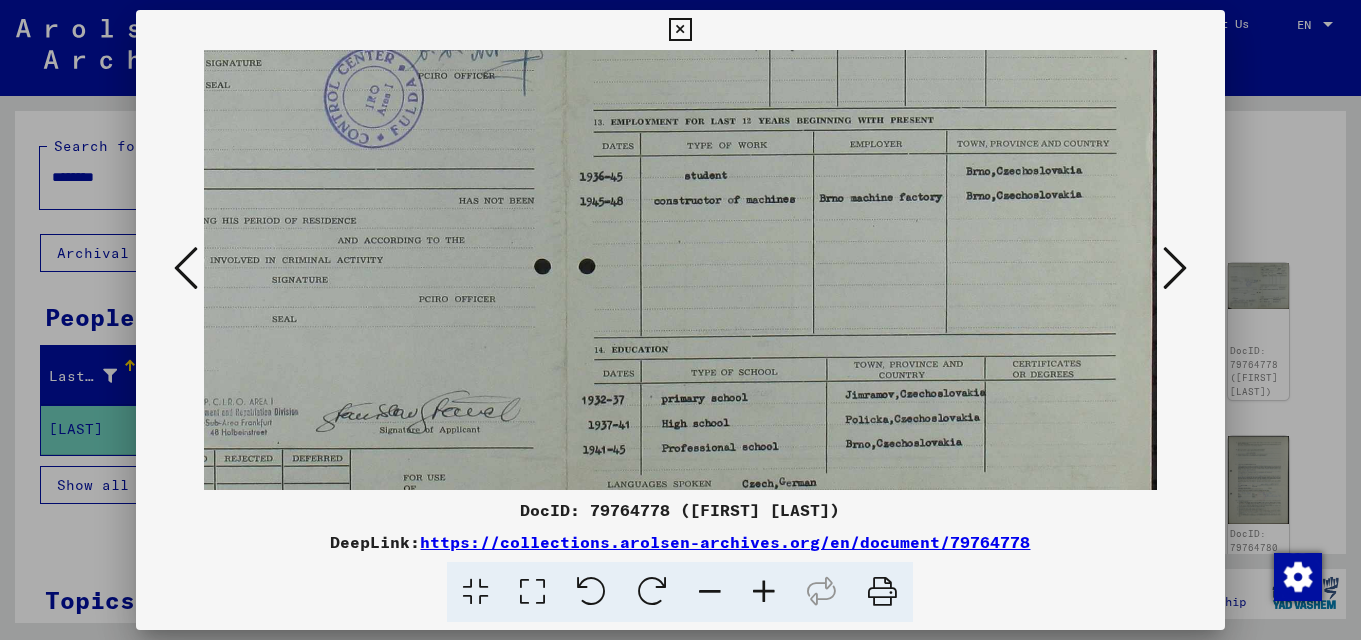 drag, startPoint x: 1002, startPoint y: 417, endPoint x: 956, endPoint y: 257, distance: 166.48123 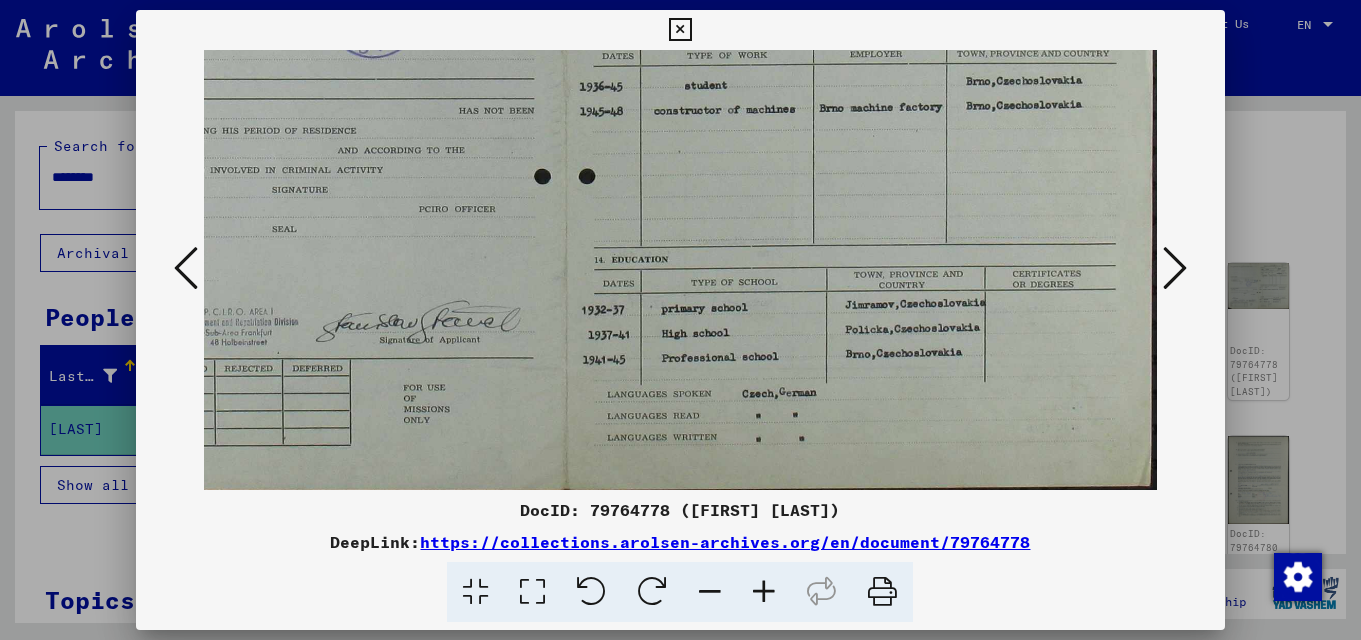 scroll, scrollTop: 450, scrollLeft: 235, axis: both 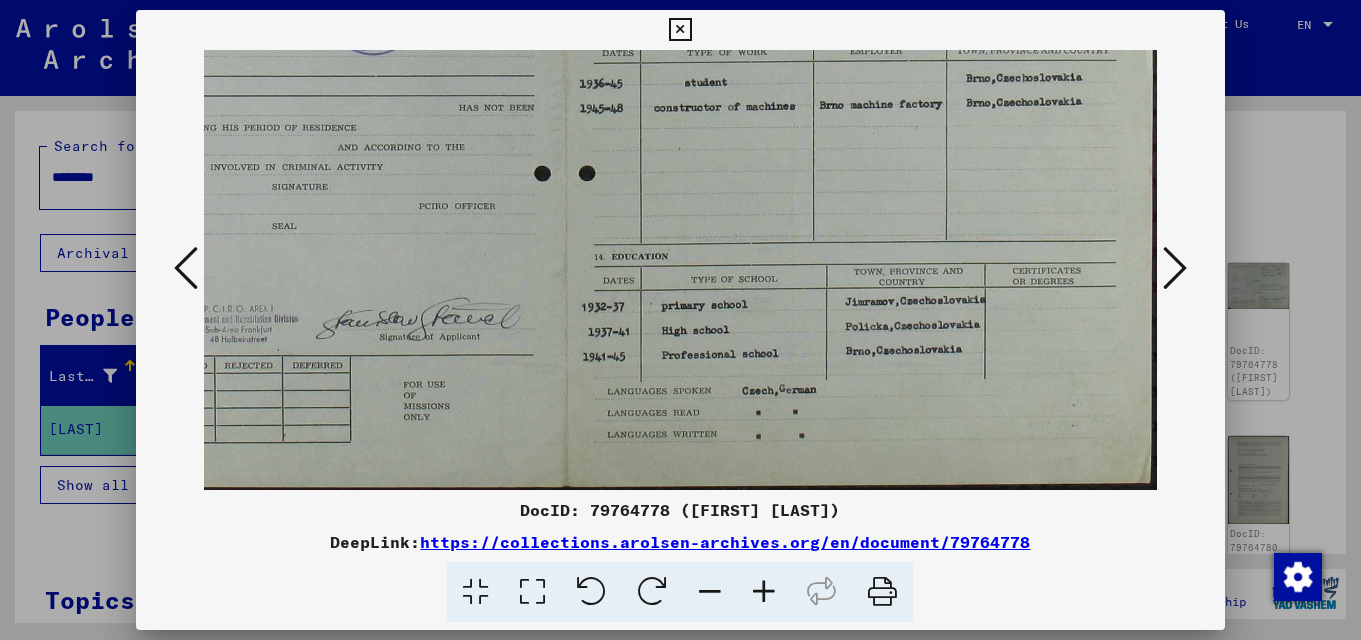 drag, startPoint x: 961, startPoint y: 395, endPoint x: 948, endPoint y: 325, distance: 71.19691 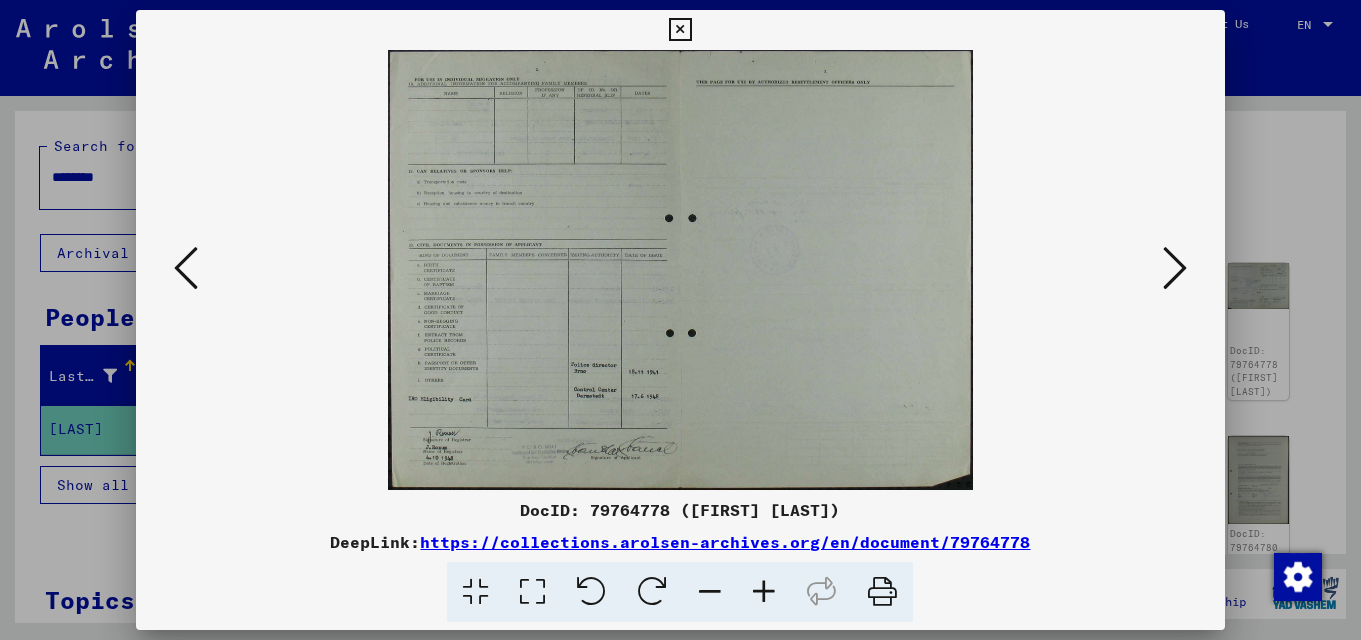 scroll, scrollTop: 0, scrollLeft: 0, axis: both 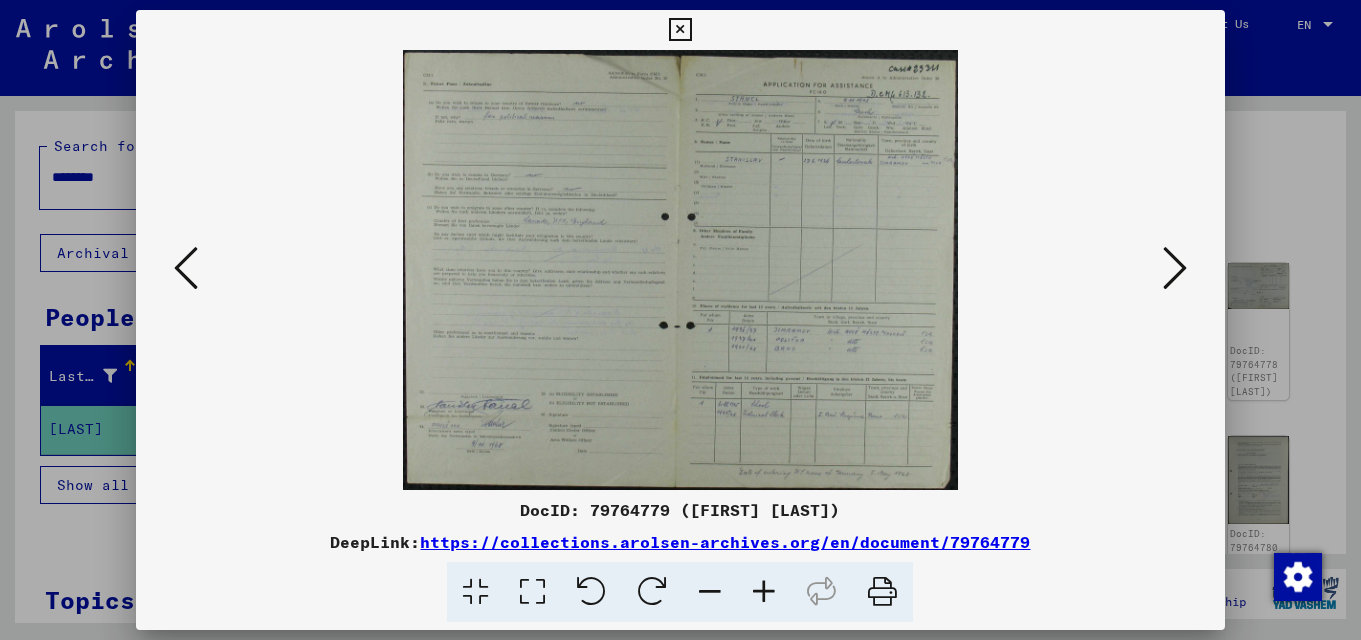 click at bounding box center [764, 592] 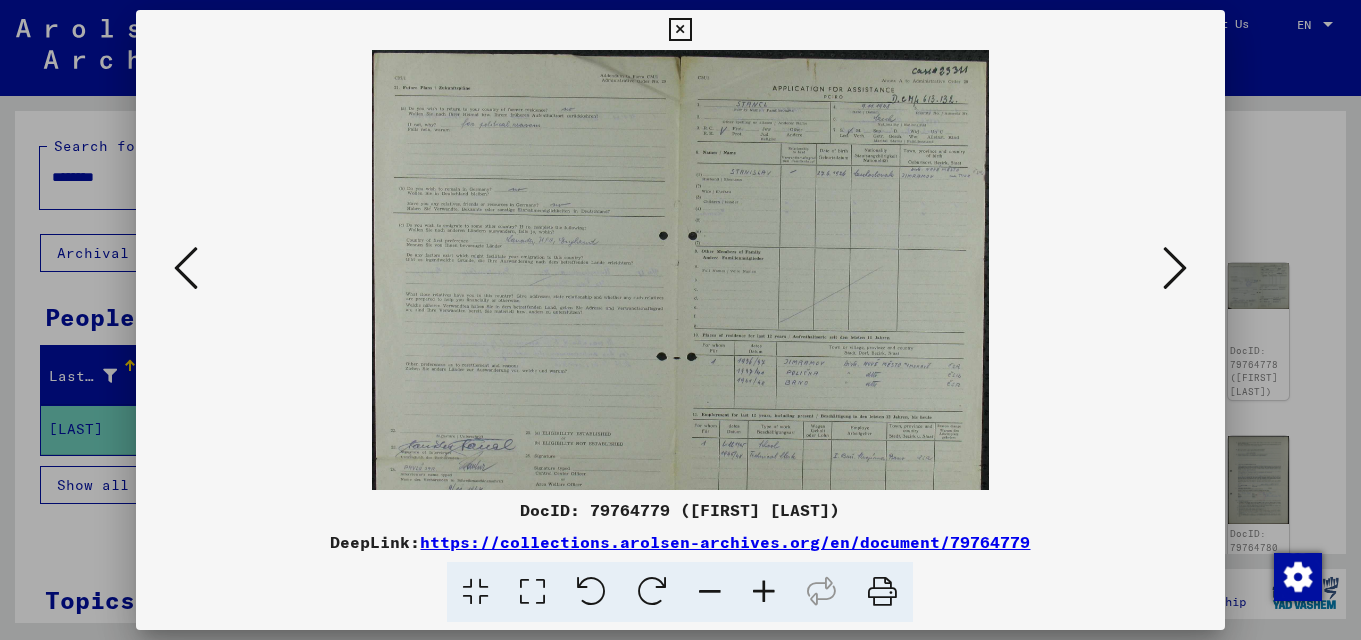 click at bounding box center [764, 592] 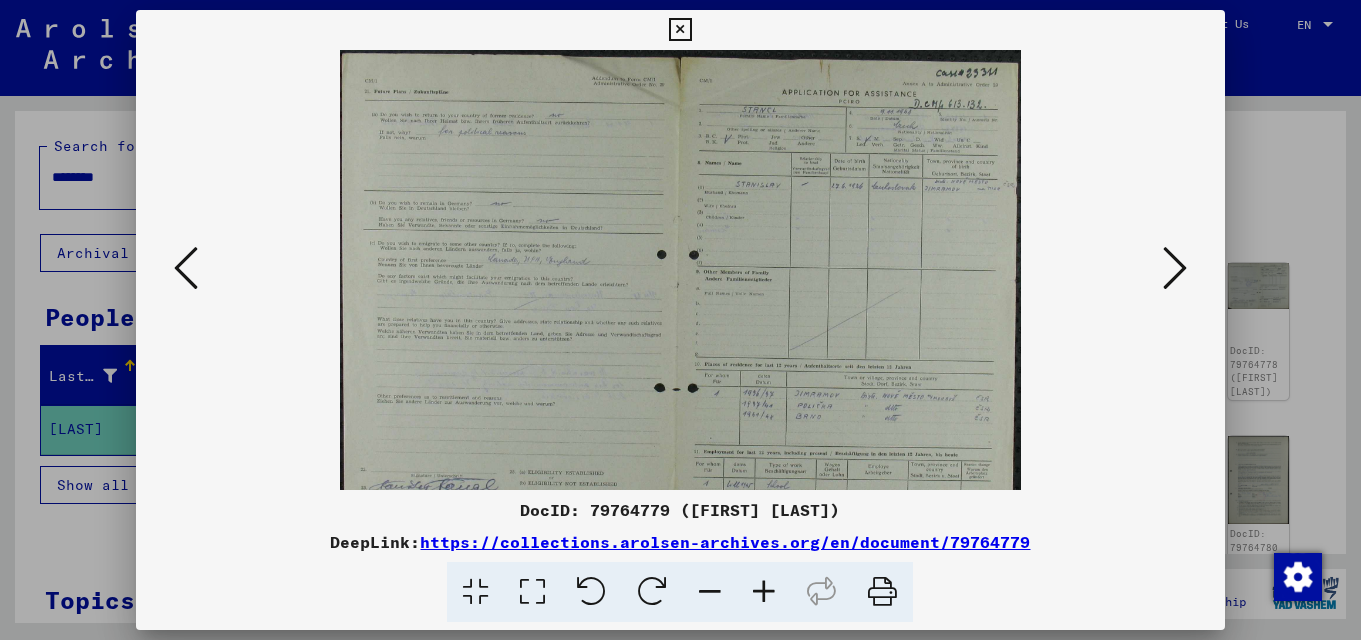 click at bounding box center [764, 592] 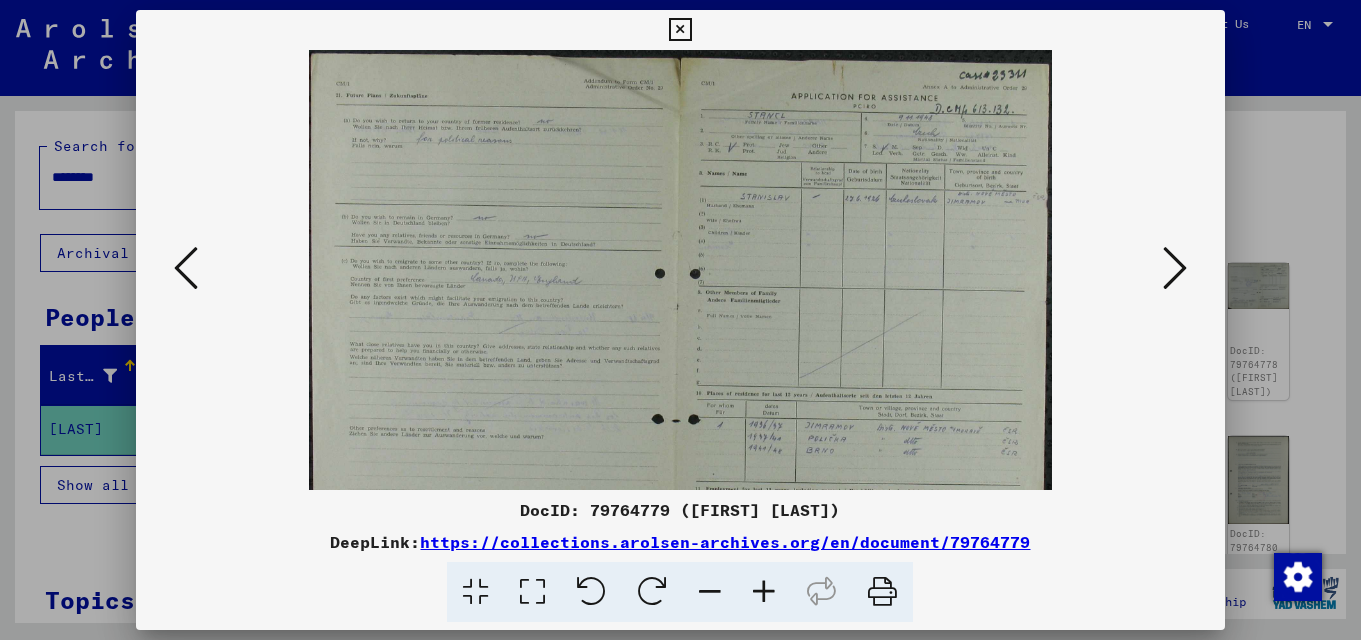 click at bounding box center [764, 592] 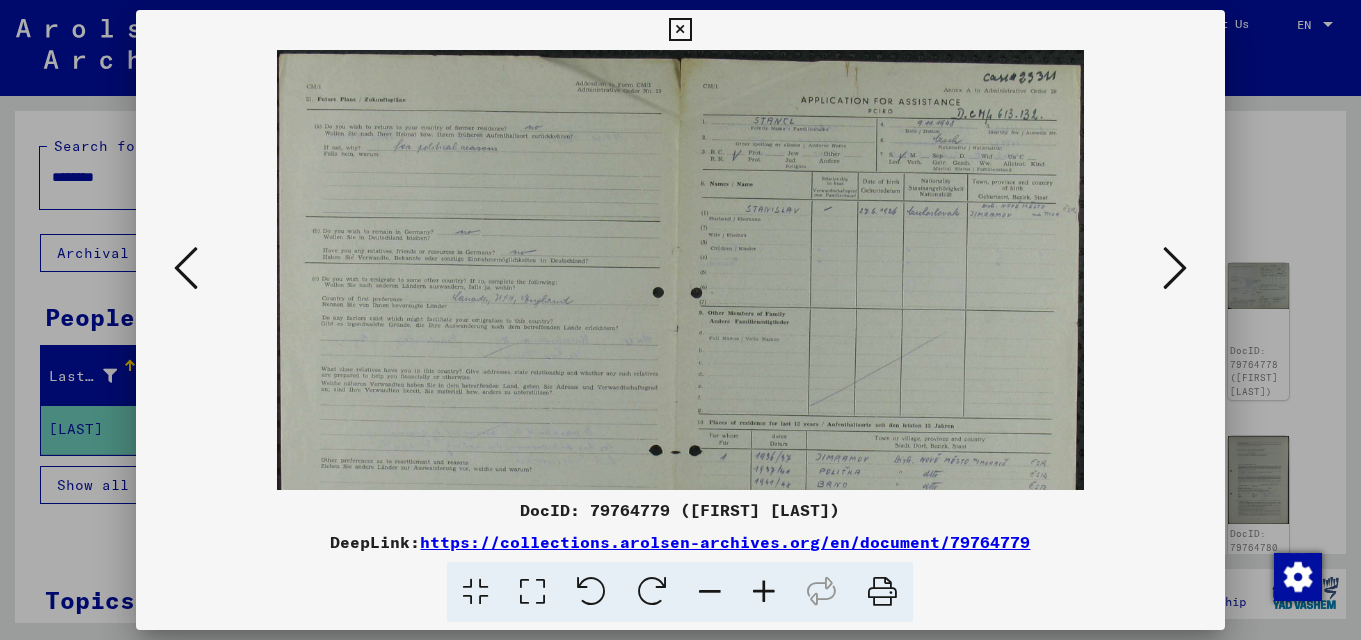 click at bounding box center [764, 592] 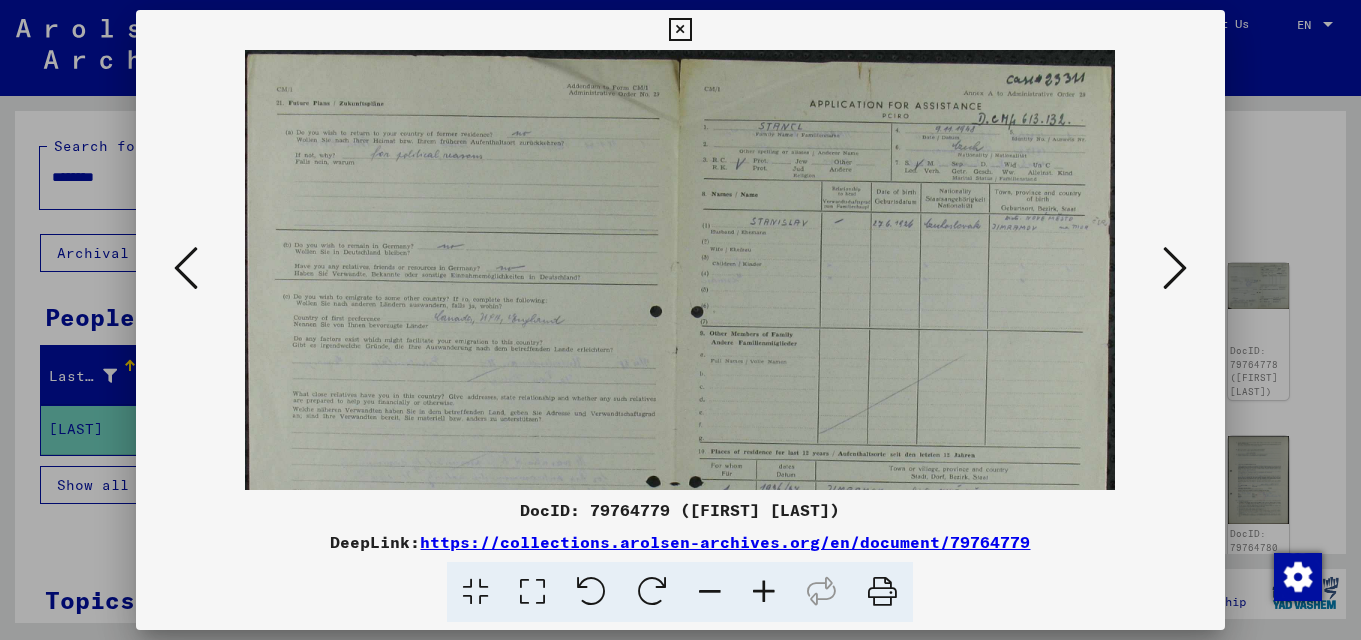 click at bounding box center [764, 592] 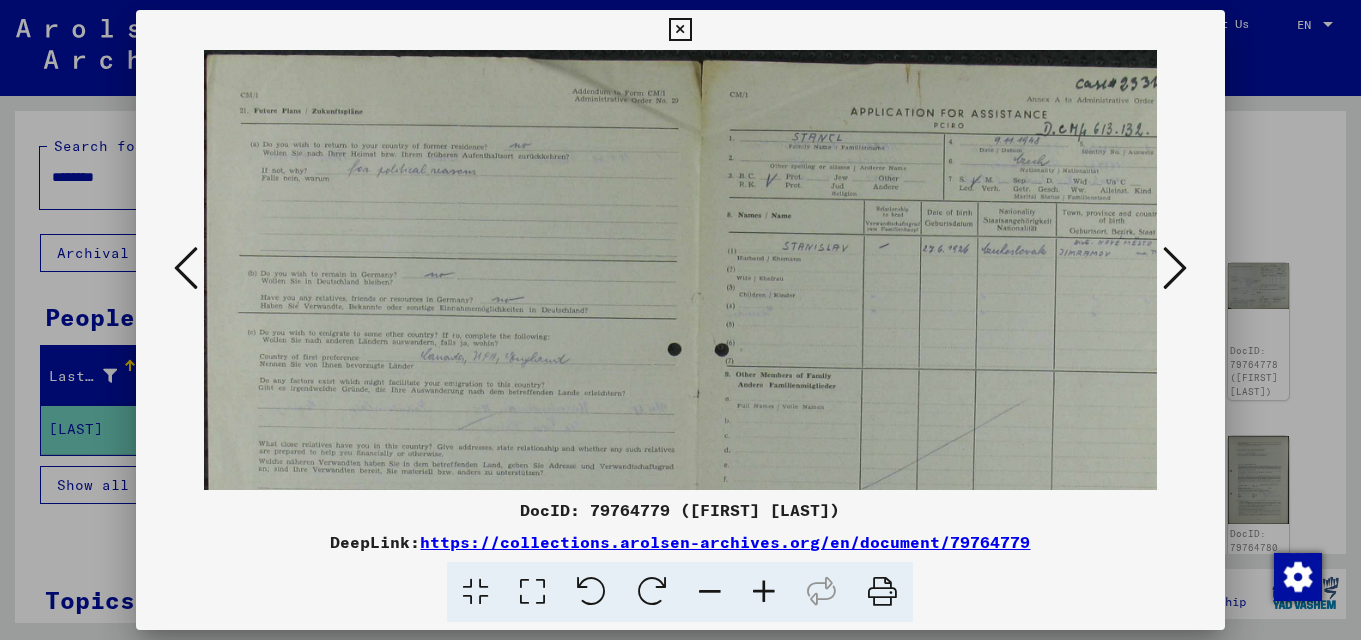 click at bounding box center [764, 592] 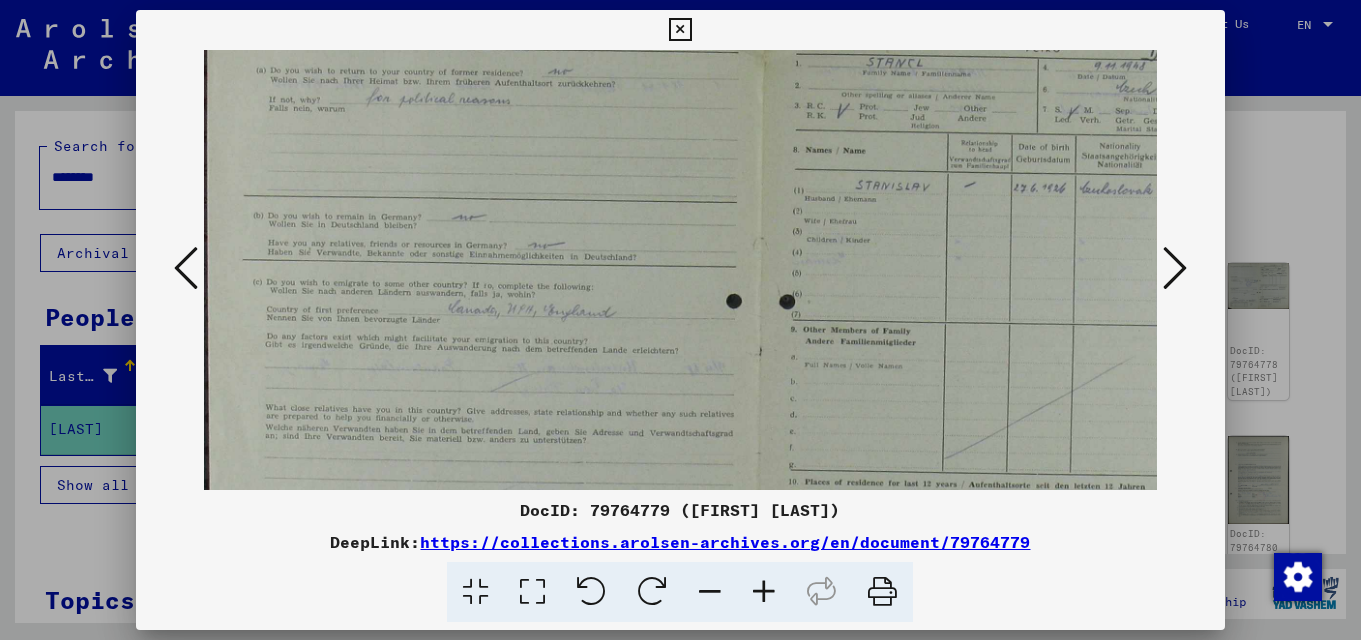 drag, startPoint x: 848, startPoint y: 303, endPoint x: 876, endPoint y: 201, distance: 105.773346 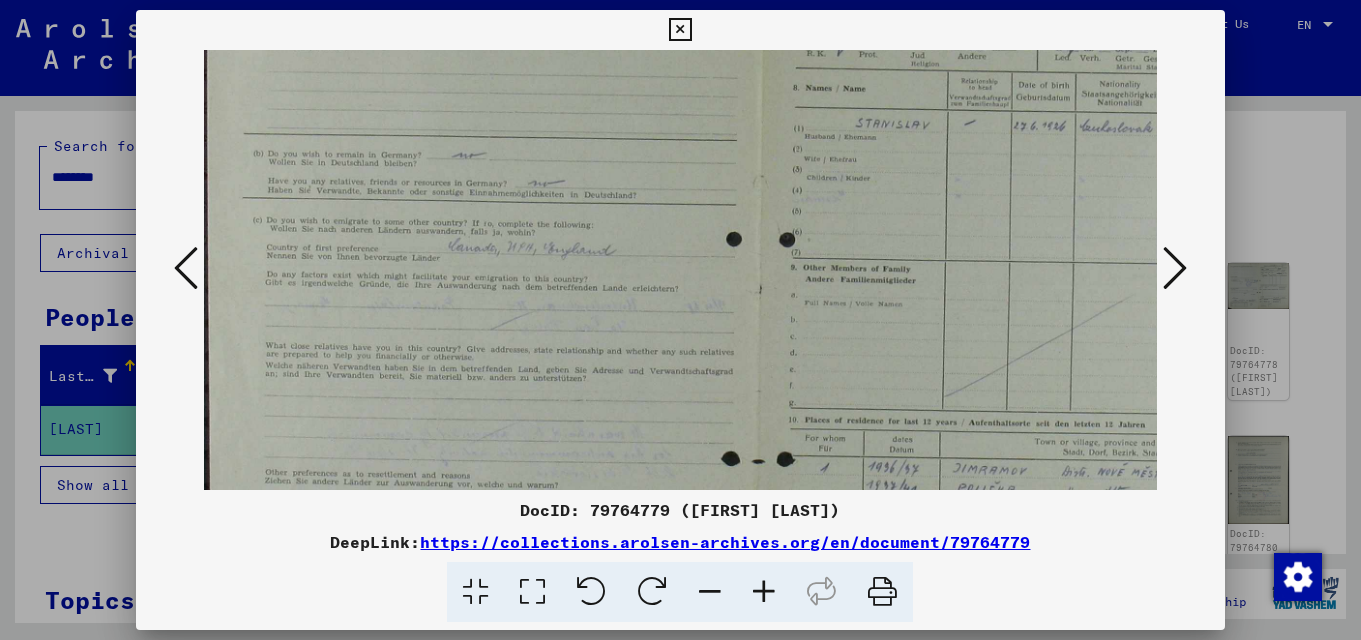 drag, startPoint x: 849, startPoint y: 361, endPoint x: 855, endPoint y: 317, distance: 44.407207 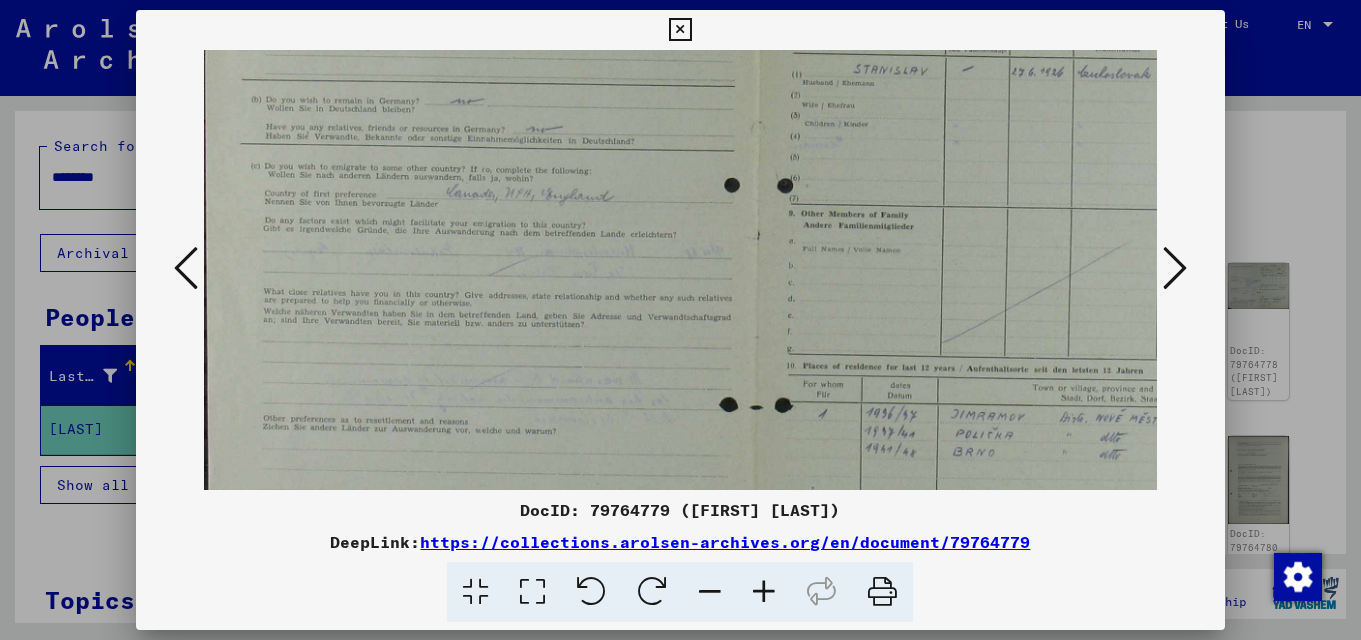 drag, startPoint x: 899, startPoint y: 372, endPoint x: 897, endPoint y: 324, distance: 48.04165 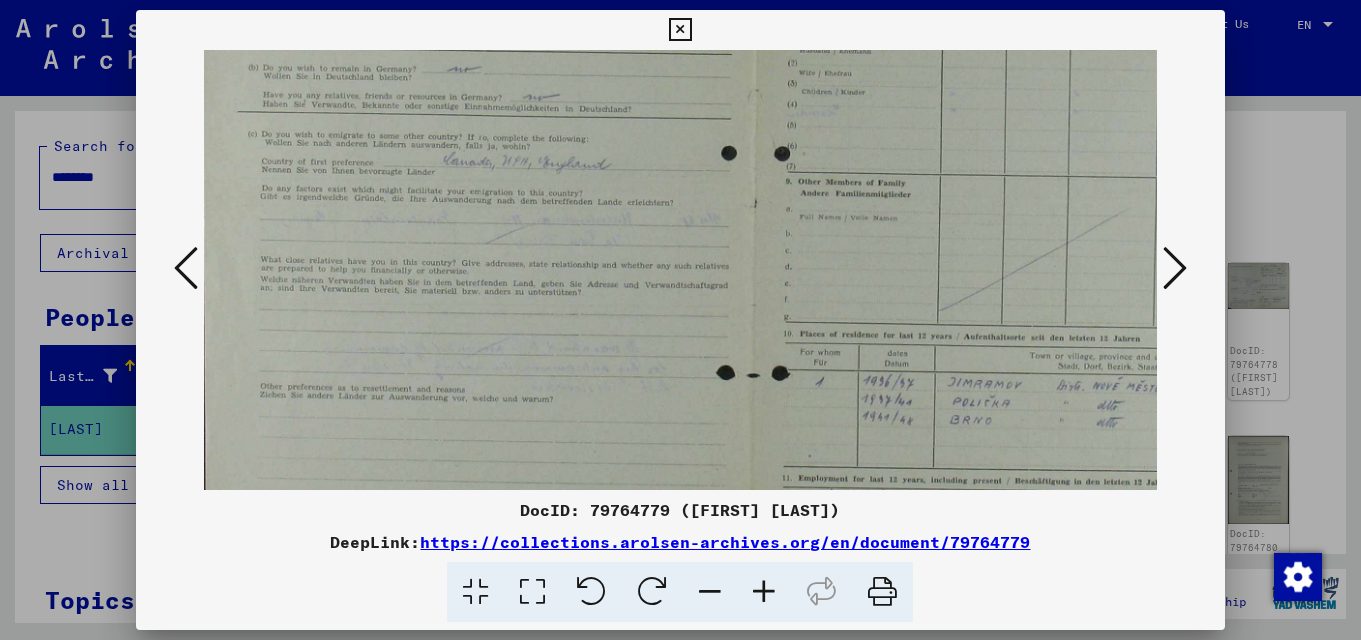scroll, scrollTop: 237, scrollLeft: 5, axis: both 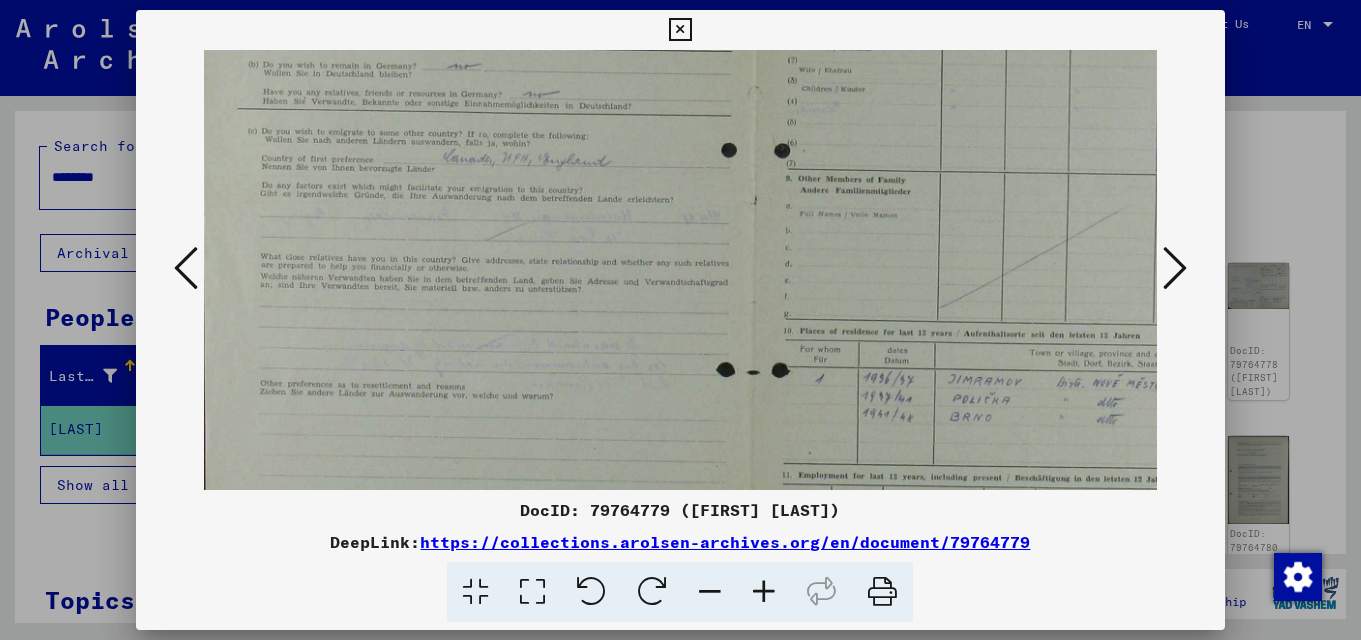 drag, startPoint x: 901, startPoint y: 374, endPoint x: 898, endPoint y: 346, distance: 28.160255 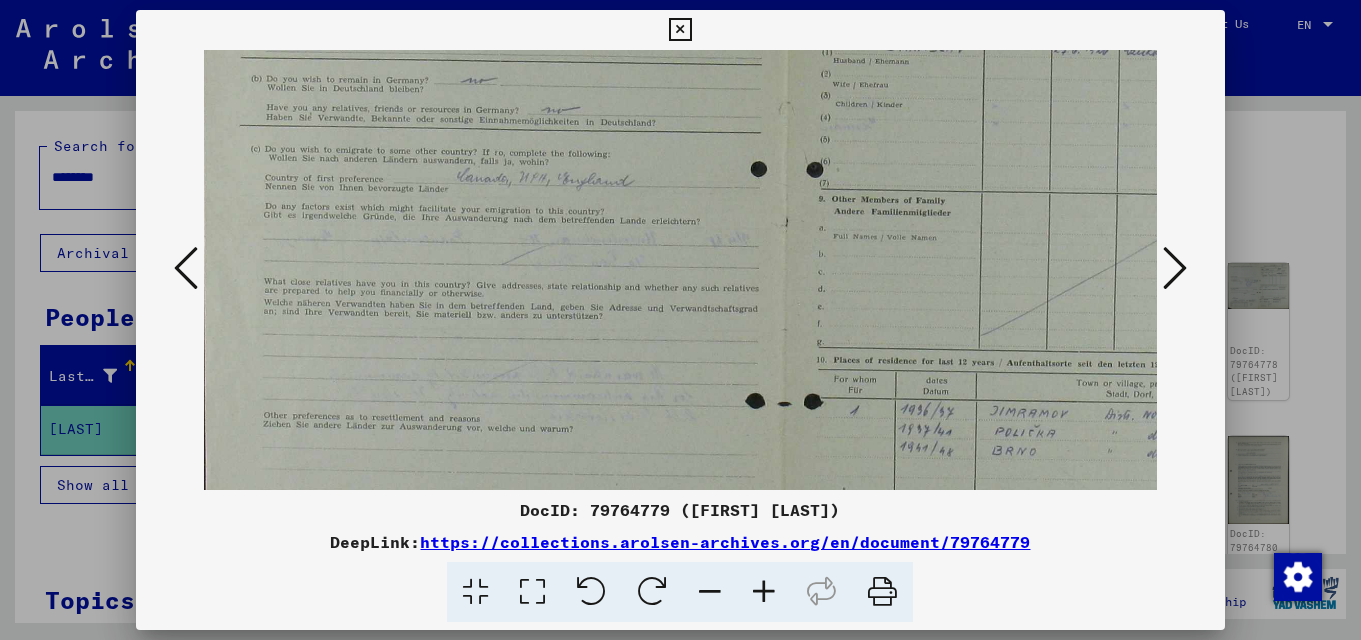 click at bounding box center (764, 592) 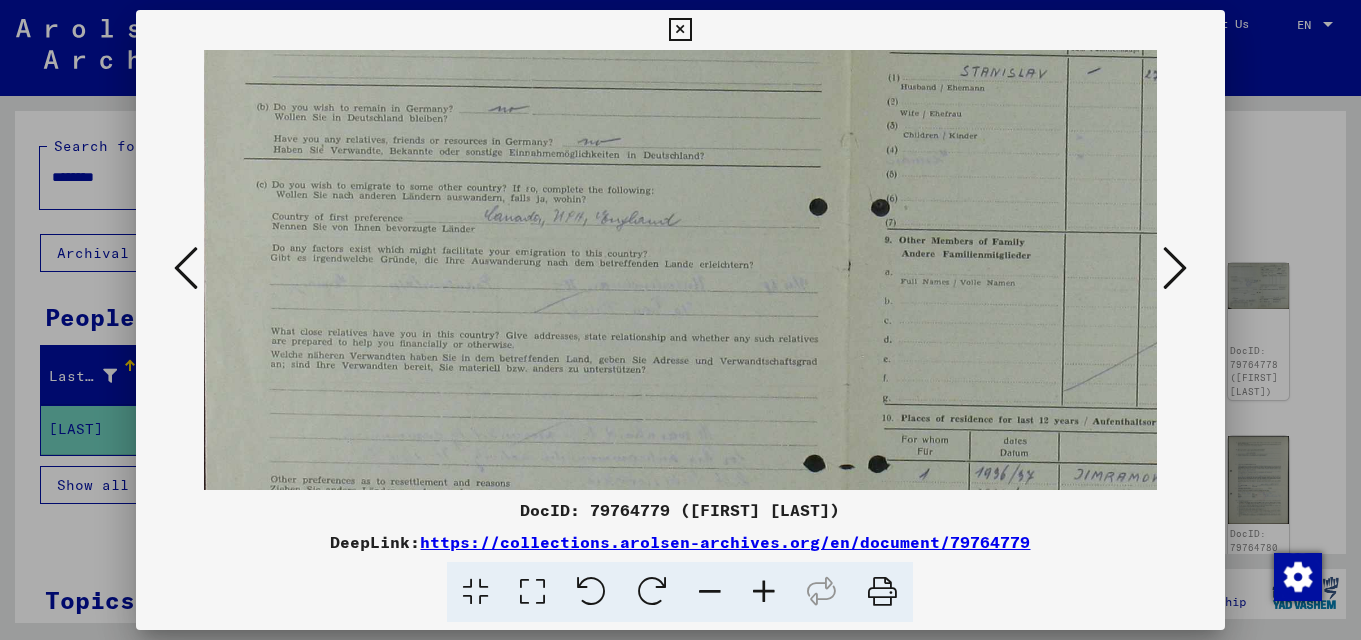 click at bounding box center [764, 592] 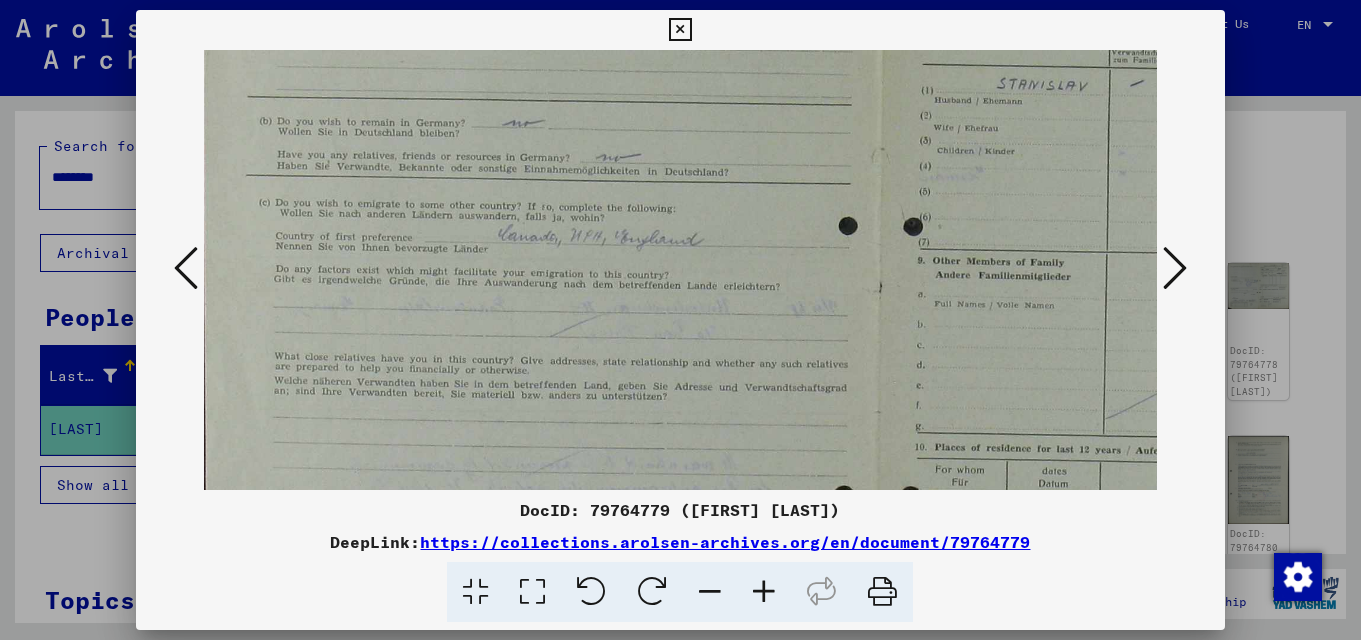 drag, startPoint x: 704, startPoint y: 391, endPoint x: 694, endPoint y: 267, distance: 124.40257 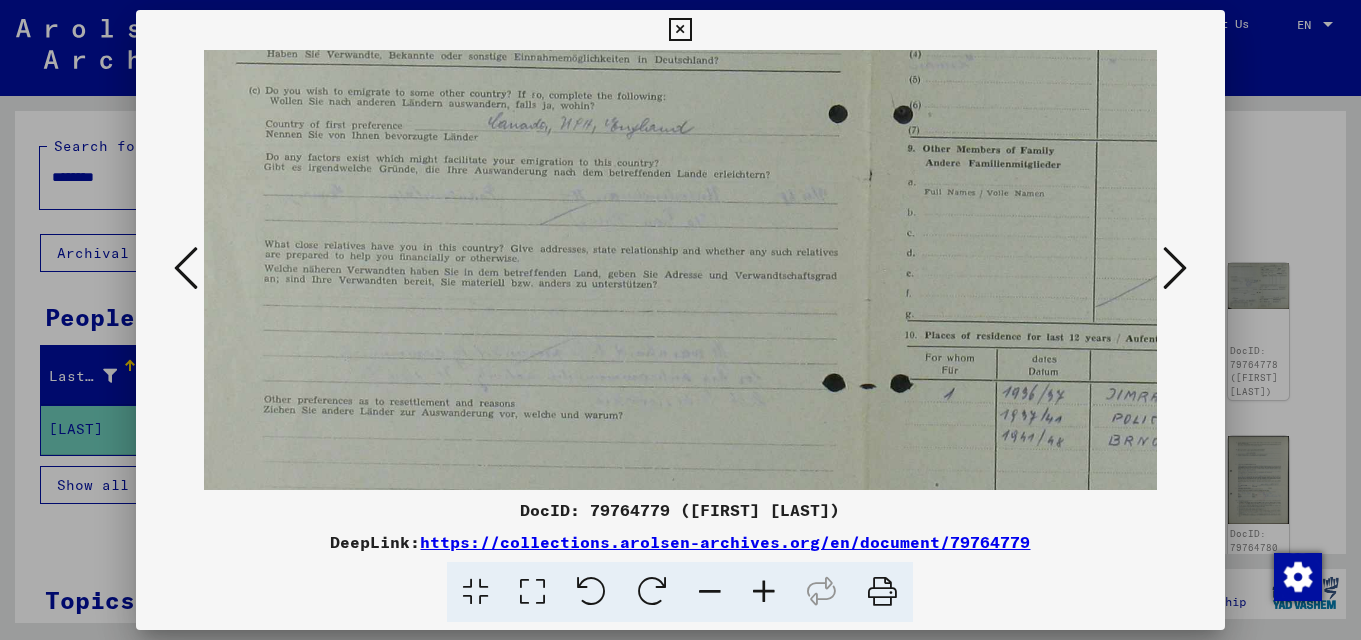 drag, startPoint x: 694, startPoint y: 267, endPoint x: 694, endPoint y: 250, distance: 17 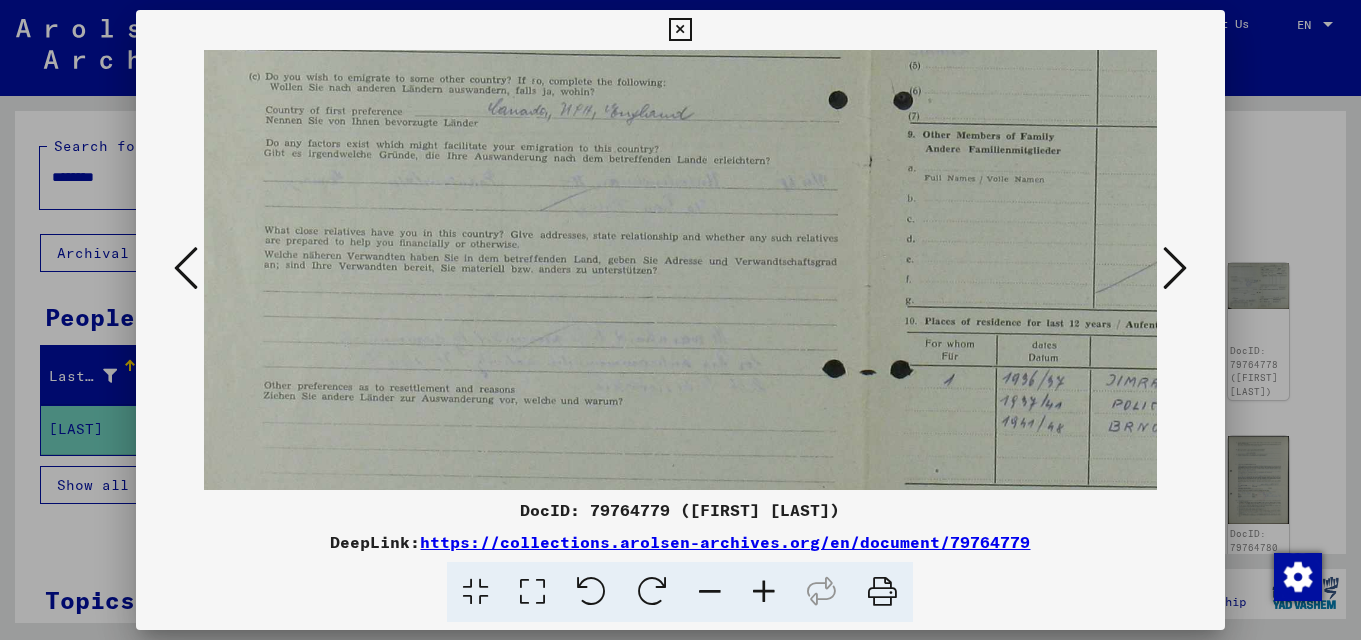 scroll, scrollTop: 427, scrollLeft: 6, axis: both 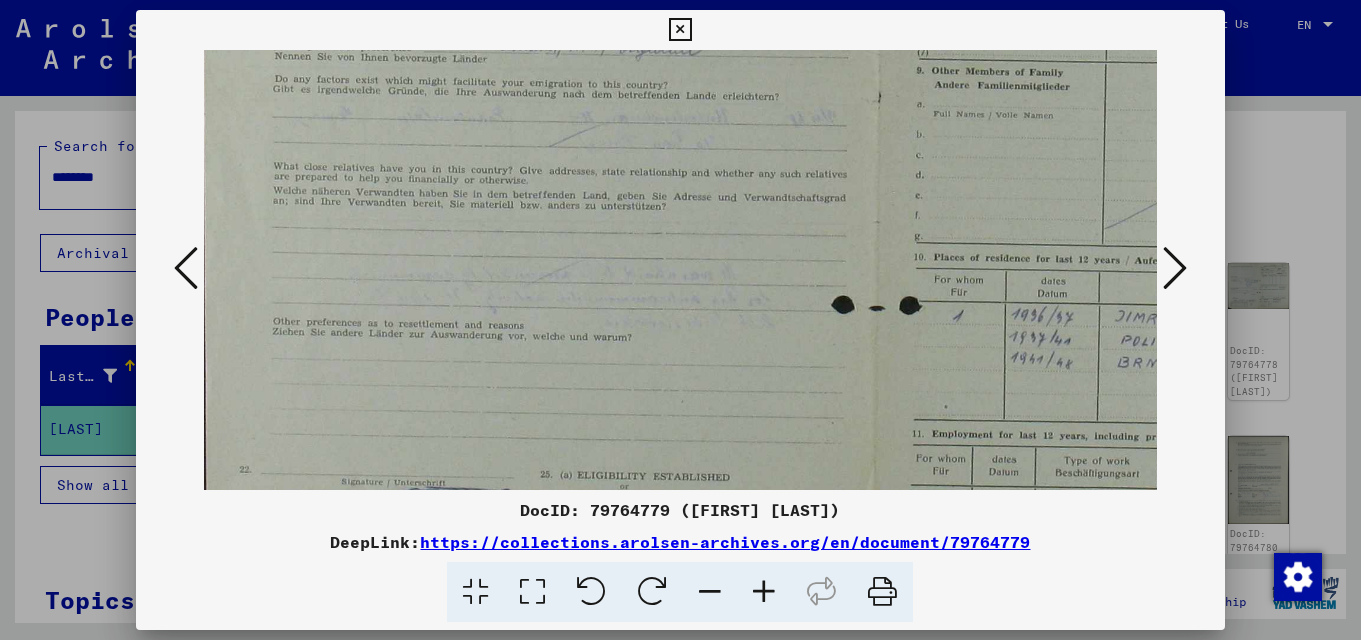 drag, startPoint x: 688, startPoint y: 364, endPoint x: 693, endPoint y: 289, distance: 75.16648 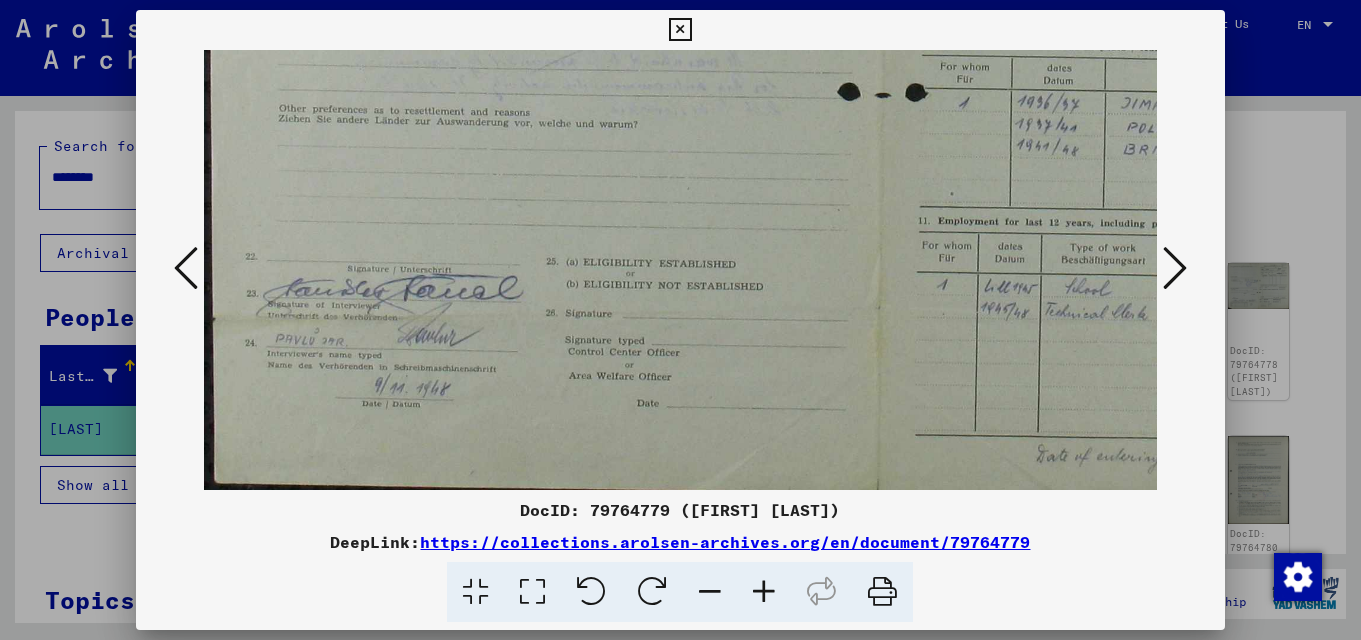 drag, startPoint x: 700, startPoint y: 382, endPoint x: 727, endPoint y: 256, distance: 128.86038 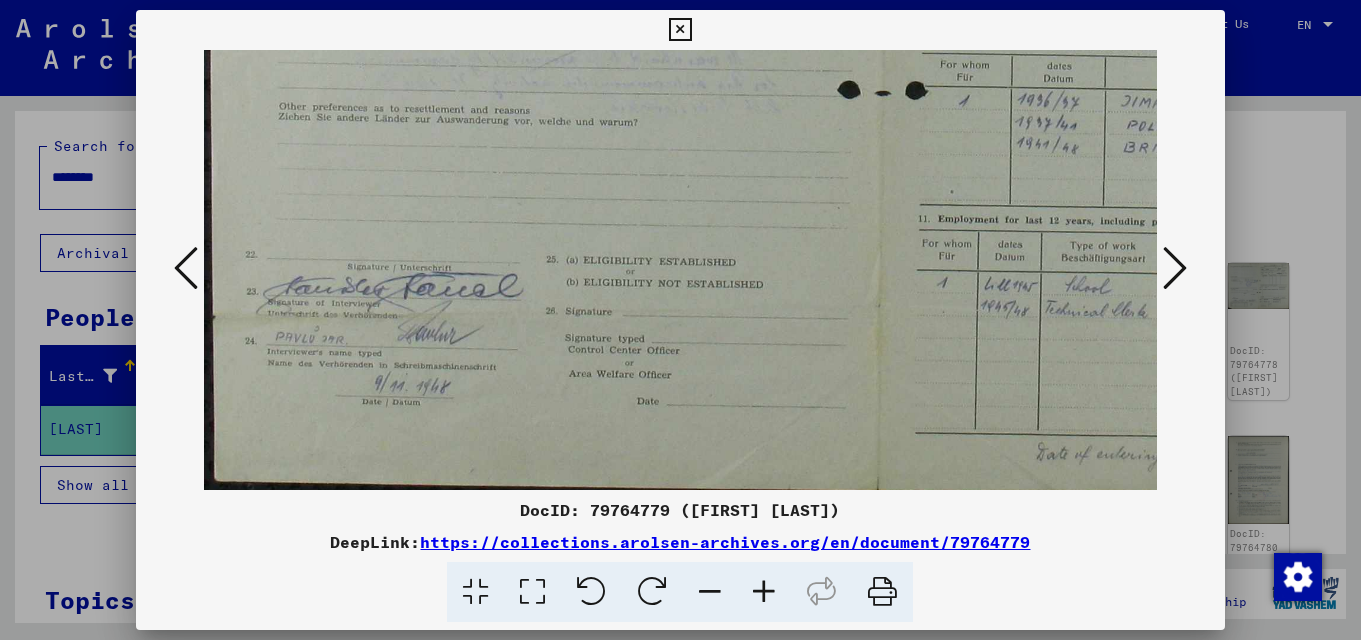 scroll, scrollTop: 650, scrollLeft: 0, axis: vertical 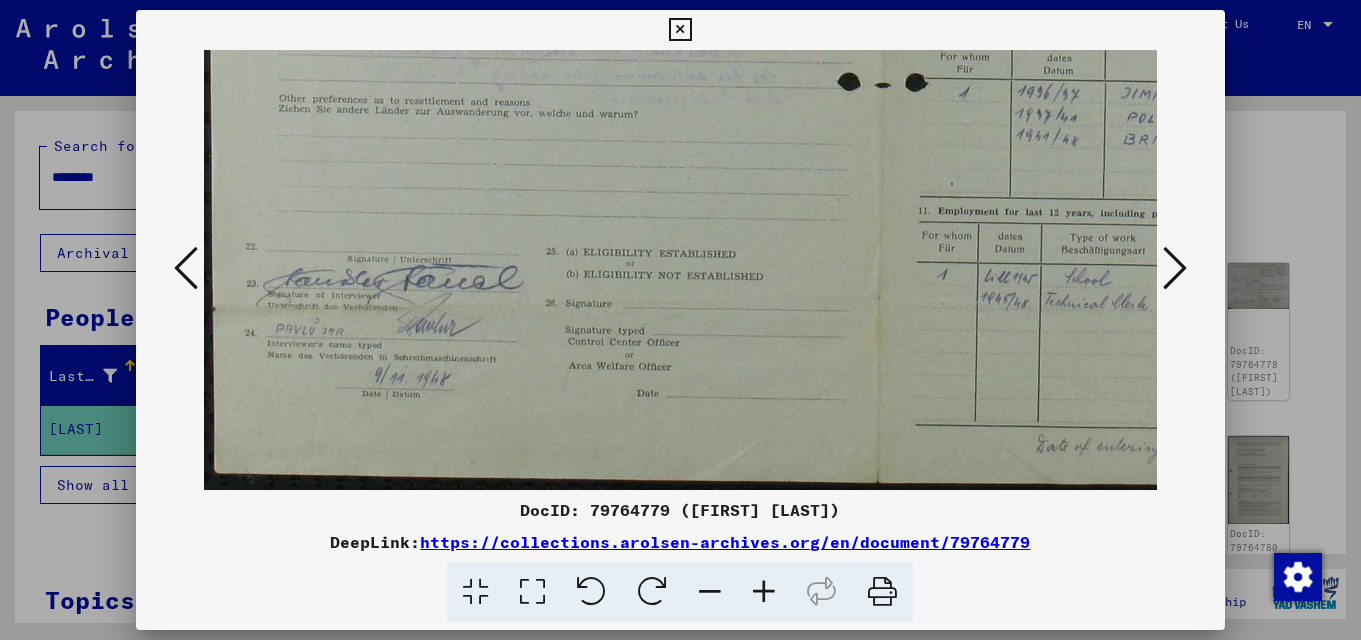 drag, startPoint x: 707, startPoint y: 392, endPoint x: 709, endPoint y: 361, distance: 31.06445 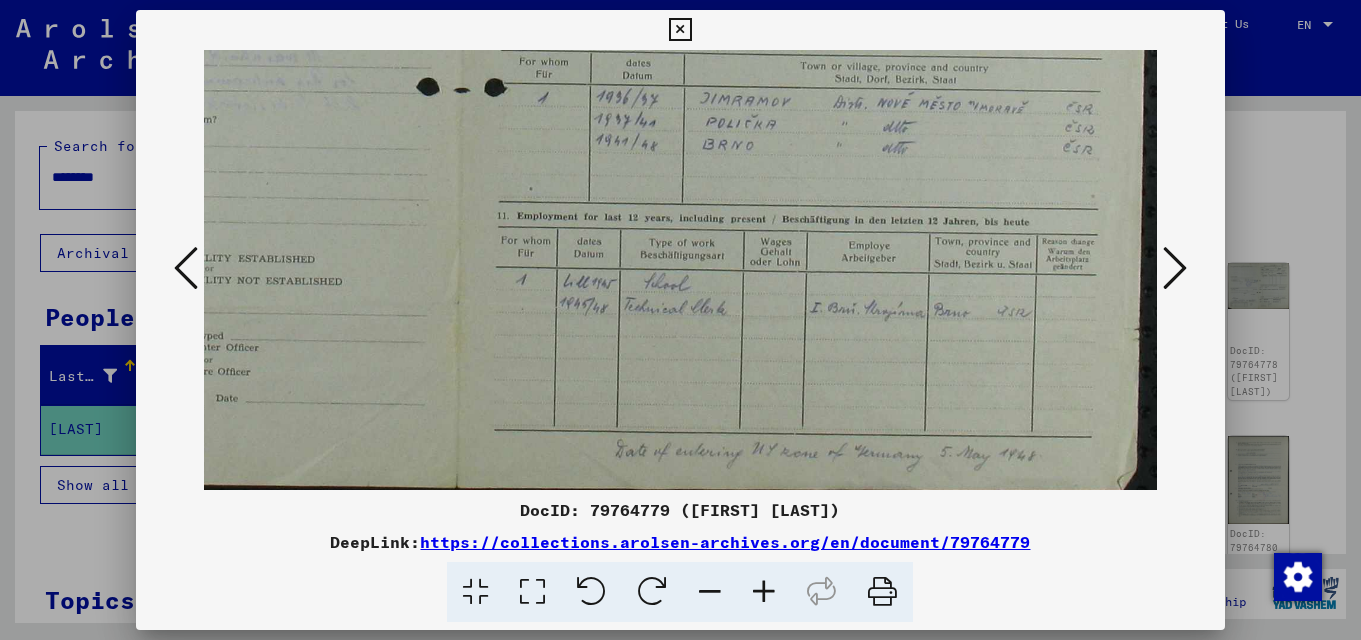 drag, startPoint x: 776, startPoint y: 391, endPoint x: 297, endPoint y: 385, distance: 479.03757 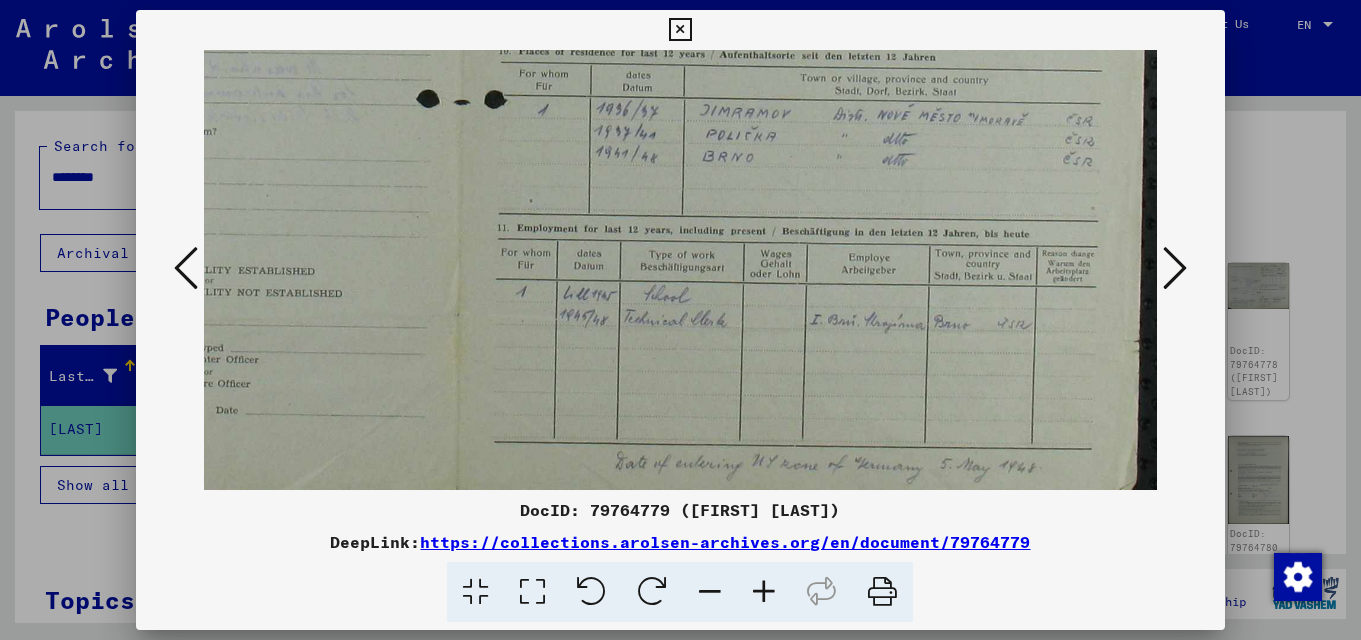 scroll, scrollTop: 627, scrollLeft: 421, axis: both 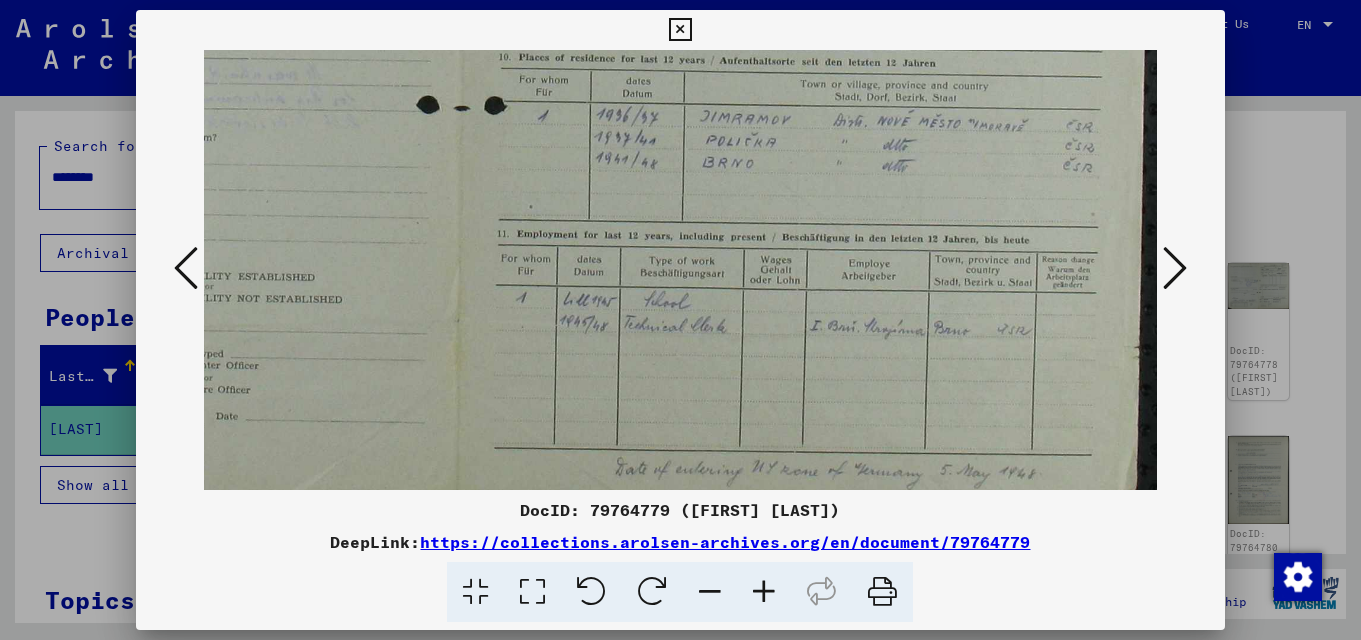 drag, startPoint x: 854, startPoint y: 388, endPoint x: 708, endPoint y: 407, distance: 147.23111 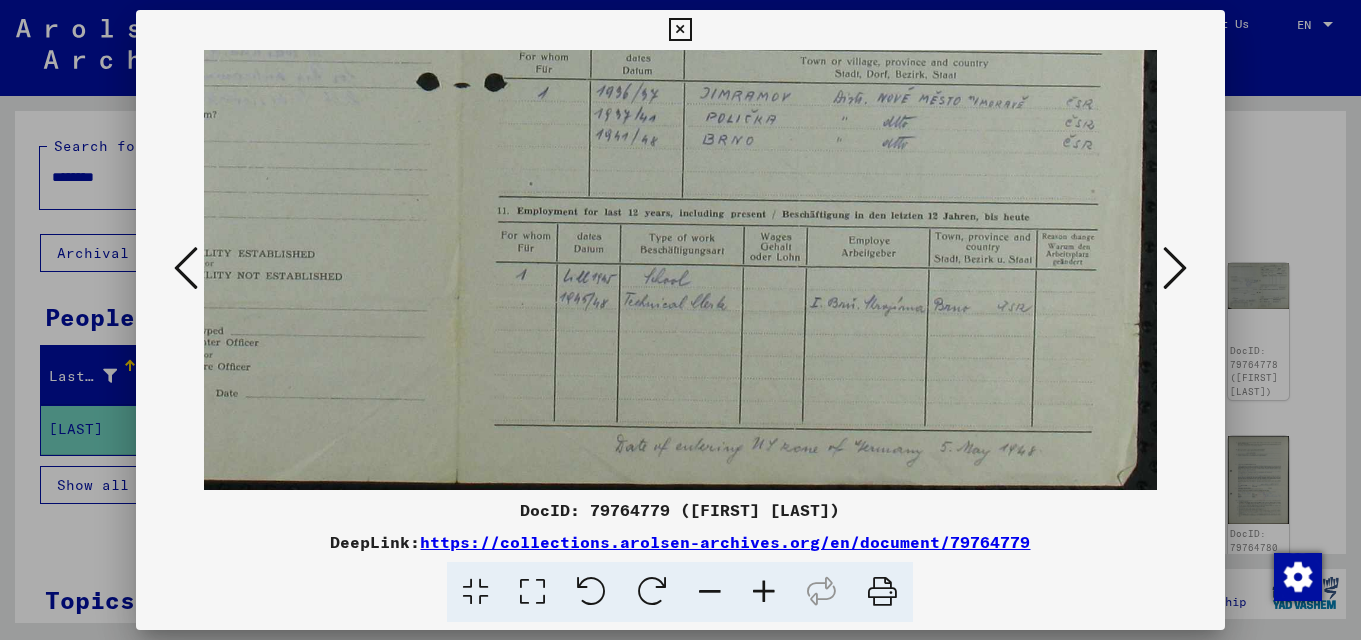 drag, startPoint x: 963, startPoint y: 389, endPoint x: 955, endPoint y: 344, distance: 45.705578 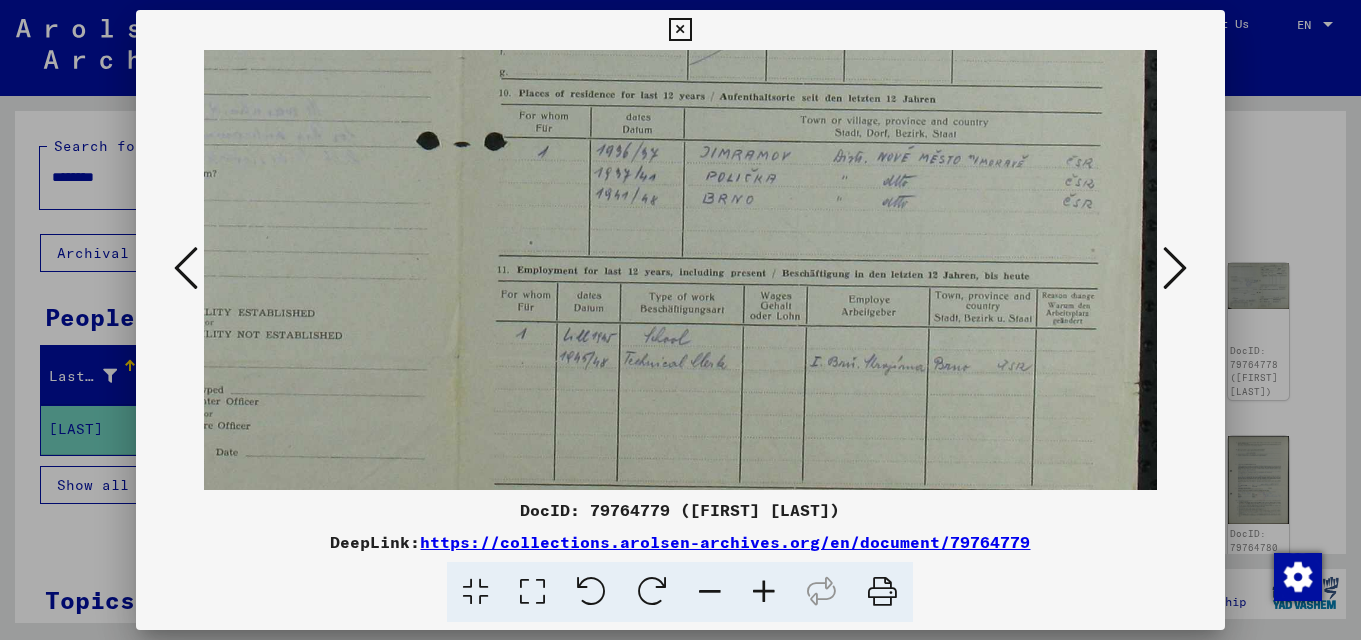drag, startPoint x: 941, startPoint y: 265, endPoint x: 918, endPoint y: 337, distance: 75.58439 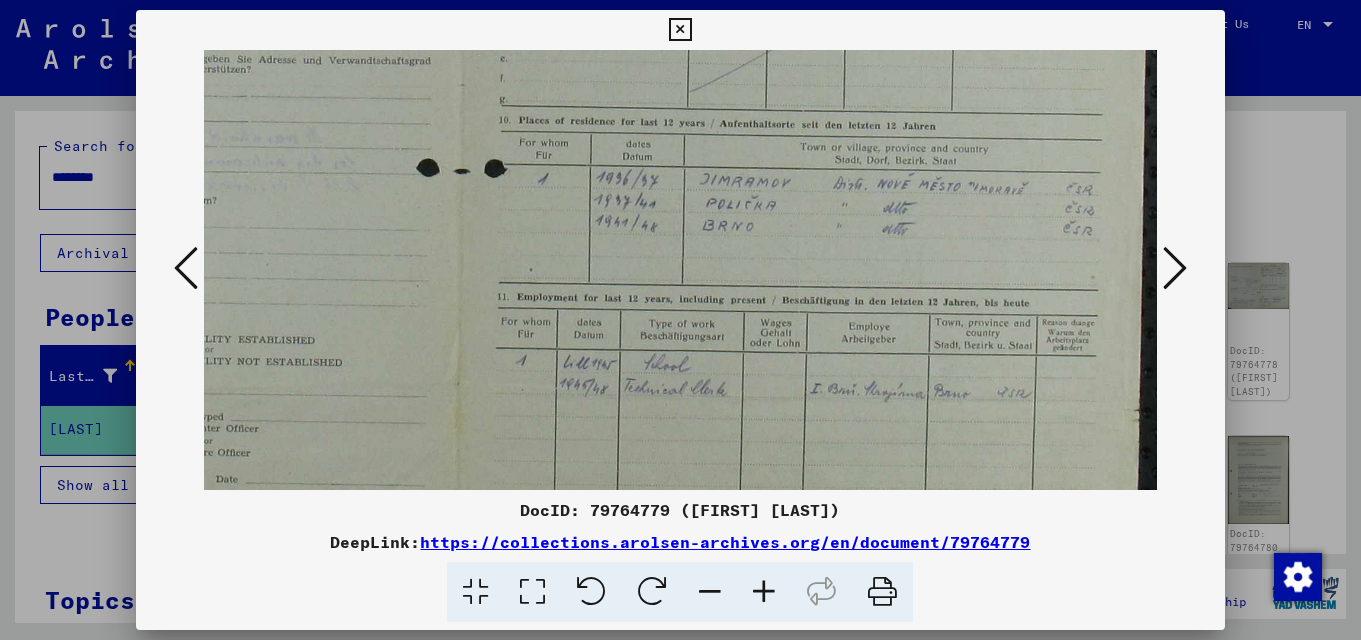 click at bounding box center (470, 31) 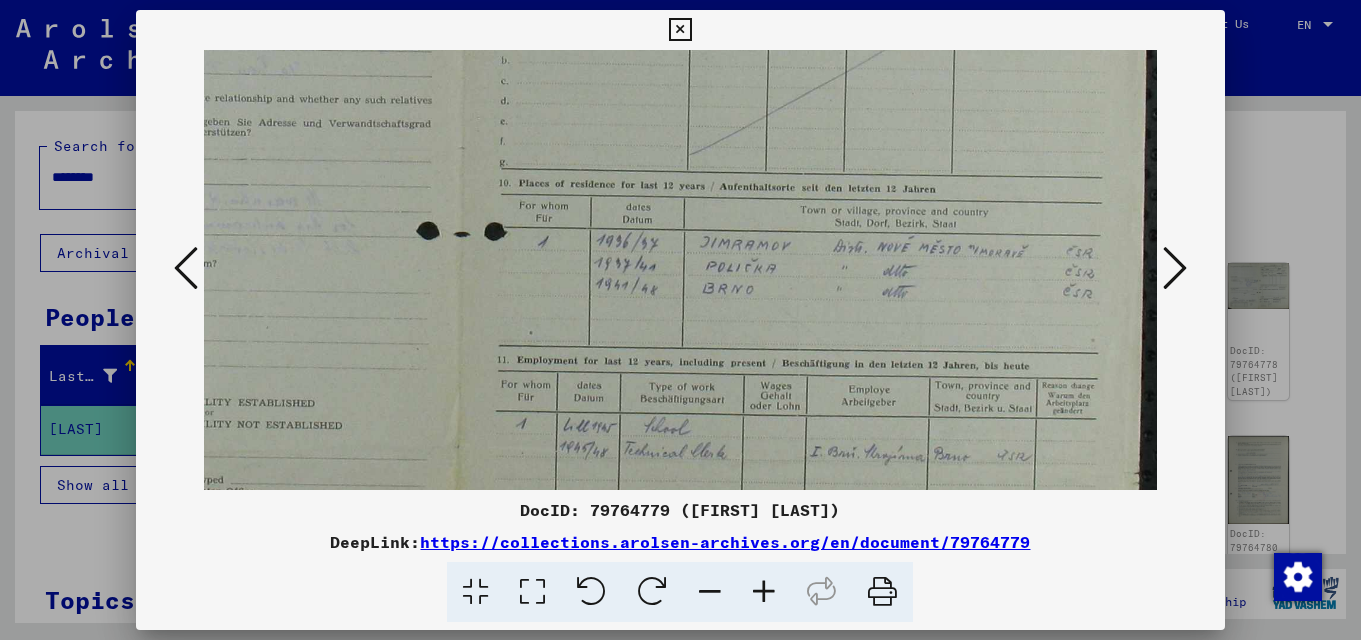 drag, startPoint x: 907, startPoint y: 314, endPoint x: 895, endPoint y: 369, distance: 56.293873 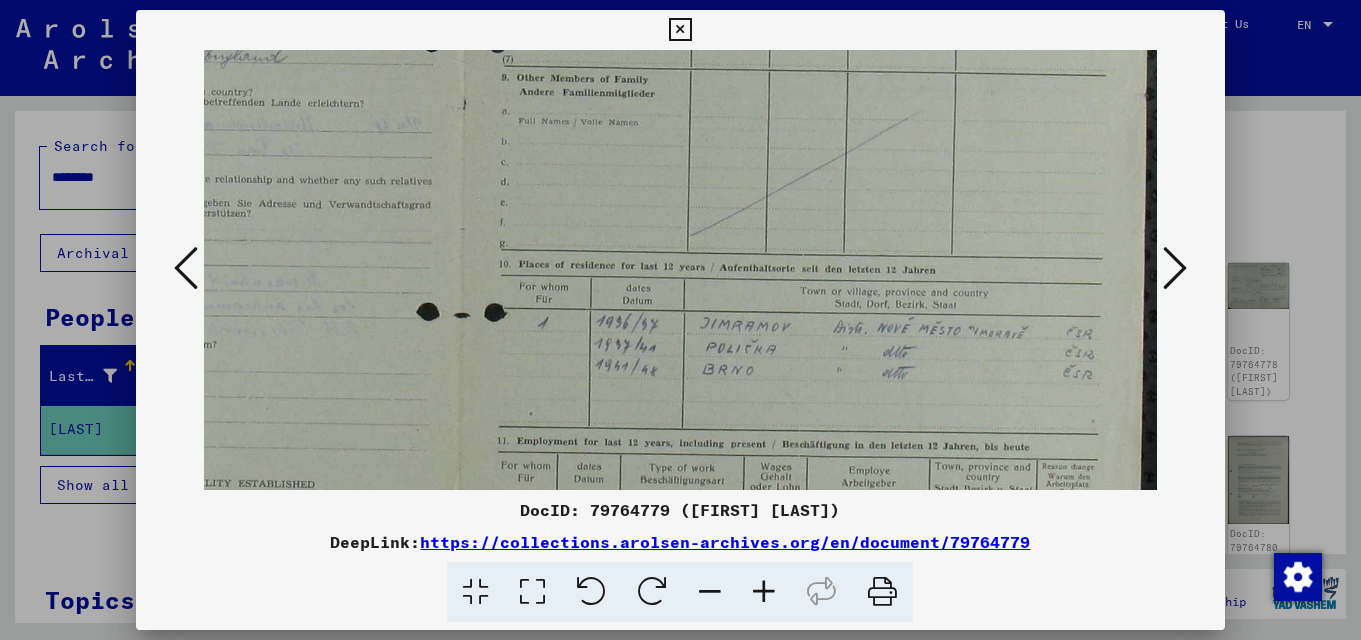 drag, startPoint x: 868, startPoint y: 310, endPoint x: 845, endPoint y: 404, distance: 96.77293 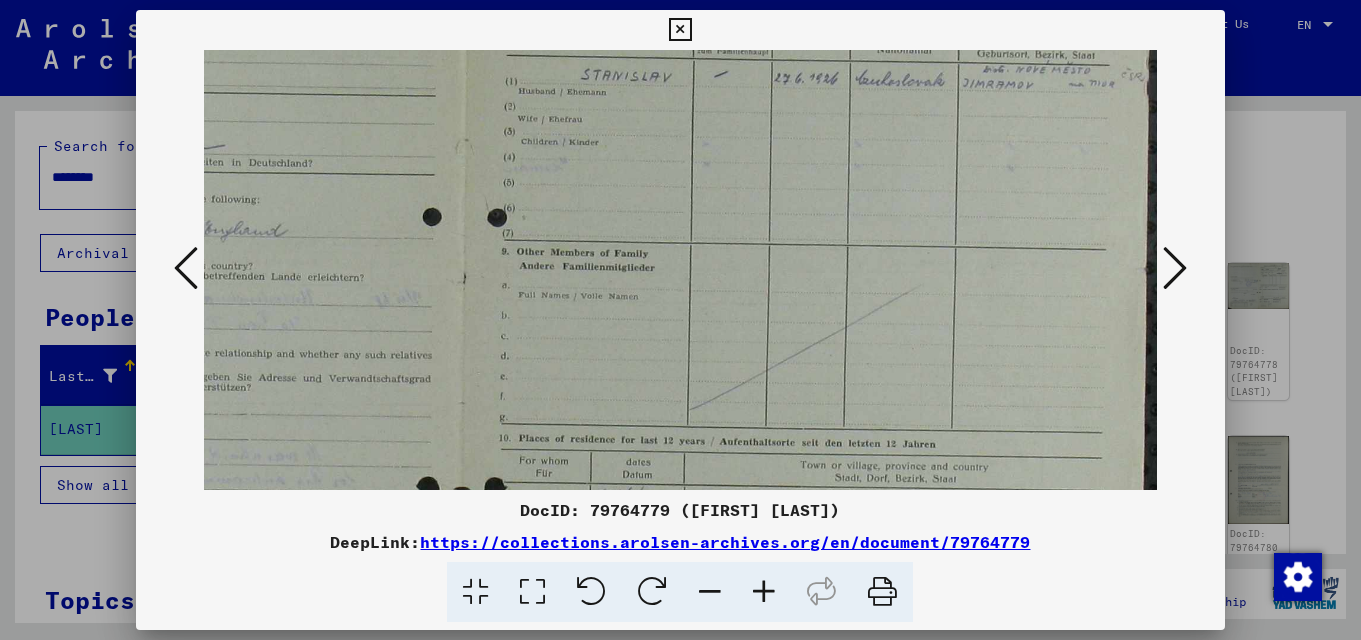 drag, startPoint x: 870, startPoint y: 301, endPoint x: 869, endPoint y: 345, distance: 44.011364 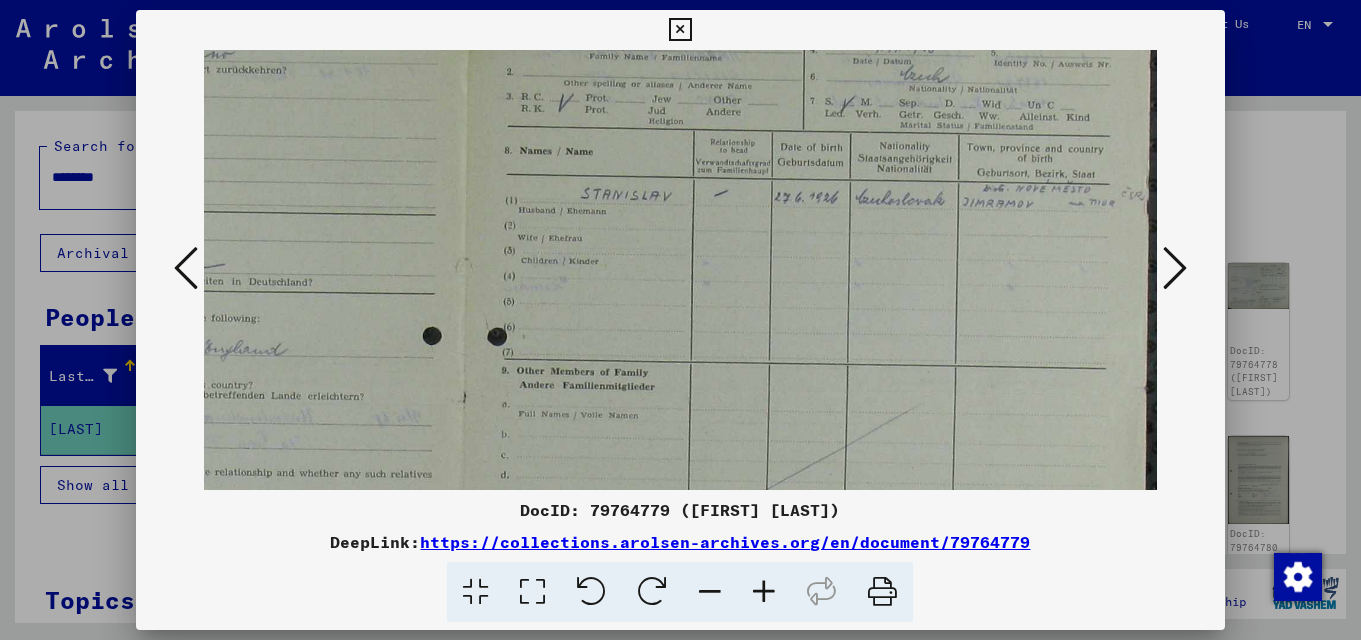 drag, startPoint x: 885, startPoint y: 223, endPoint x: 867, endPoint y: 308, distance: 86.88498 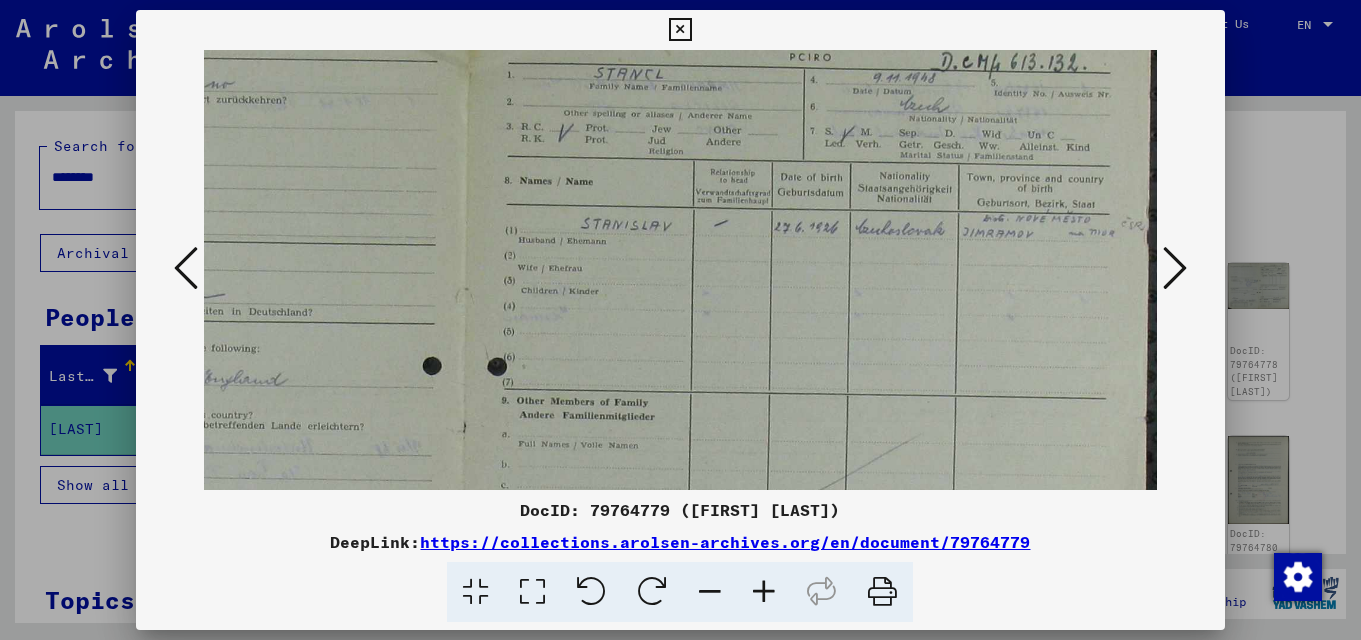 click at bounding box center (470, 498) 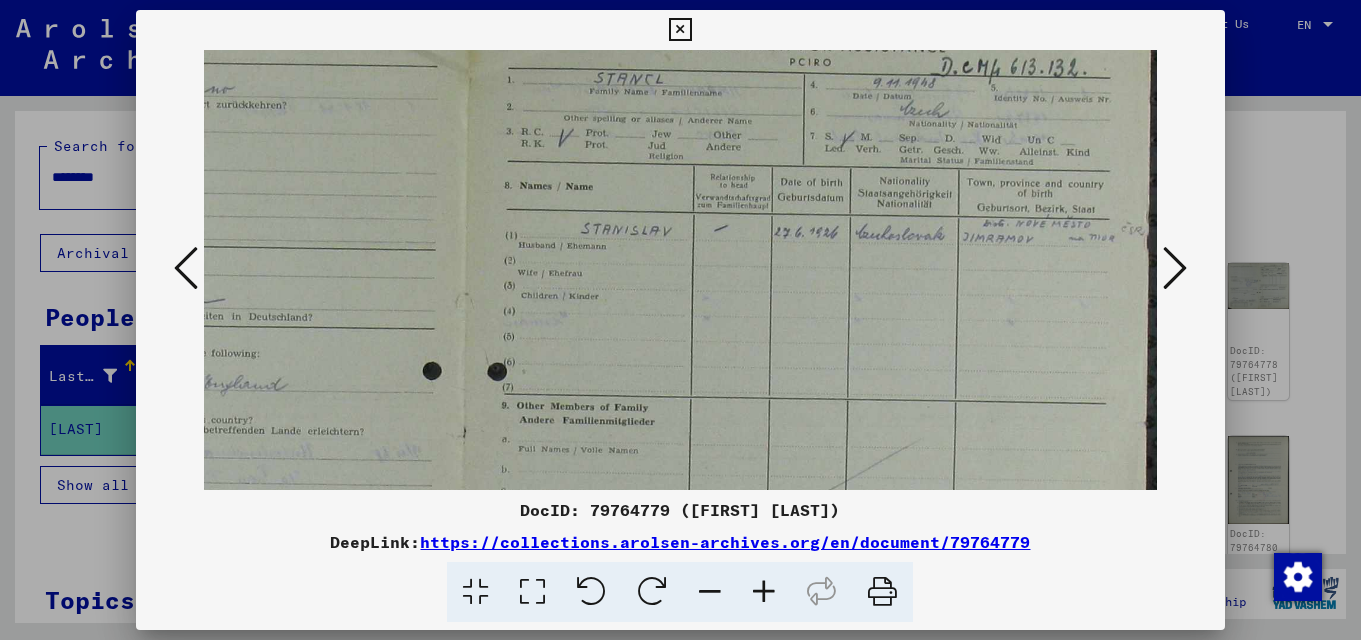 drag, startPoint x: 919, startPoint y: 296, endPoint x: 914, endPoint y: 314, distance: 18.681541 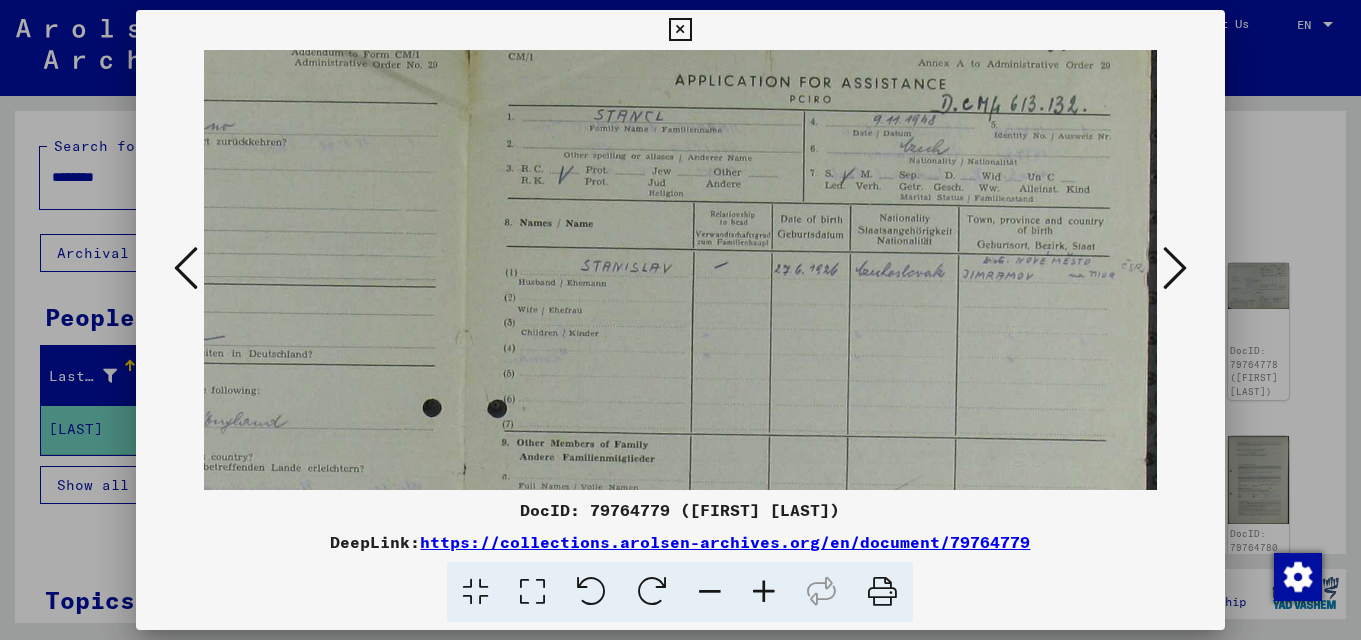 click at bounding box center (470, 540) 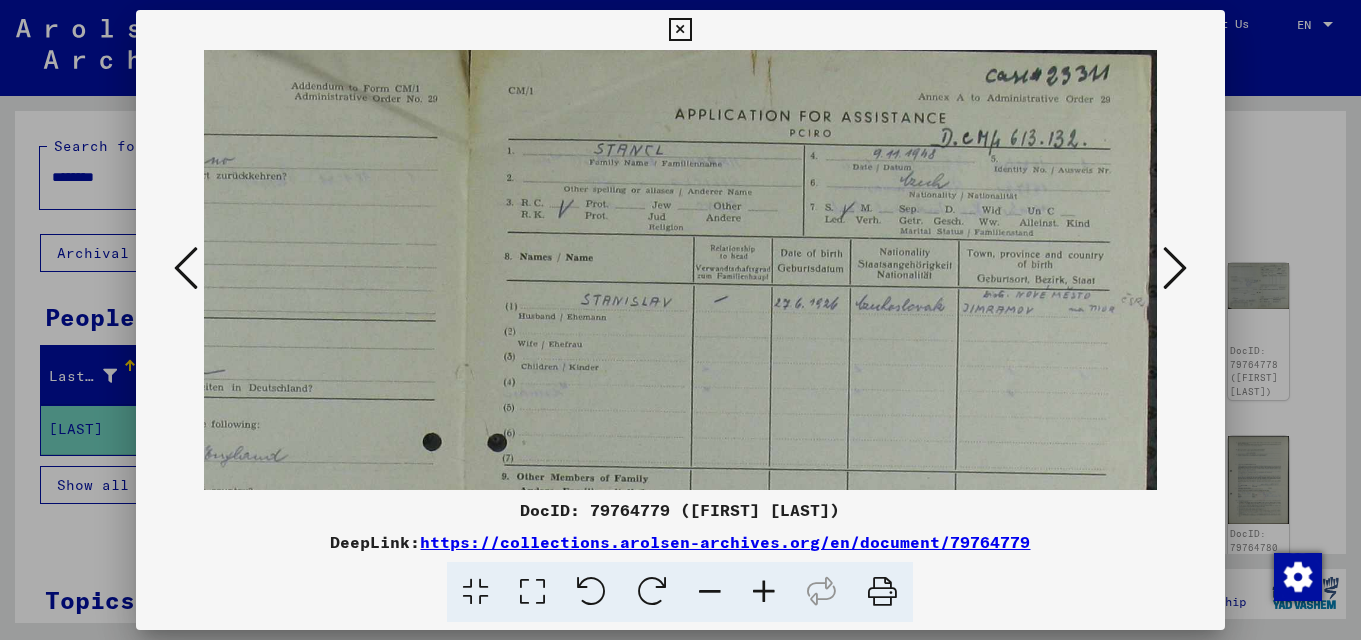 drag, startPoint x: 919, startPoint y: 308, endPoint x: 908, endPoint y: 352, distance: 45.35416 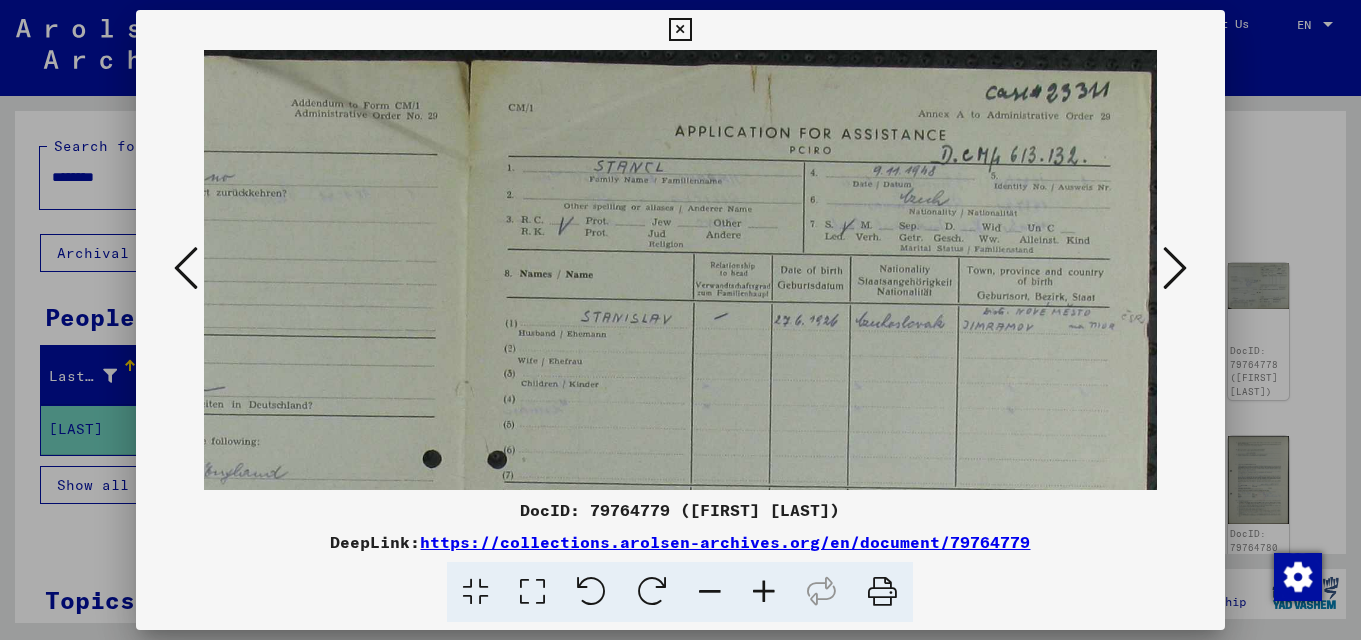 click at bounding box center [470, 591] 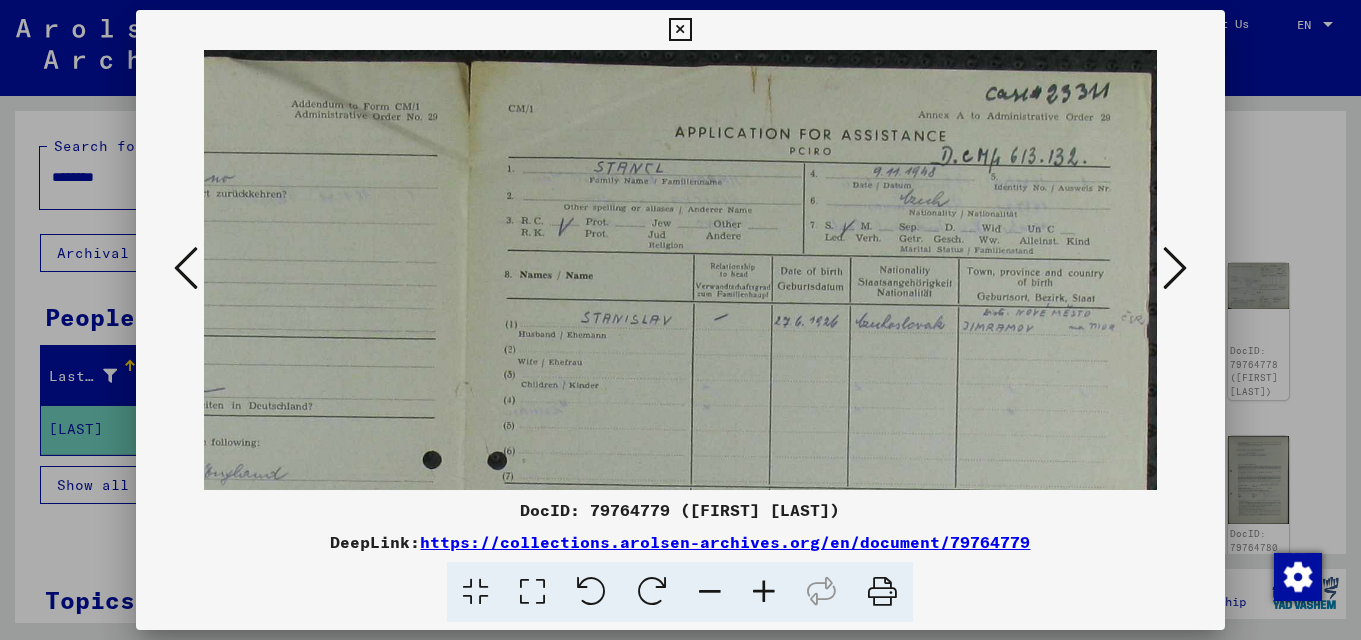 scroll, scrollTop: 0, scrollLeft: 421, axis: horizontal 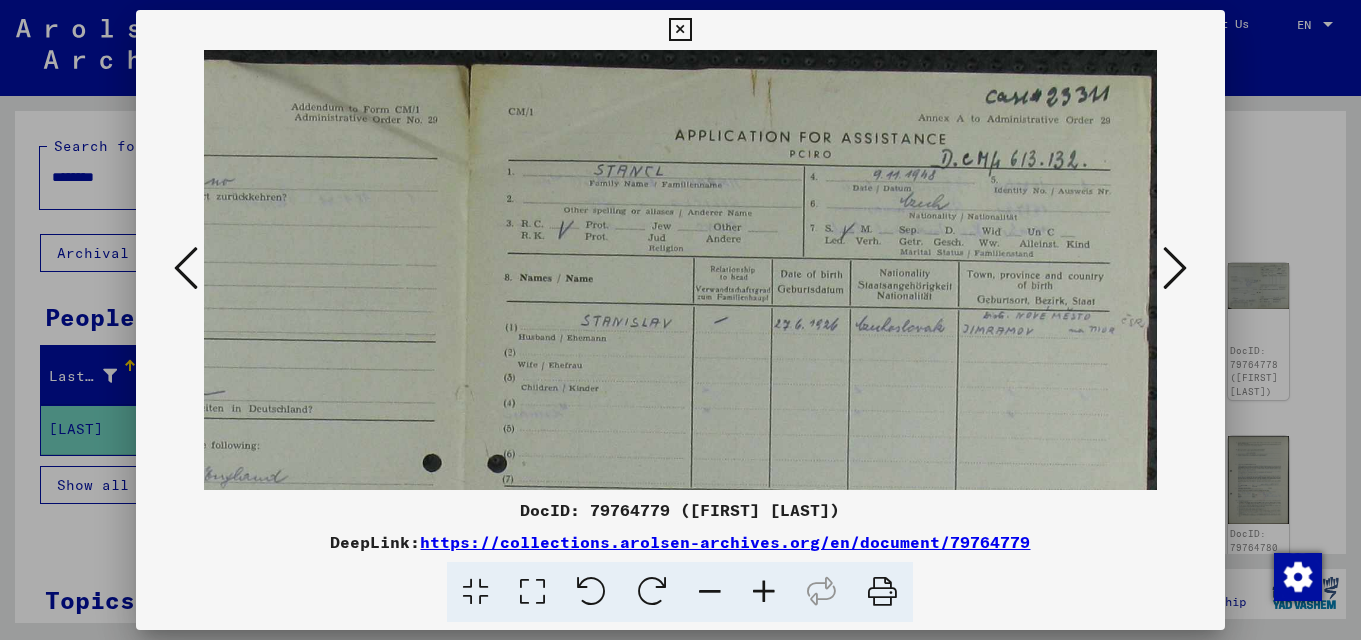 drag, startPoint x: 908, startPoint y: 359, endPoint x: 902, endPoint y: 380, distance: 21.84033 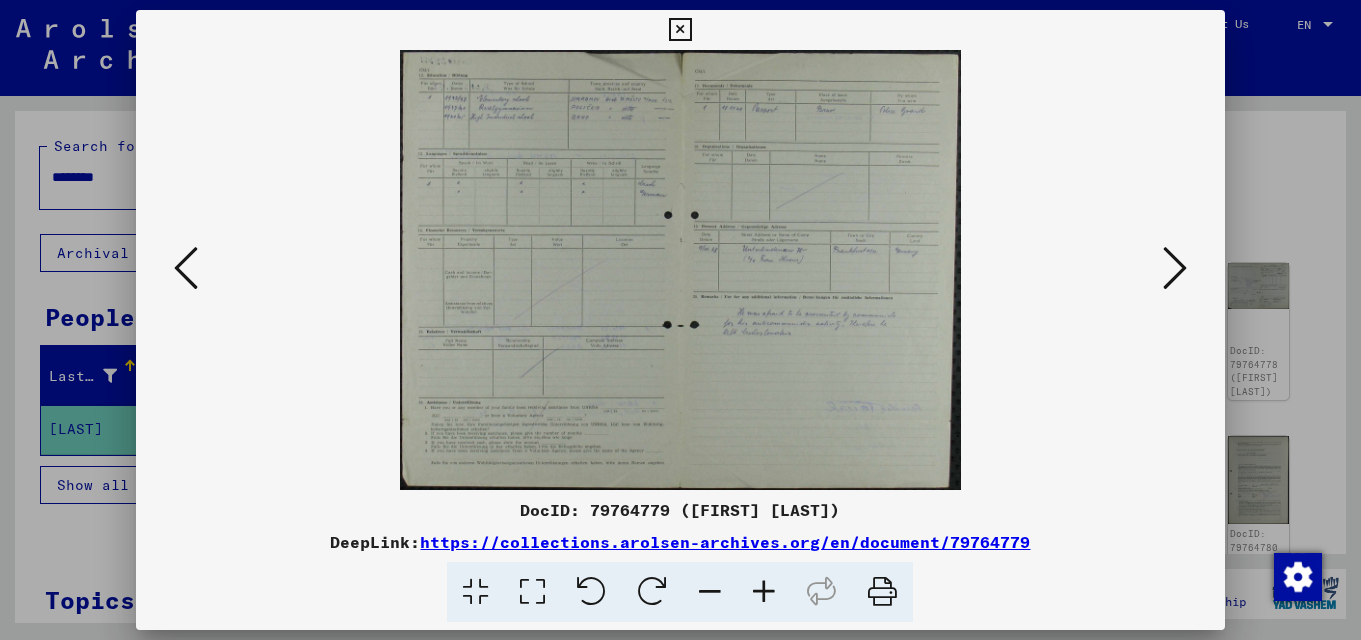 scroll, scrollTop: 0, scrollLeft: 0, axis: both 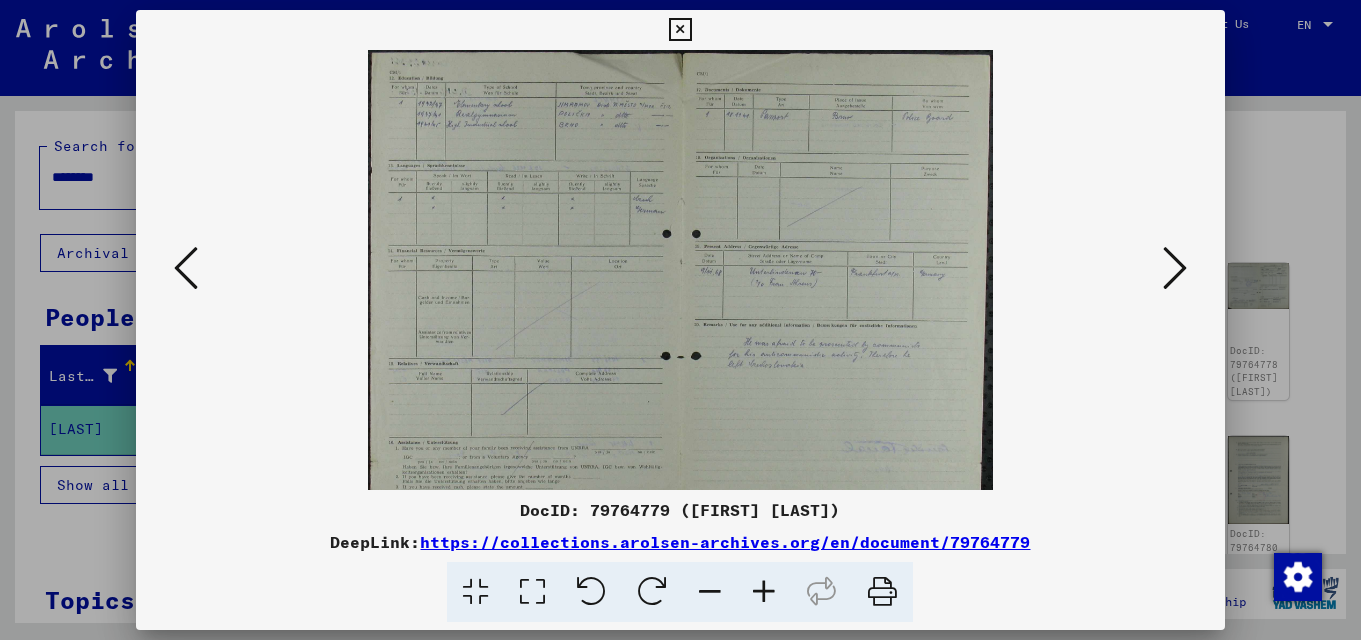 click at bounding box center (764, 592) 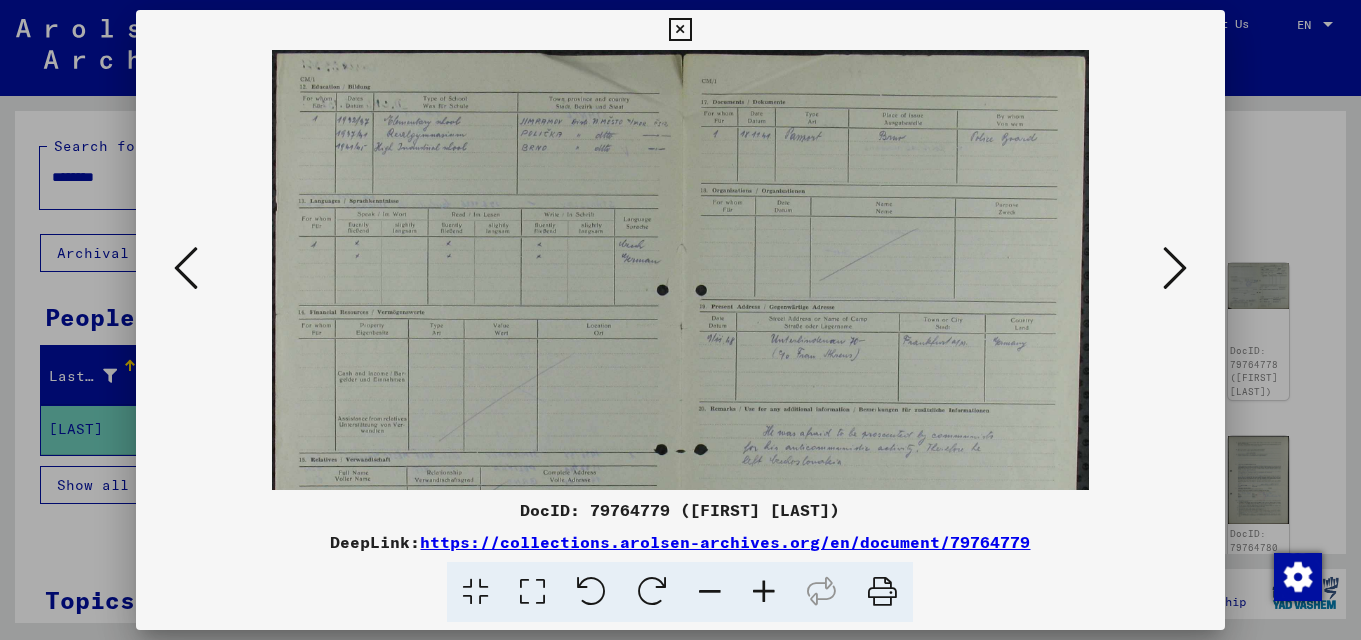 click at bounding box center (764, 592) 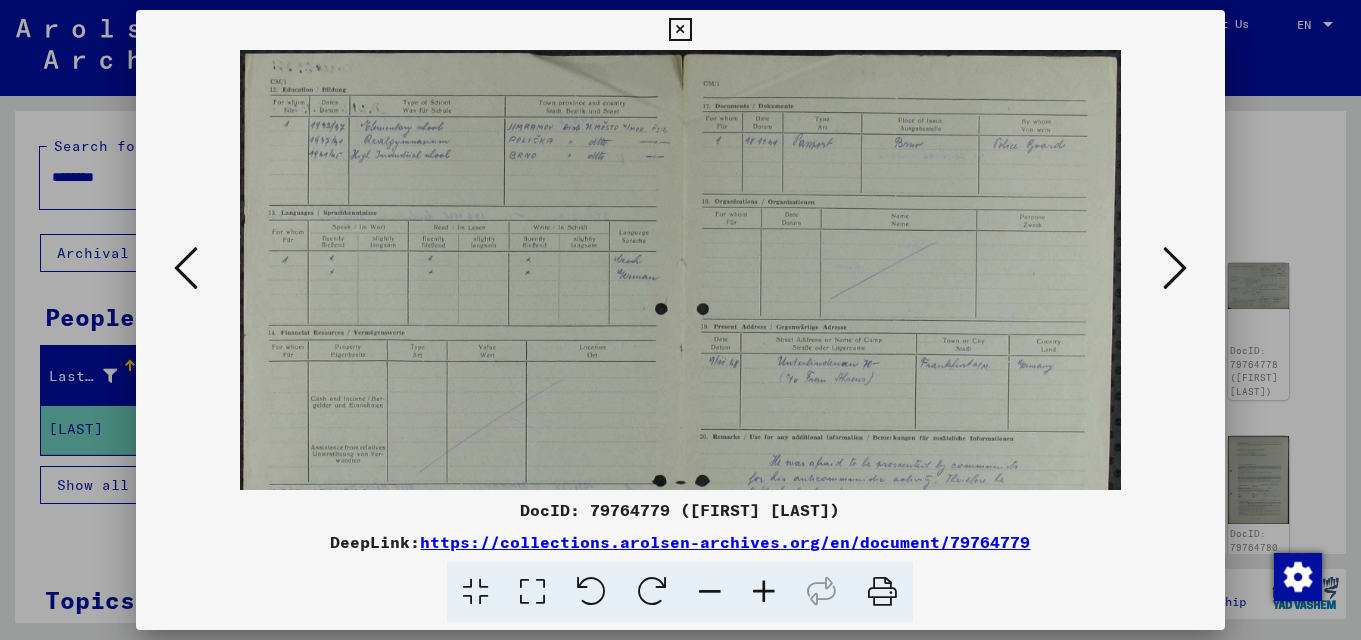 click at bounding box center (764, 592) 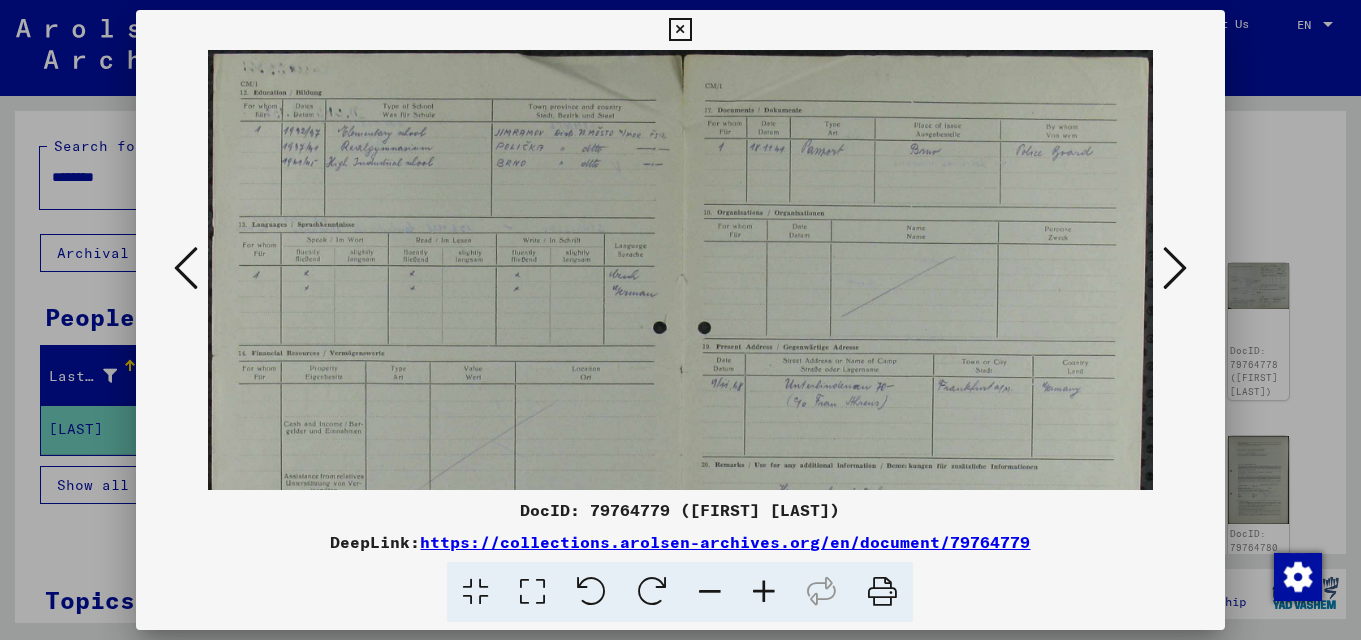 click at bounding box center [764, 592] 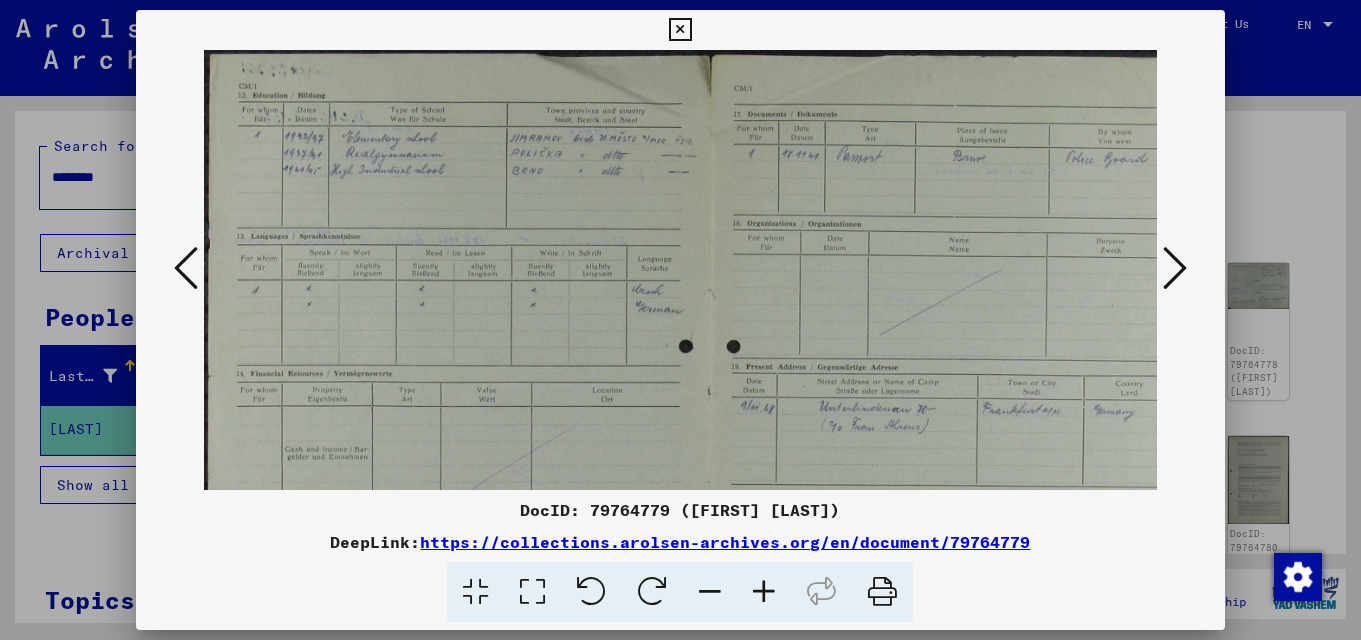 click at bounding box center (764, 592) 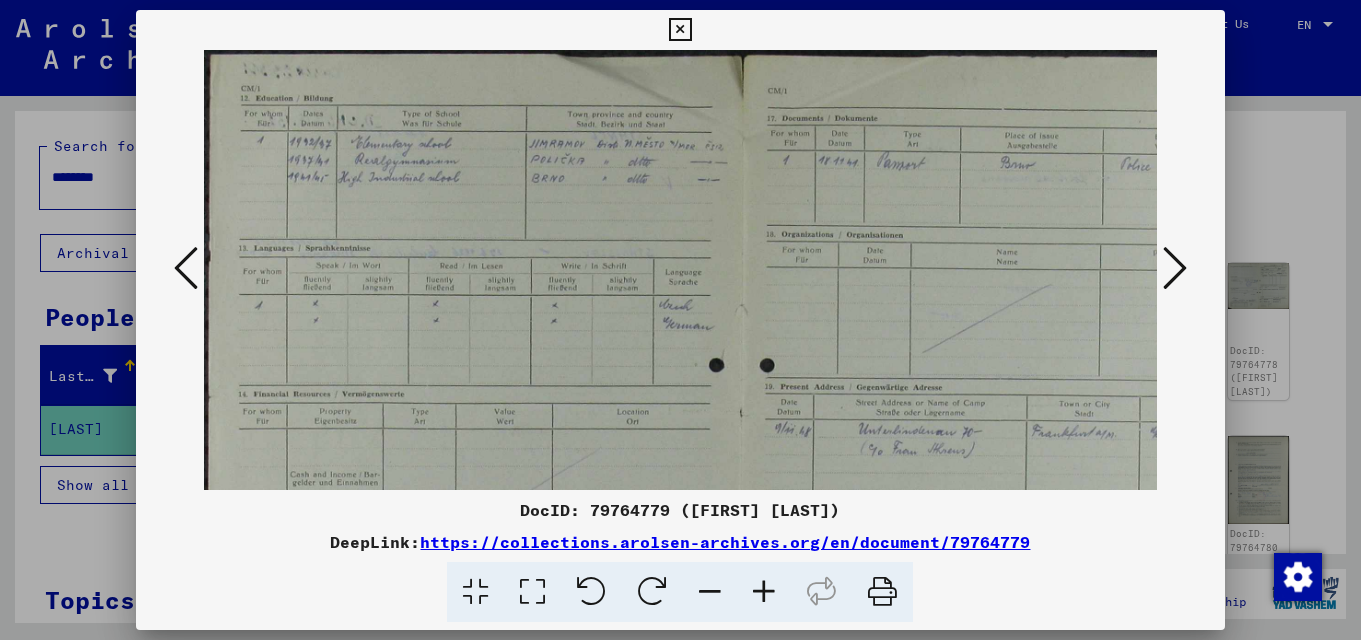 click at bounding box center (764, 592) 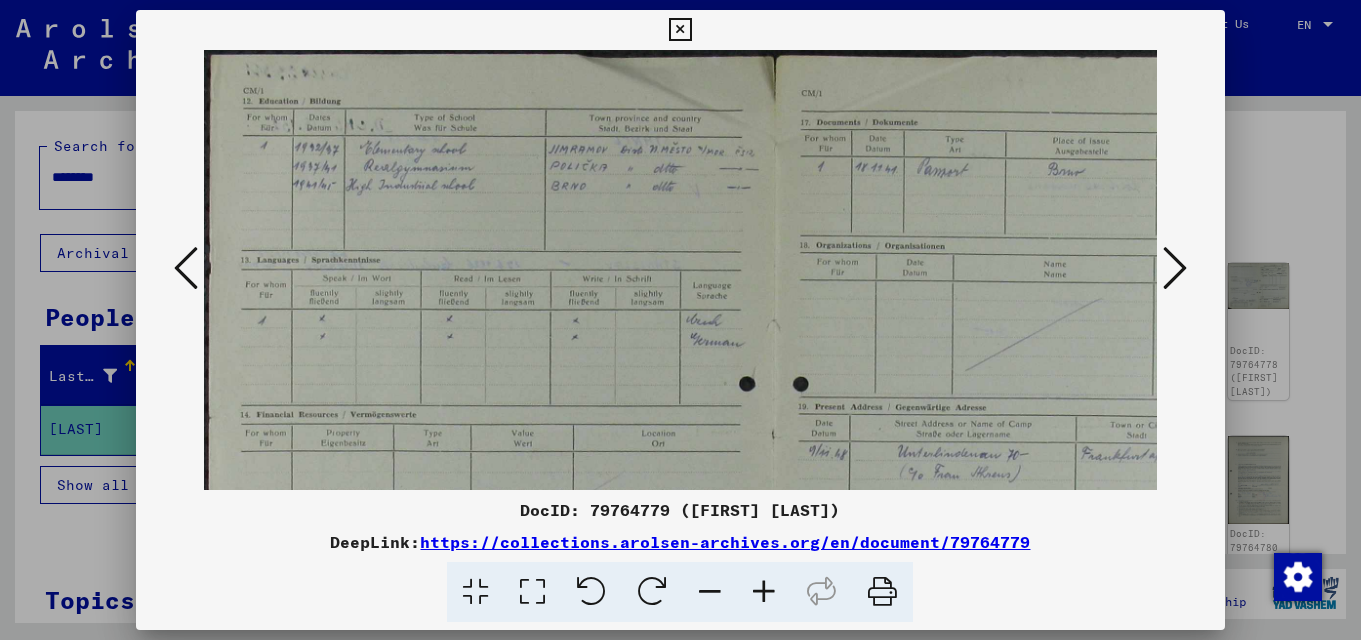 click at bounding box center [764, 592] 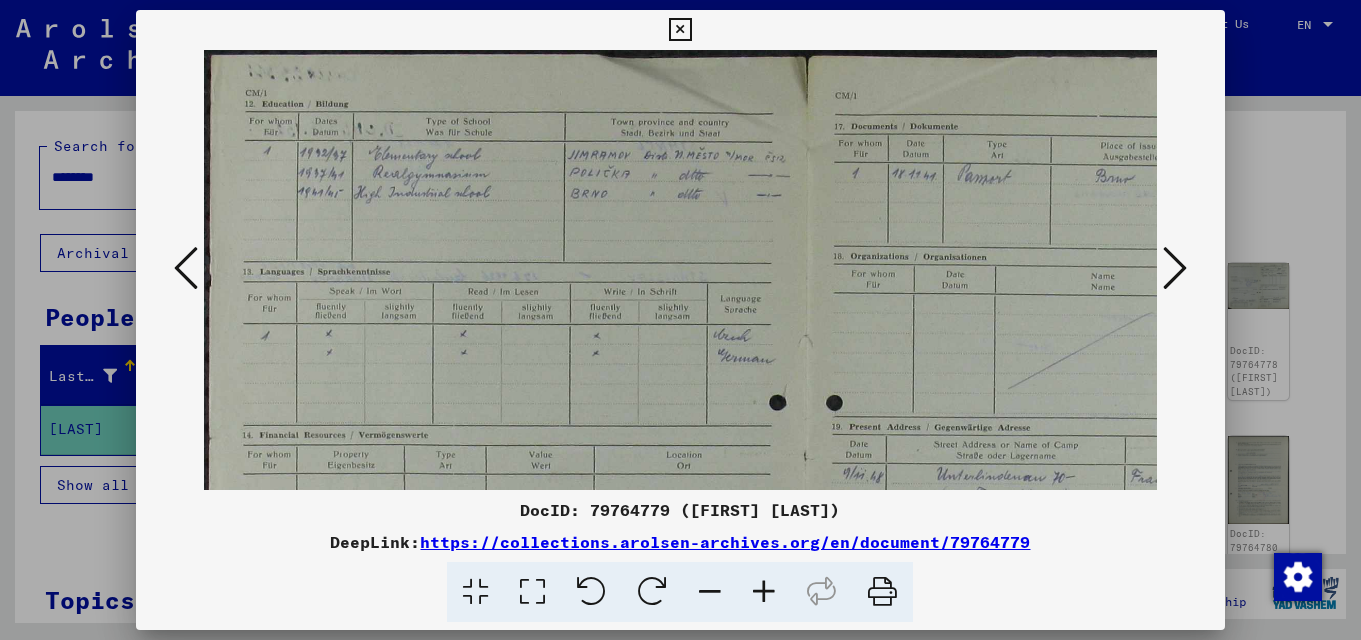 drag, startPoint x: 1056, startPoint y: 320, endPoint x: 936, endPoint y: 321, distance: 120.004166 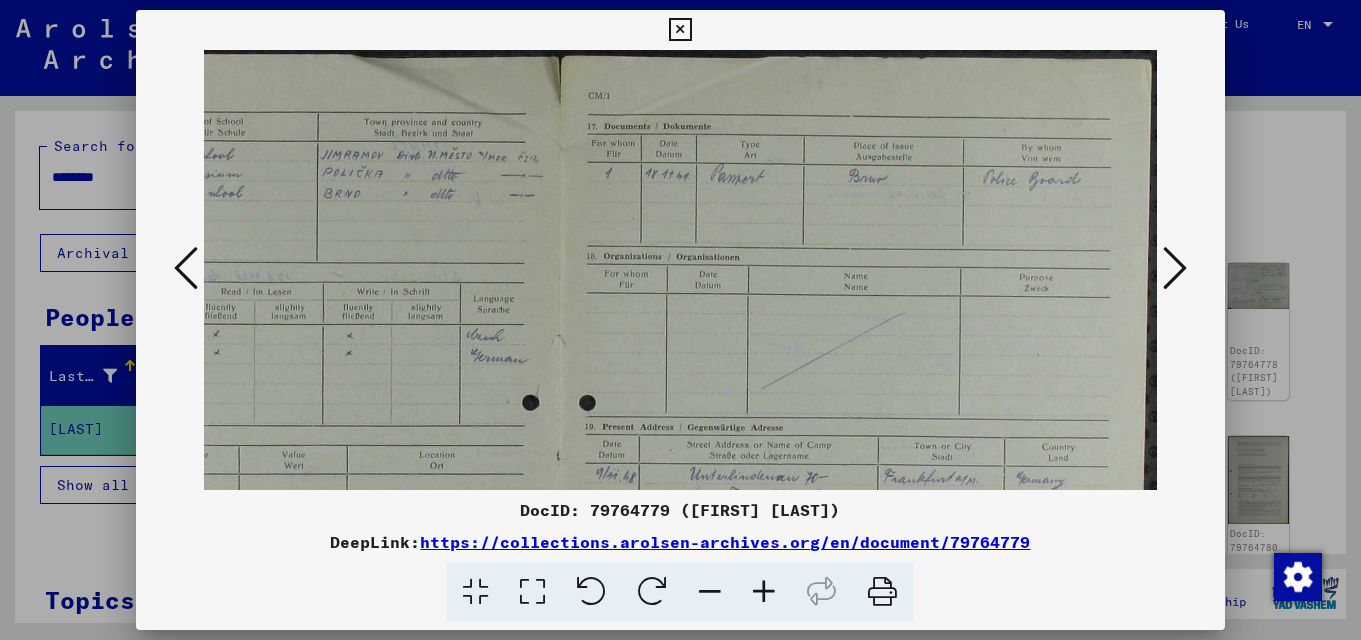 drag, startPoint x: 936, startPoint y: 321, endPoint x: 730, endPoint y: 327, distance: 206.08736 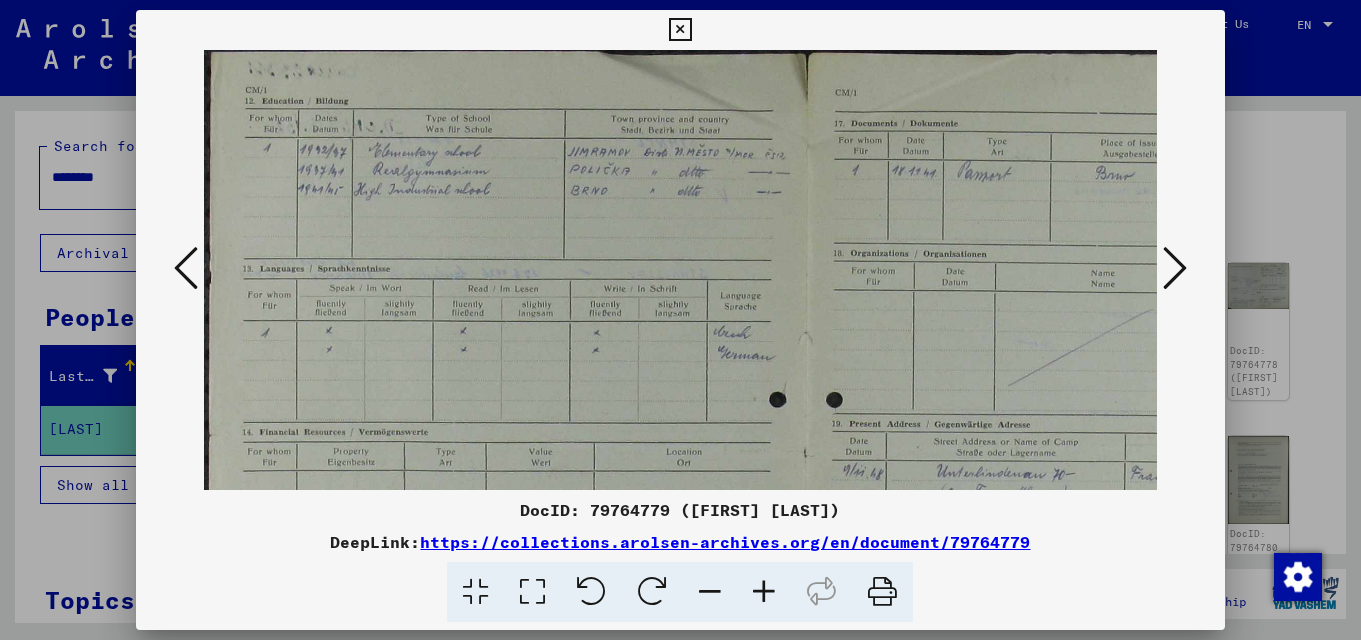 drag, startPoint x: 793, startPoint y: 314, endPoint x: 1004, endPoint y: 312, distance: 211.00948 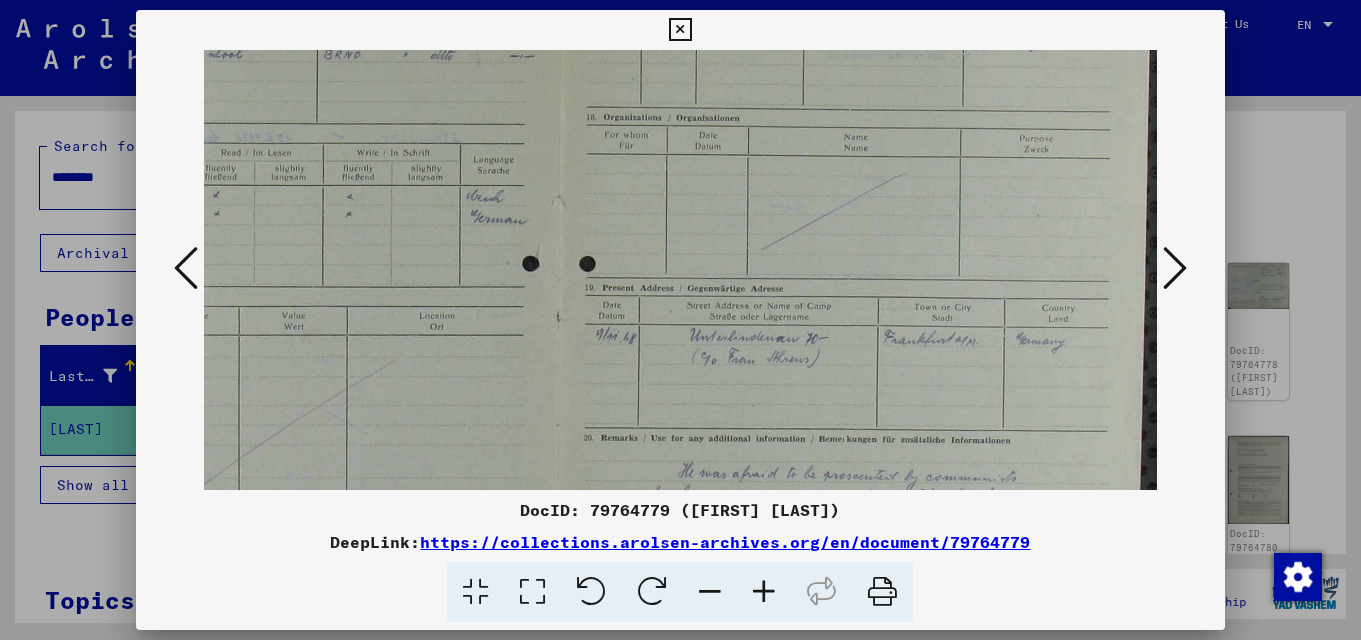 drag, startPoint x: 1072, startPoint y: 351, endPoint x: 785, endPoint y: 201, distance: 323.83484 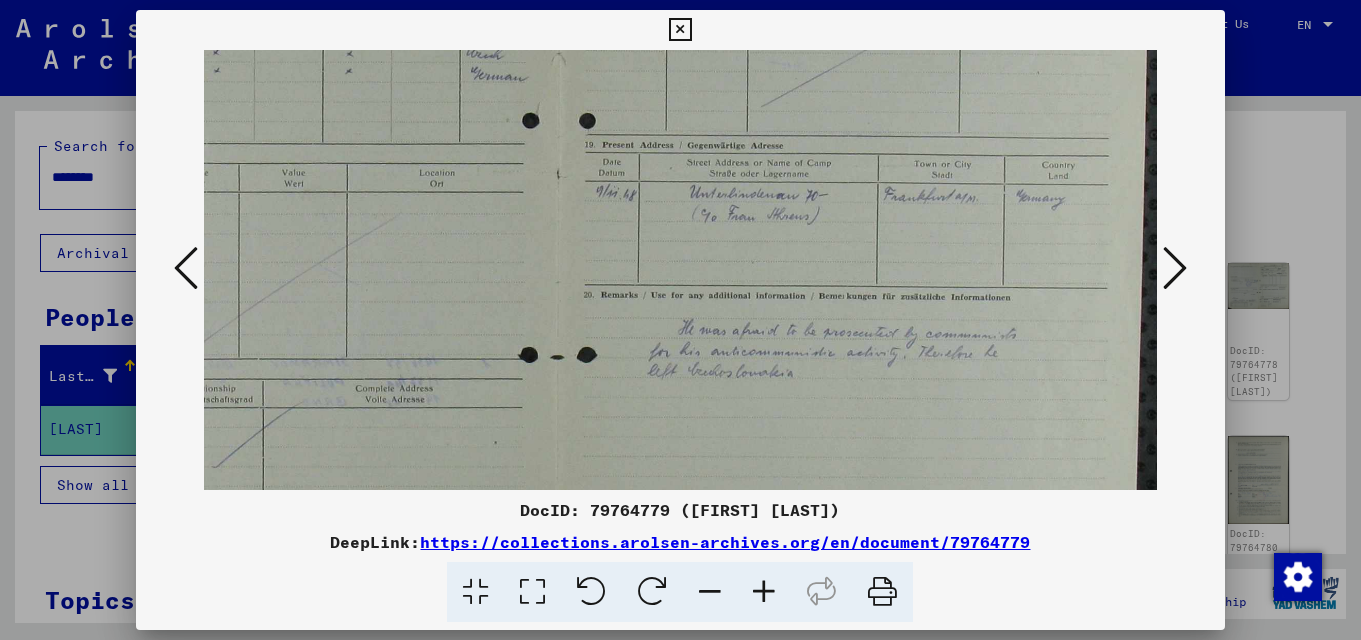 drag, startPoint x: 1047, startPoint y: 363, endPoint x: 984, endPoint y: 219, distance: 157.17824 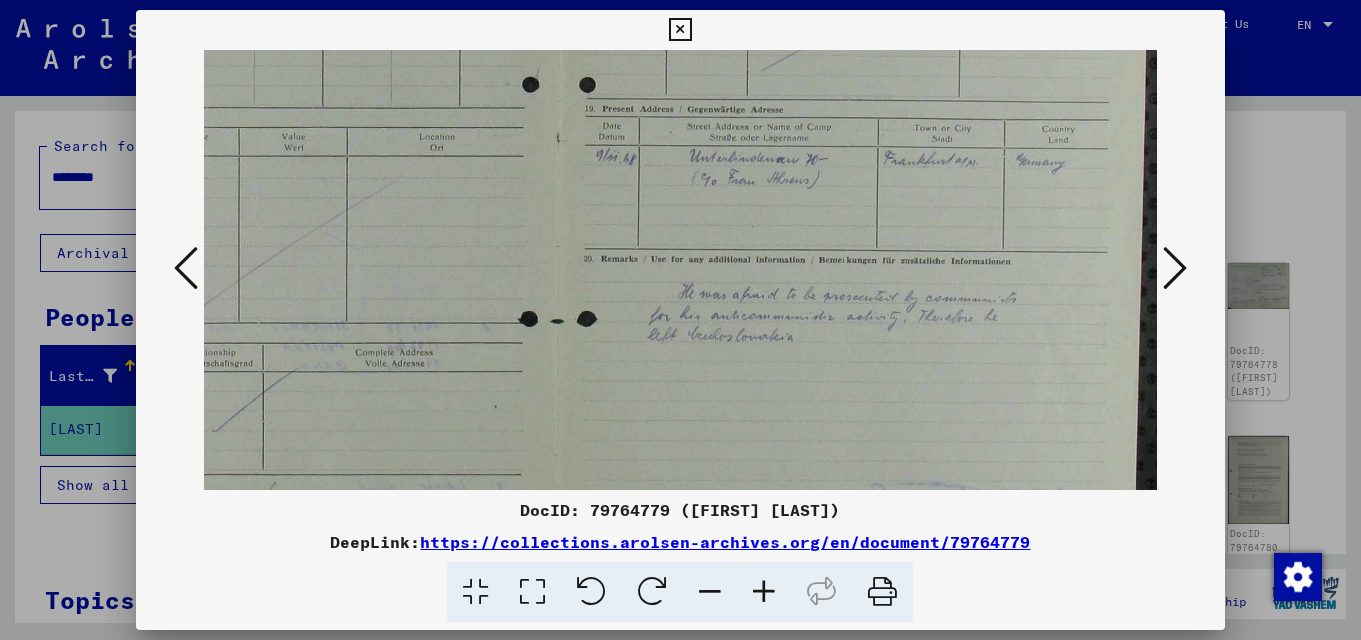 drag, startPoint x: 977, startPoint y: 361, endPoint x: 972, endPoint y: 313, distance: 48.259712 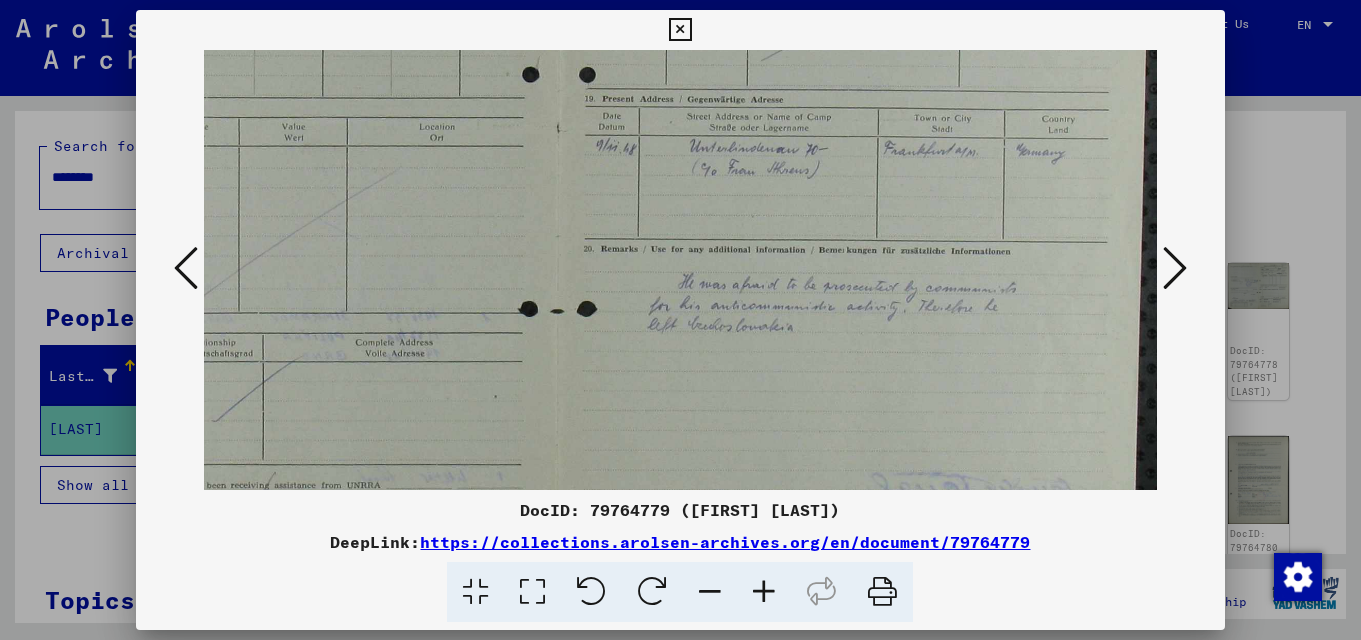 click at bounding box center [764, 592] 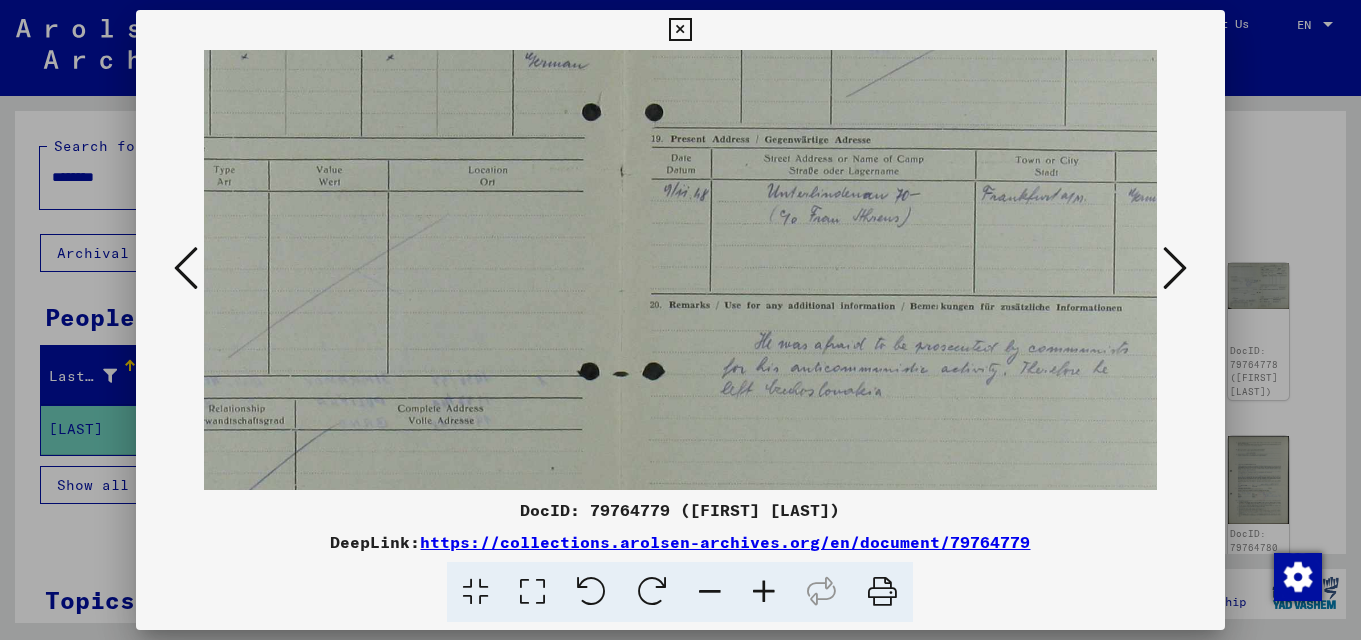 click at bounding box center [764, 592] 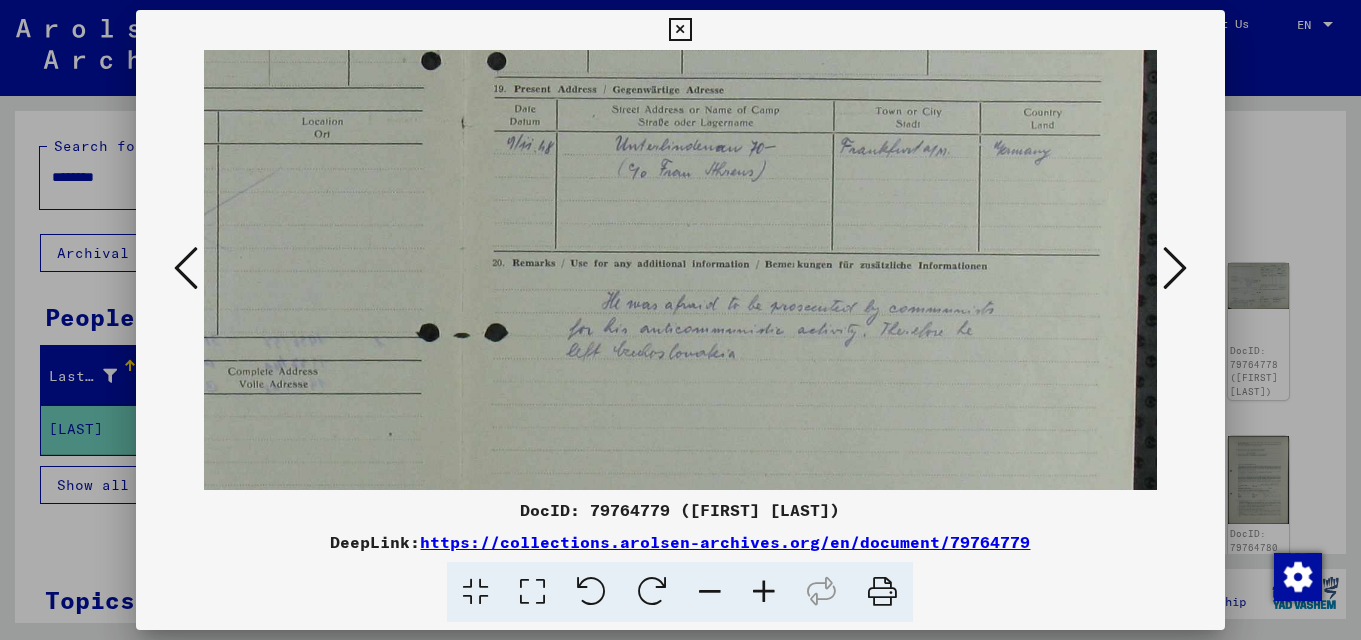 scroll, scrollTop: 447, scrollLeft: 438, axis: both 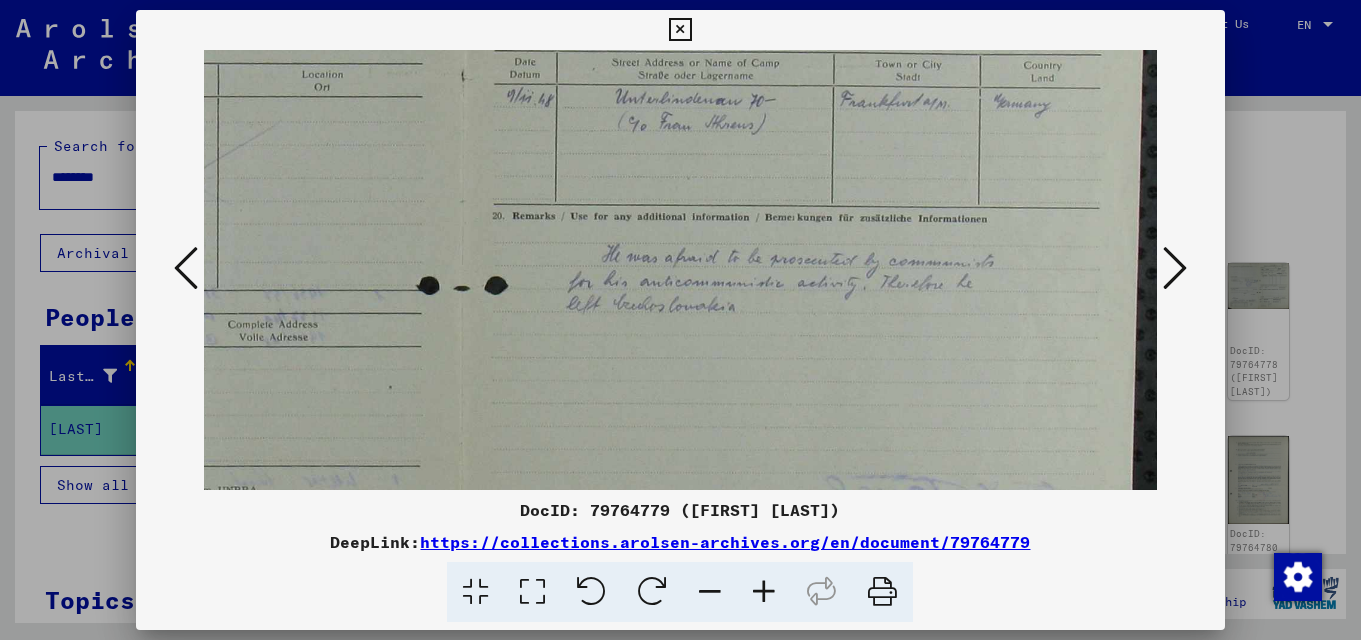 drag, startPoint x: 1029, startPoint y: 408, endPoint x: 678, endPoint y: 289, distance: 370.6238 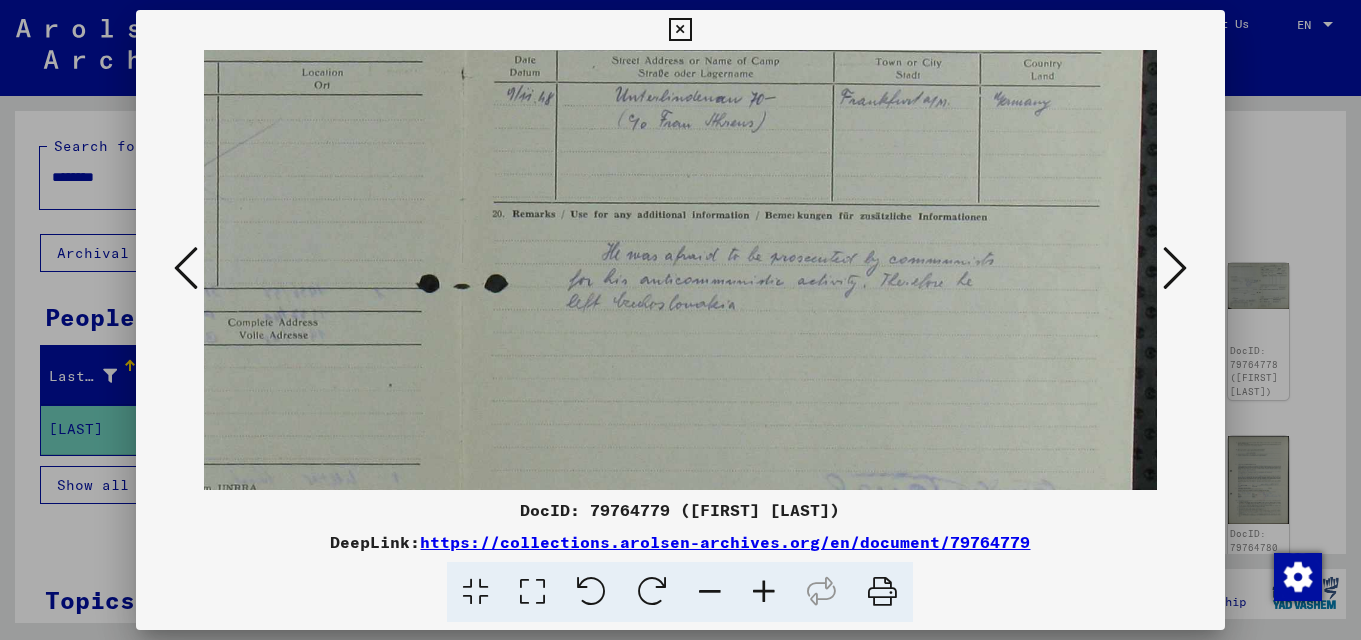 scroll, scrollTop: 373, scrollLeft: 438, axis: both 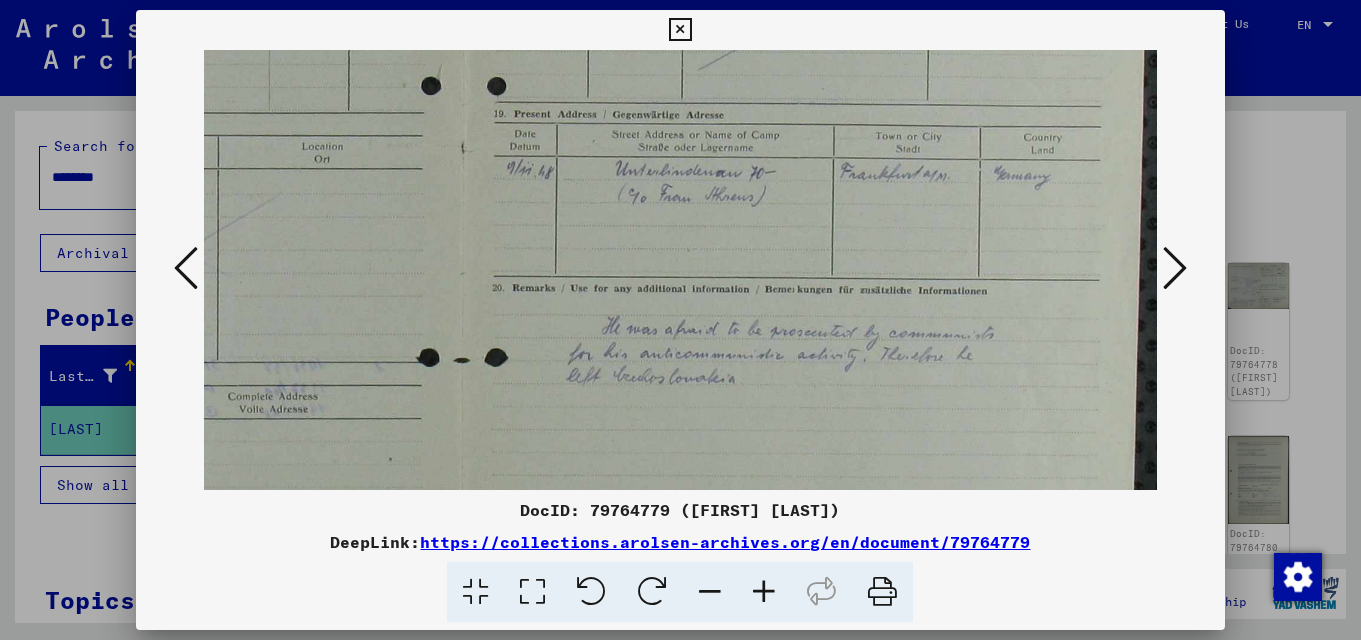 drag, startPoint x: 996, startPoint y: 289, endPoint x: 979, endPoint y: 297, distance: 18.788294 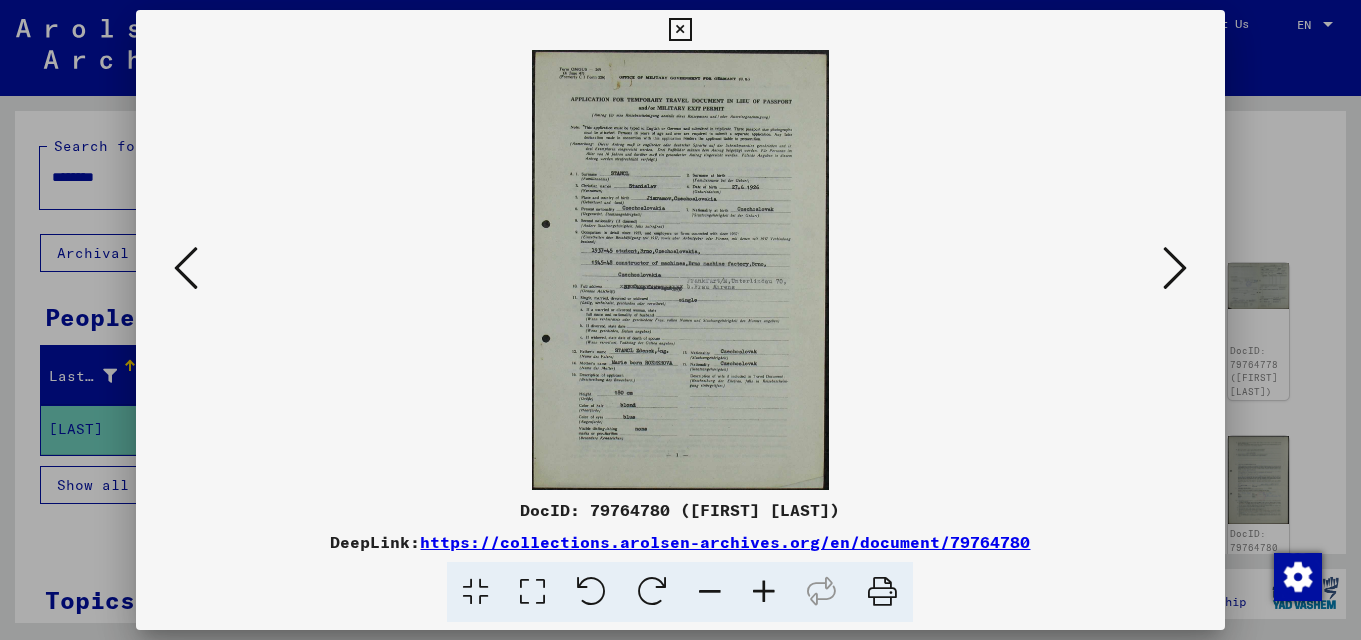 scroll, scrollTop: 0, scrollLeft: 0, axis: both 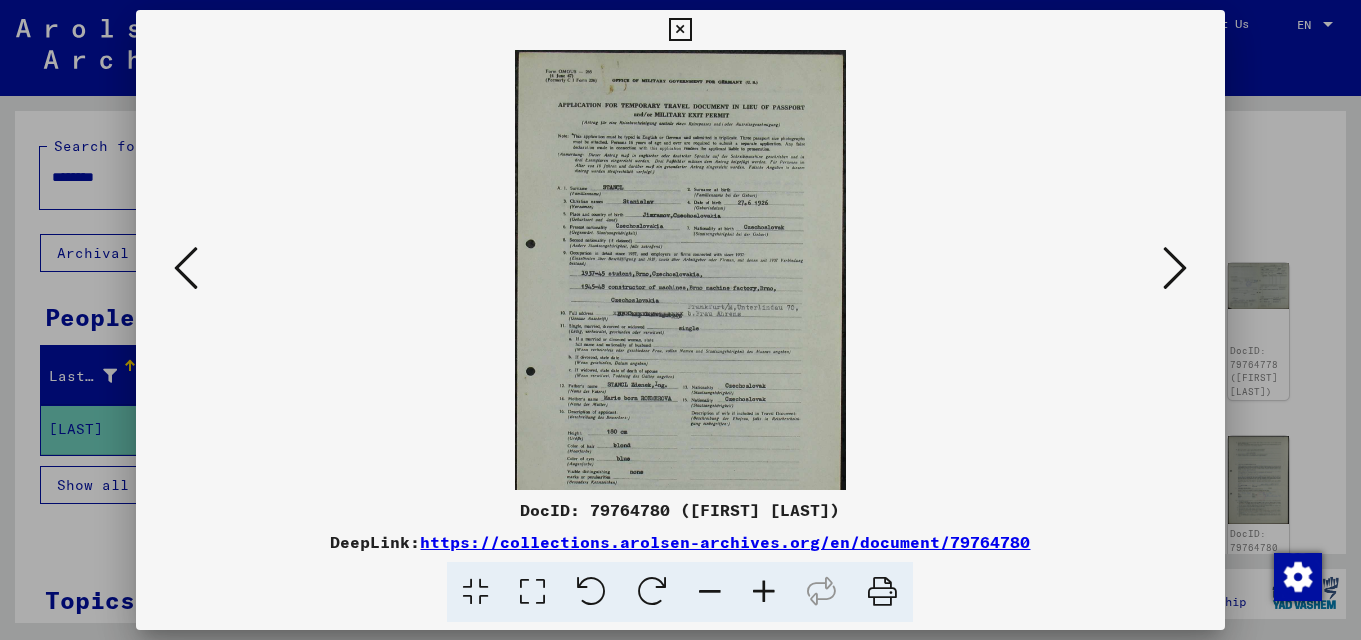 click at bounding box center (764, 592) 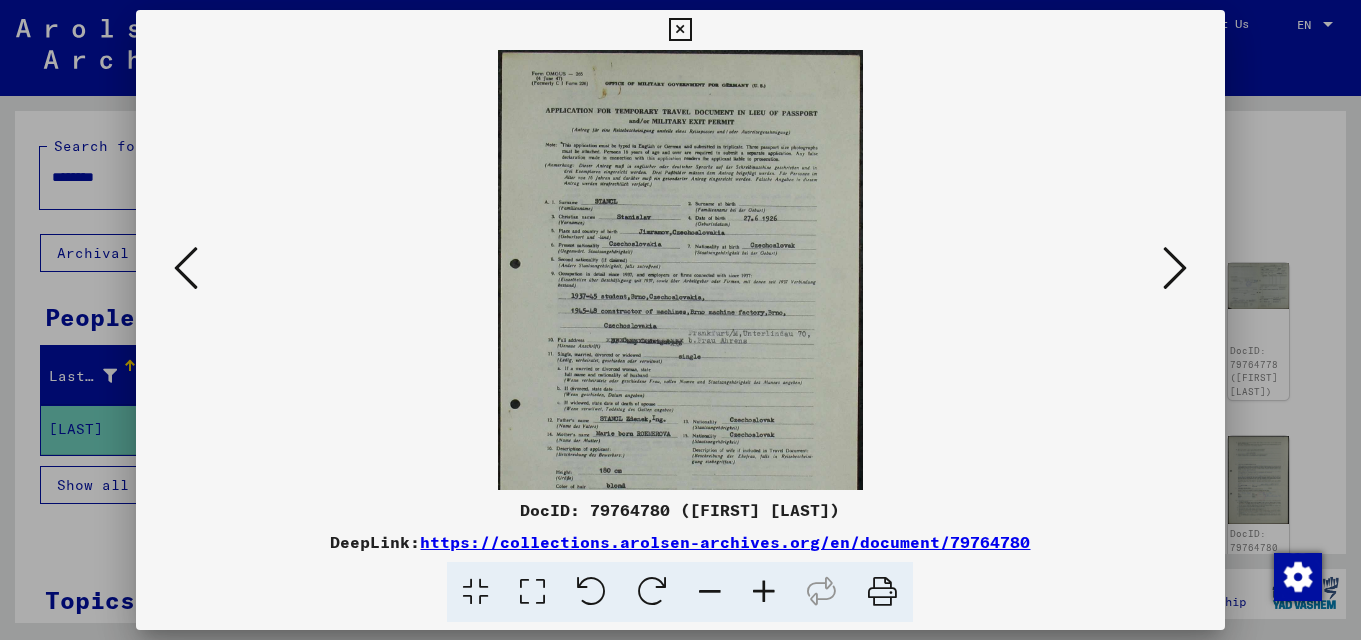 click at bounding box center [764, 592] 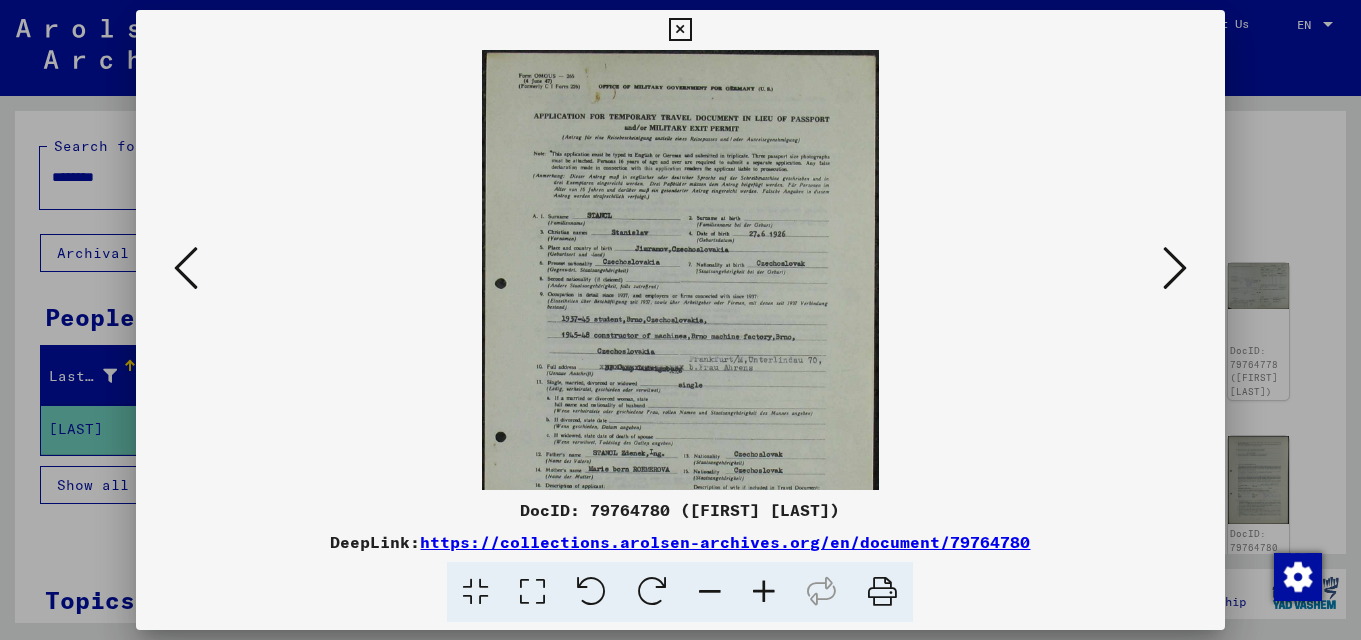 click at bounding box center (764, 592) 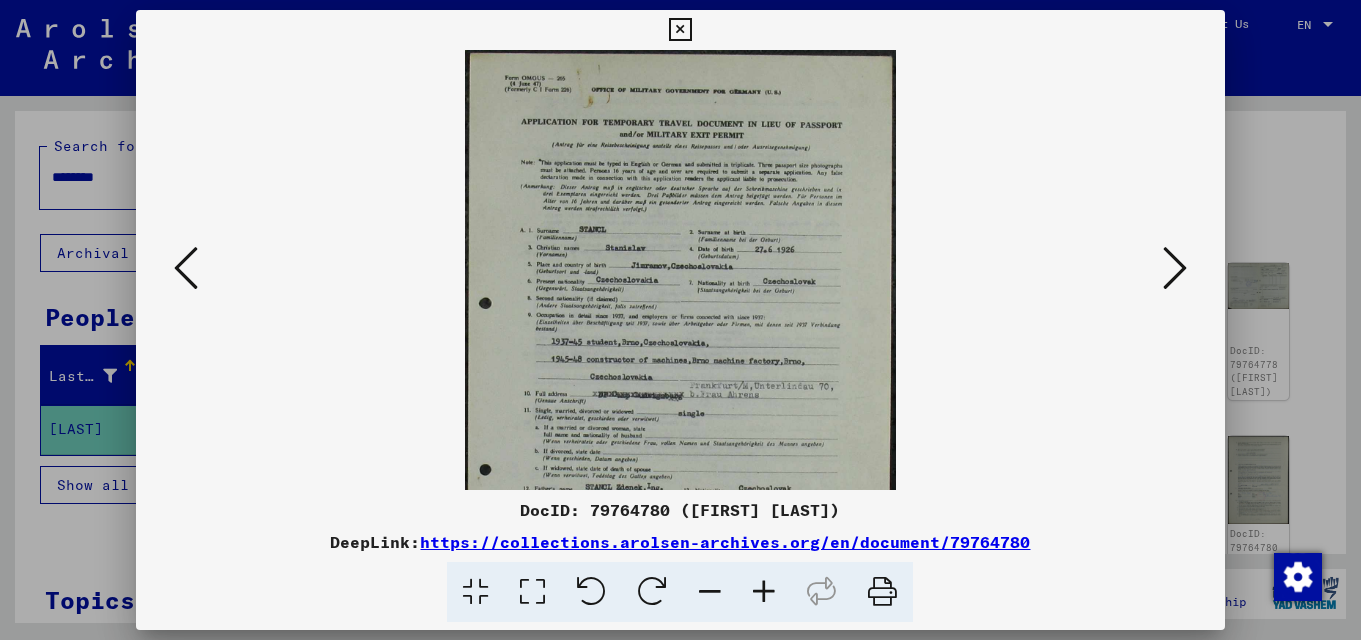 click at bounding box center (764, 592) 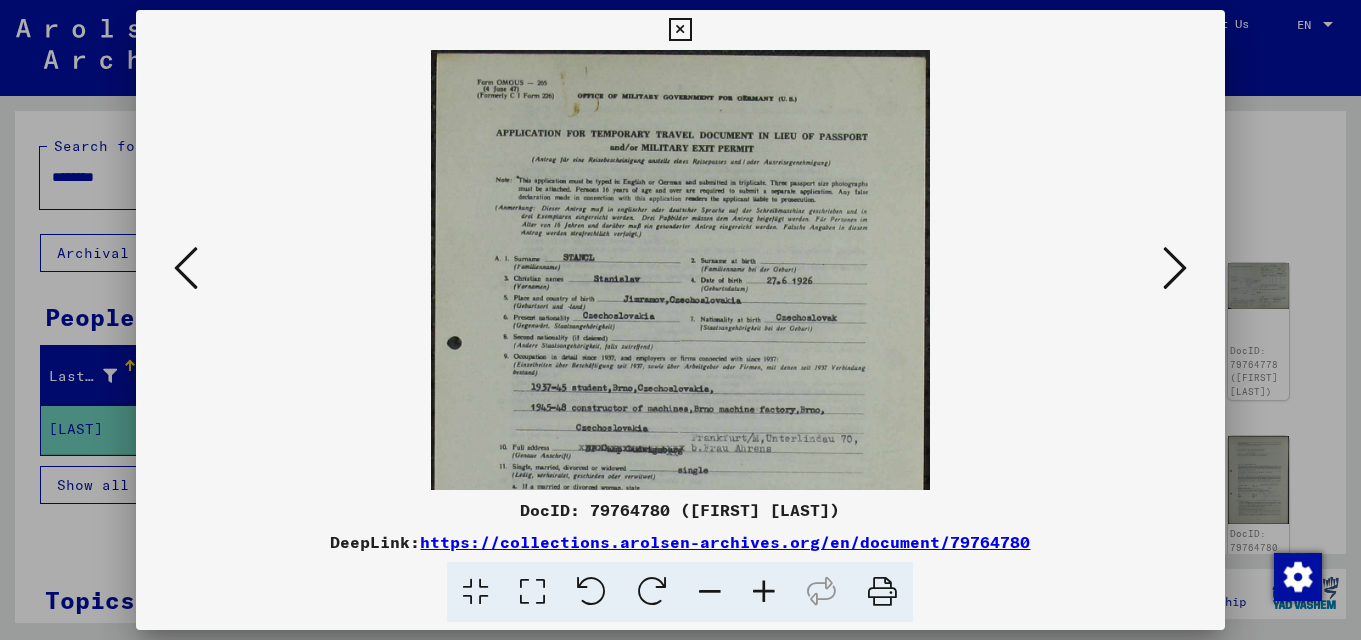click at bounding box center (764, 592) 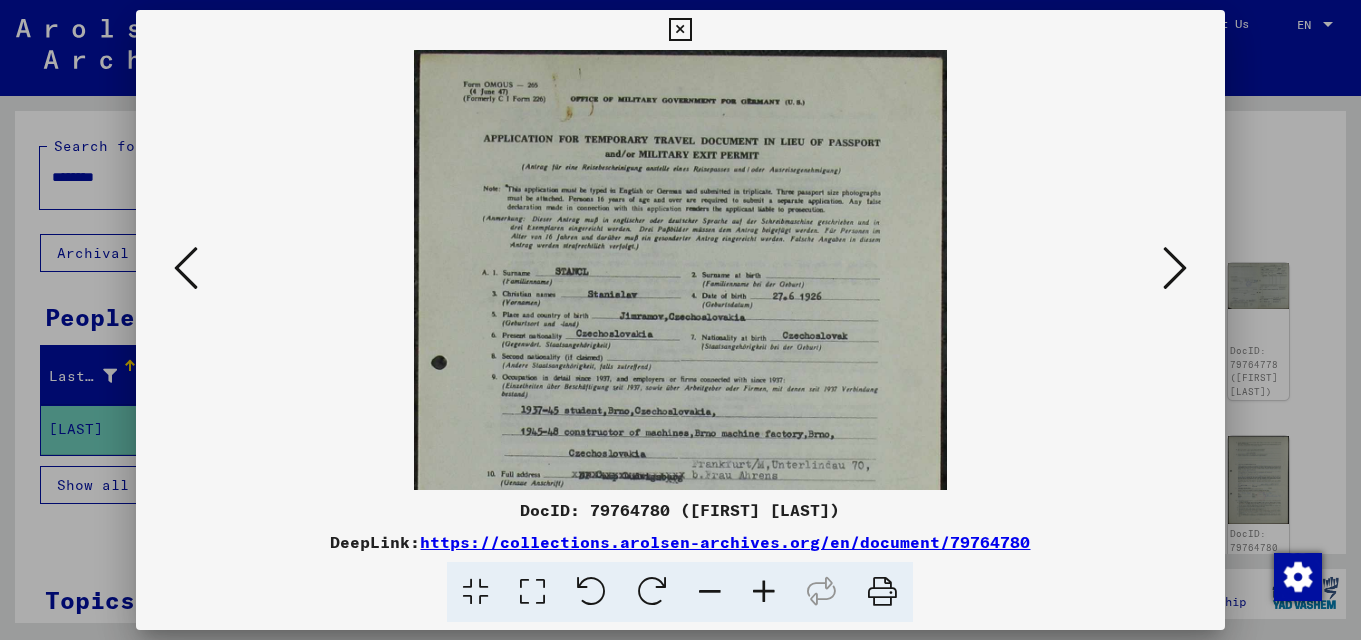 click at bounding box center (764, 592) 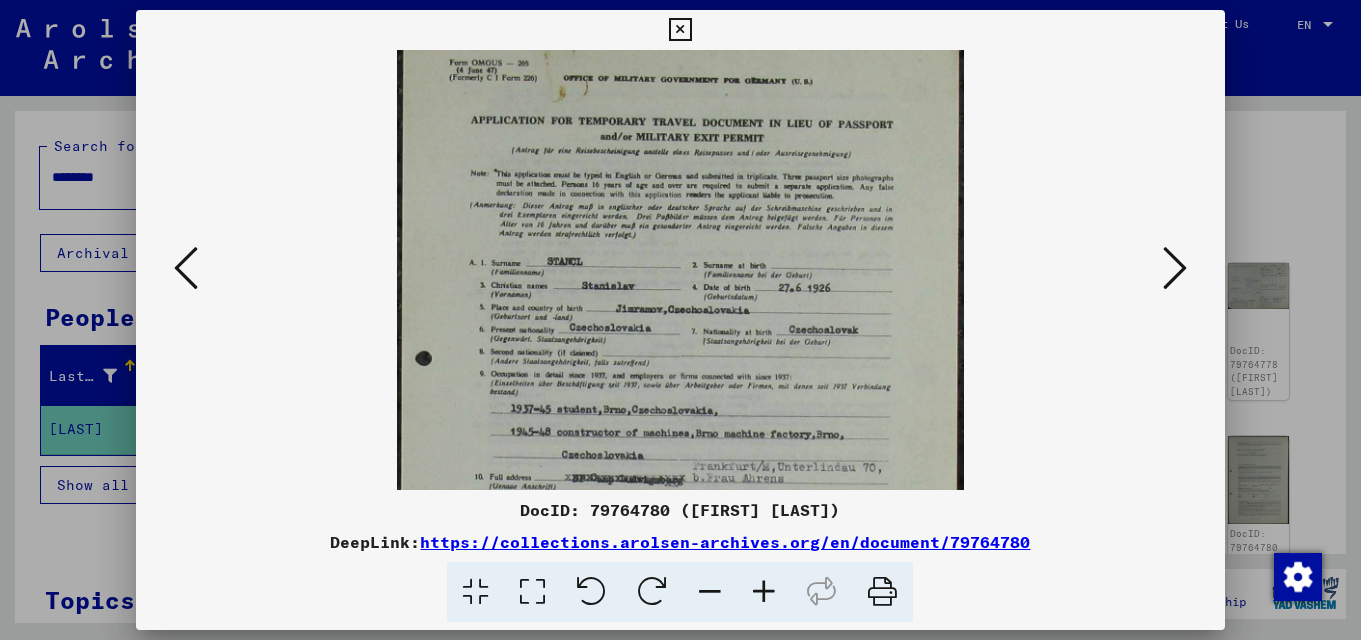drag, startPoint x: 828, startPoint y: 387, endPoint x: 831, endPoint y: 338, distance: 49.09175 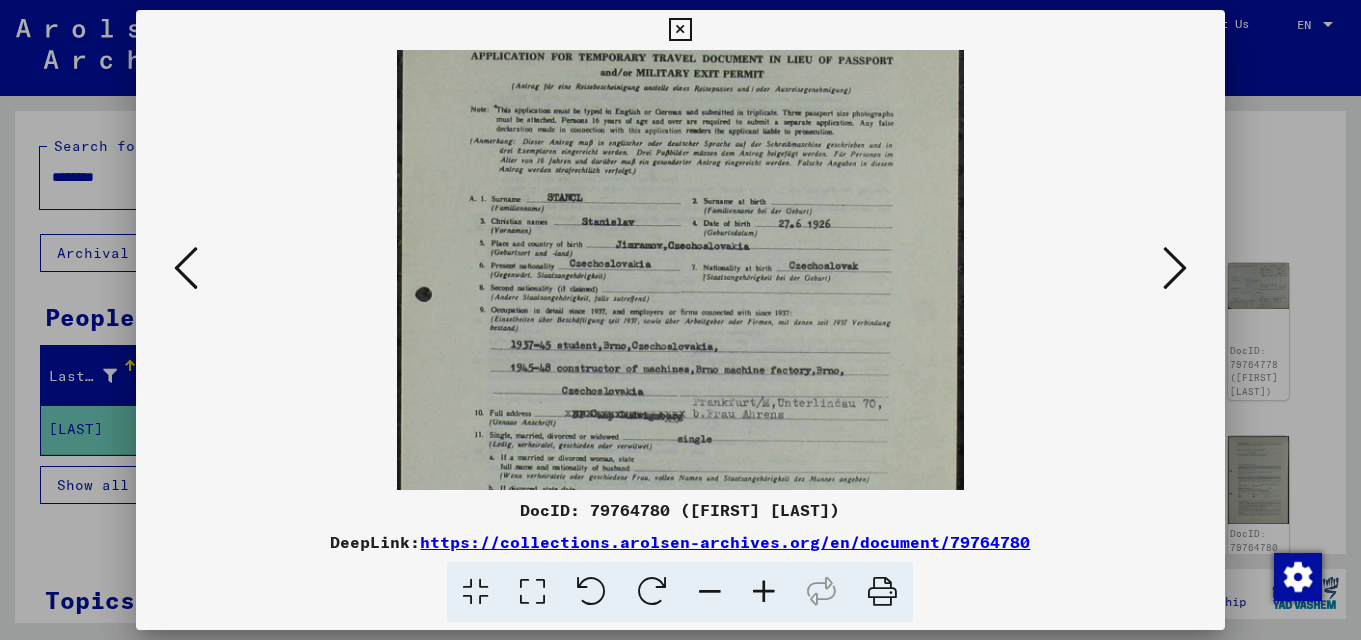 drag, startPoint x: 831, startPoint y: 338, endPoint x: 831, endPoint y: 296, distance: 42 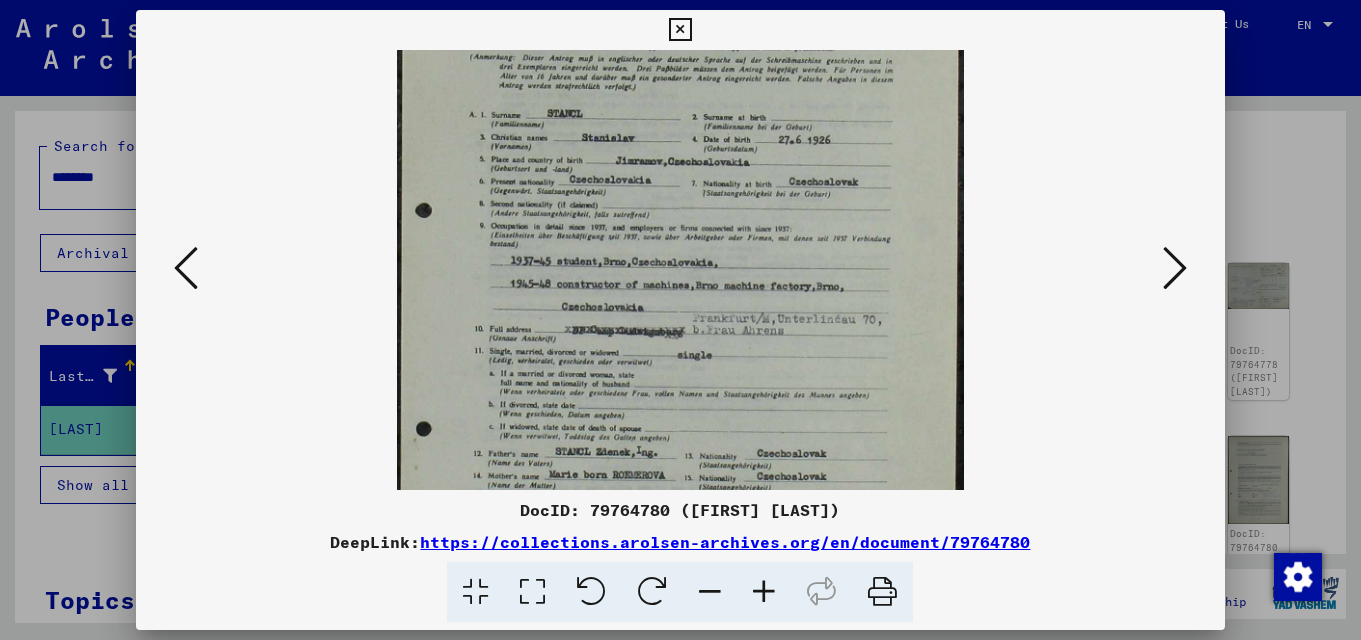 drag, startPoint x: 826, startPoint y: 414, endPoint x: 826, endPoint y: 334, distance: 80 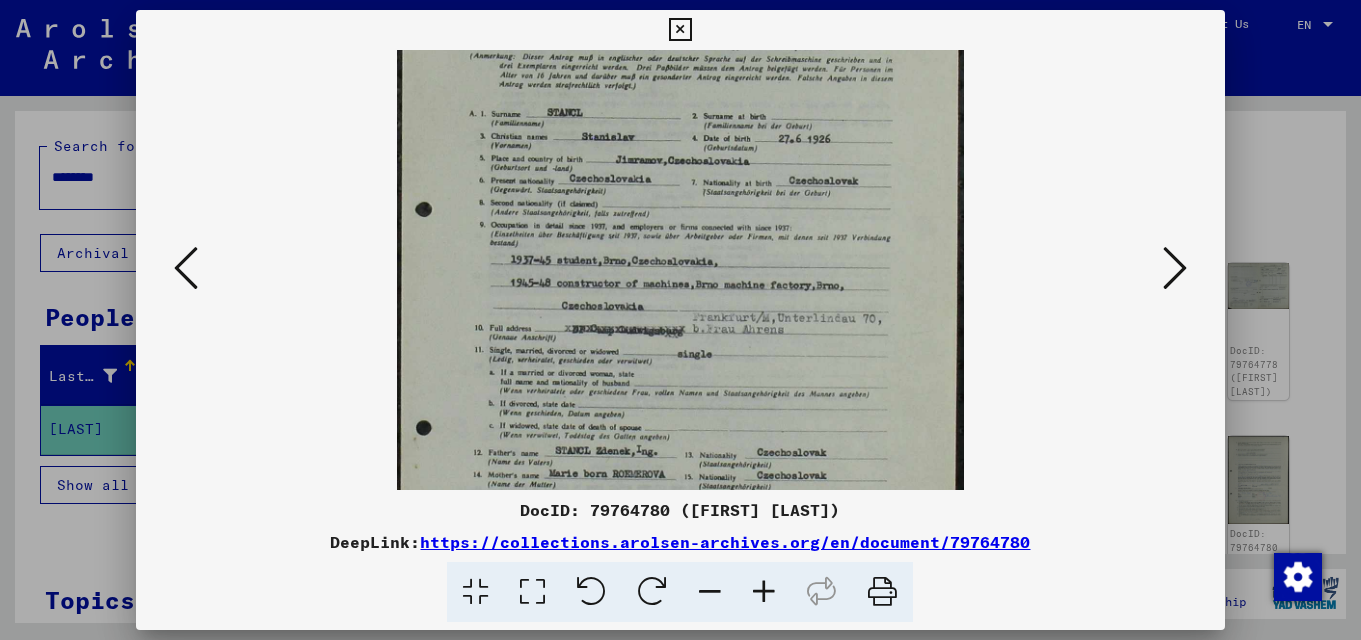 click at bounding box center [680, 297] 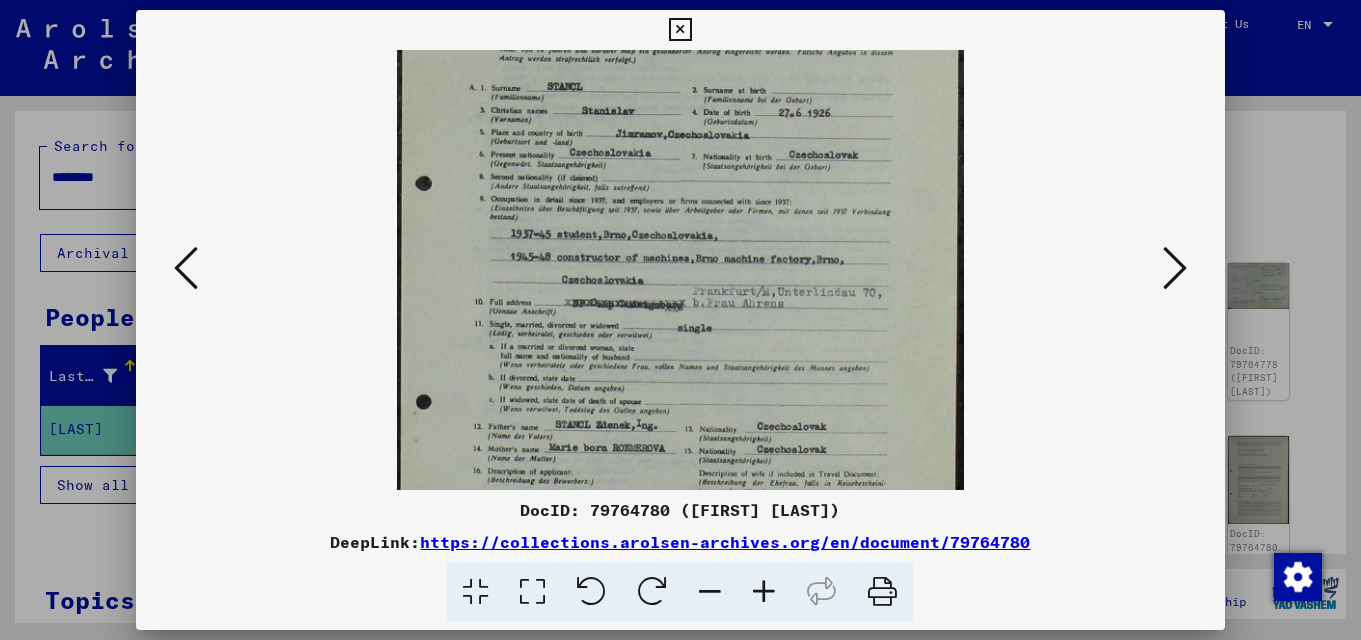 scroll, scrollTop: 224, scrollLeft: 0, axis: vertical 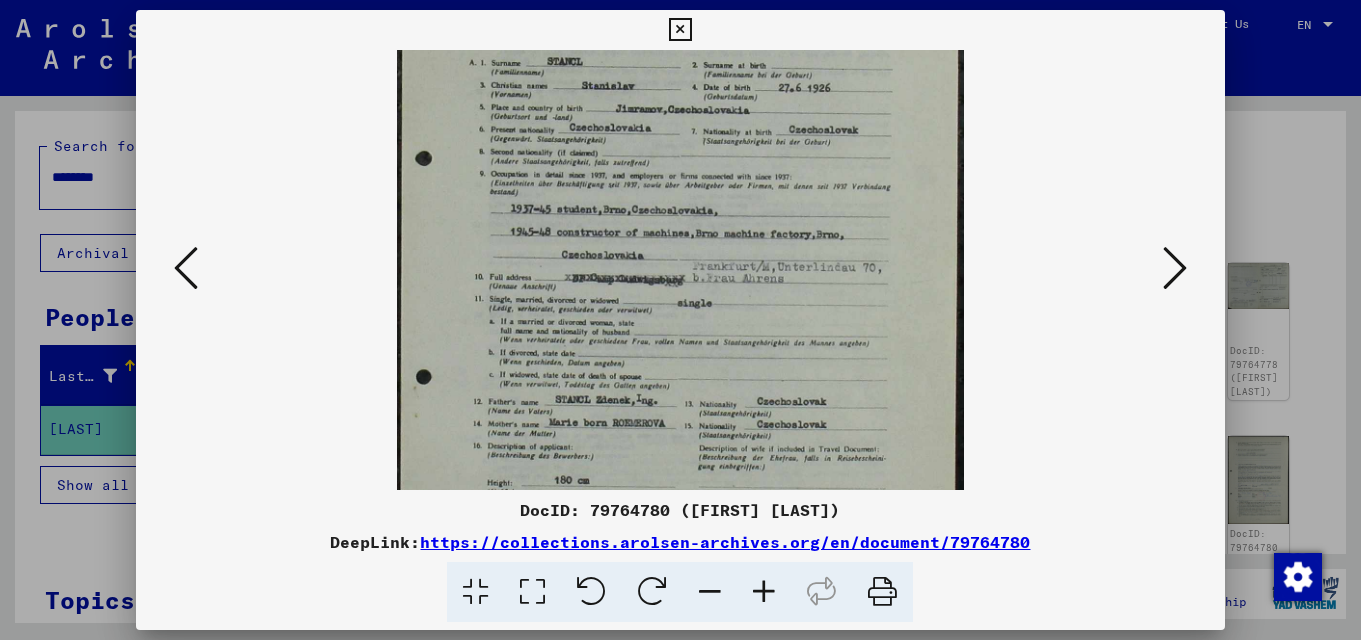 drag, startPoint x: 836, startPoint y: 399, endPoint x: 840, endPoint y: 348, distance: 51.156624 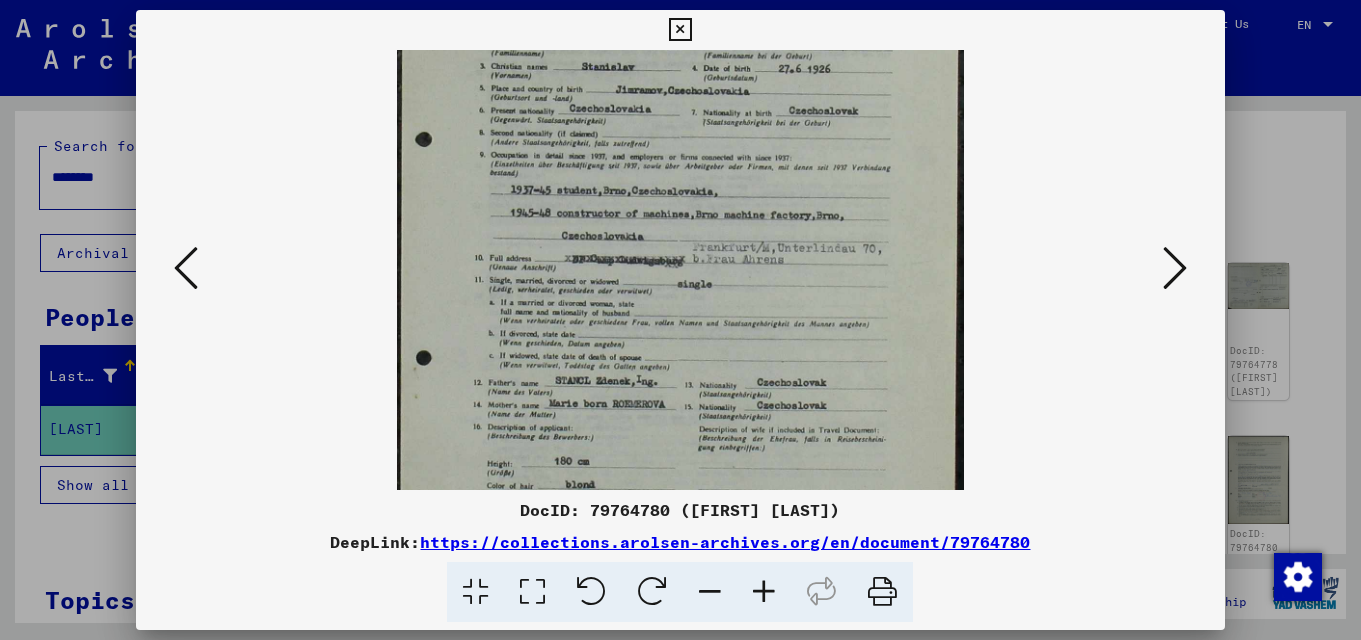 scroll, scrollTop: 244, scrollLeft: 0, axis: vertical 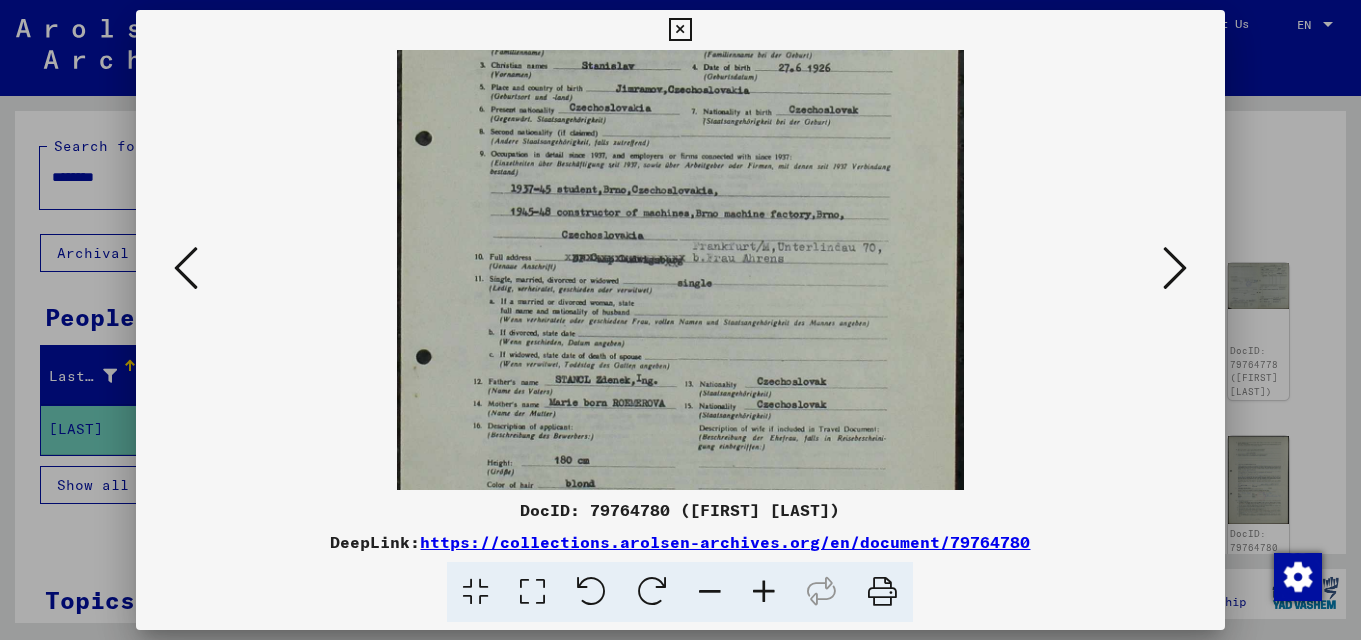 drag, startPoint x: 826, startPoint y: 387, endPoint x: 825, endPoint y: 369, distance: 18.027756 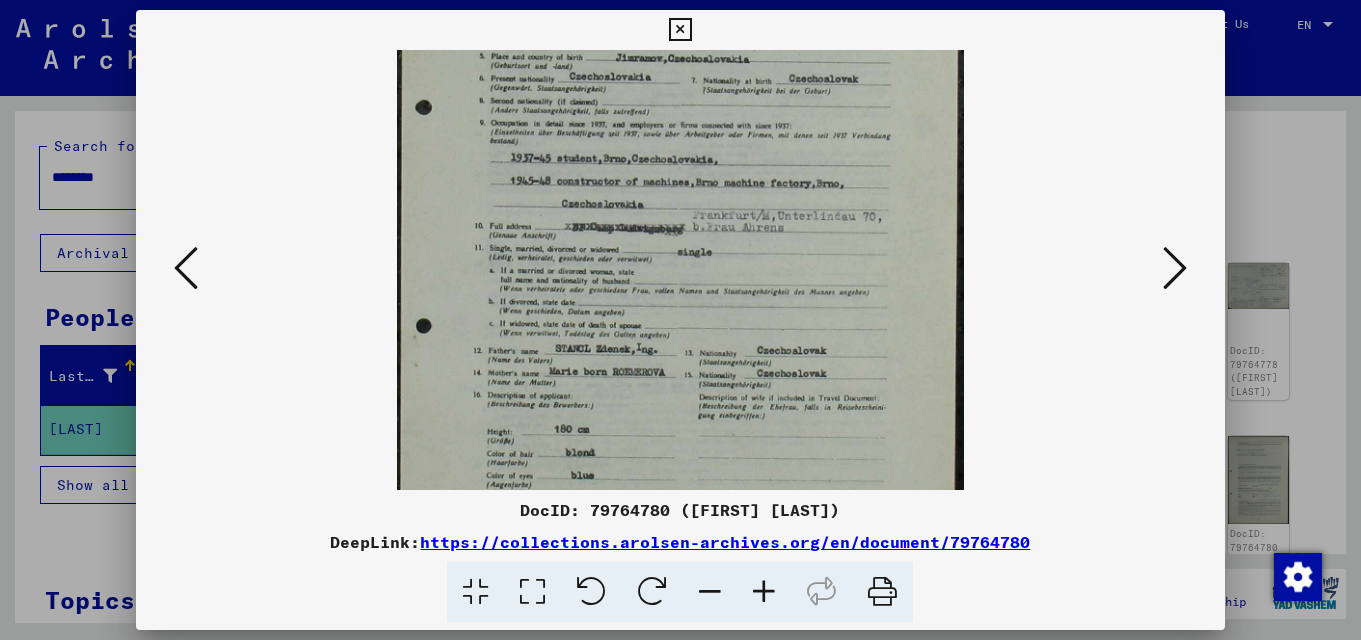 drag, startPoint x: 813, startPoint y: 381, endPoint x: 811, endPoint y: 344, distance: 37.054016 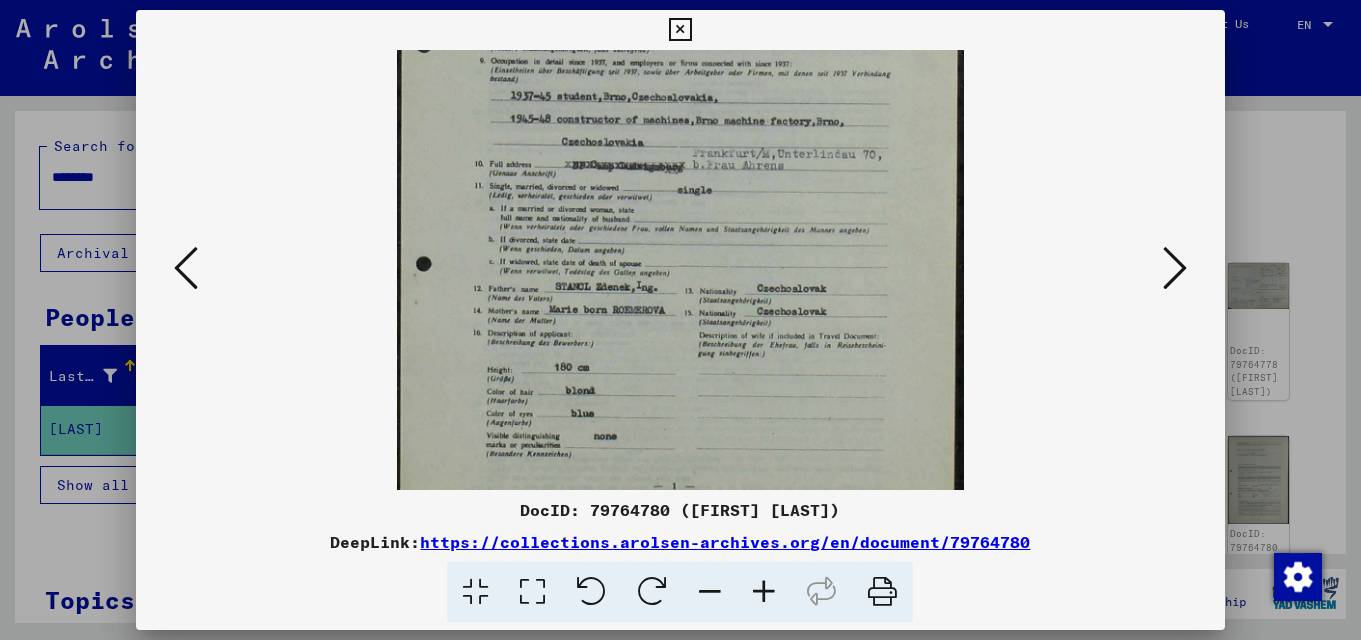 scroll, scrollTop: 347, scrollLeft: 0, axis: vertical 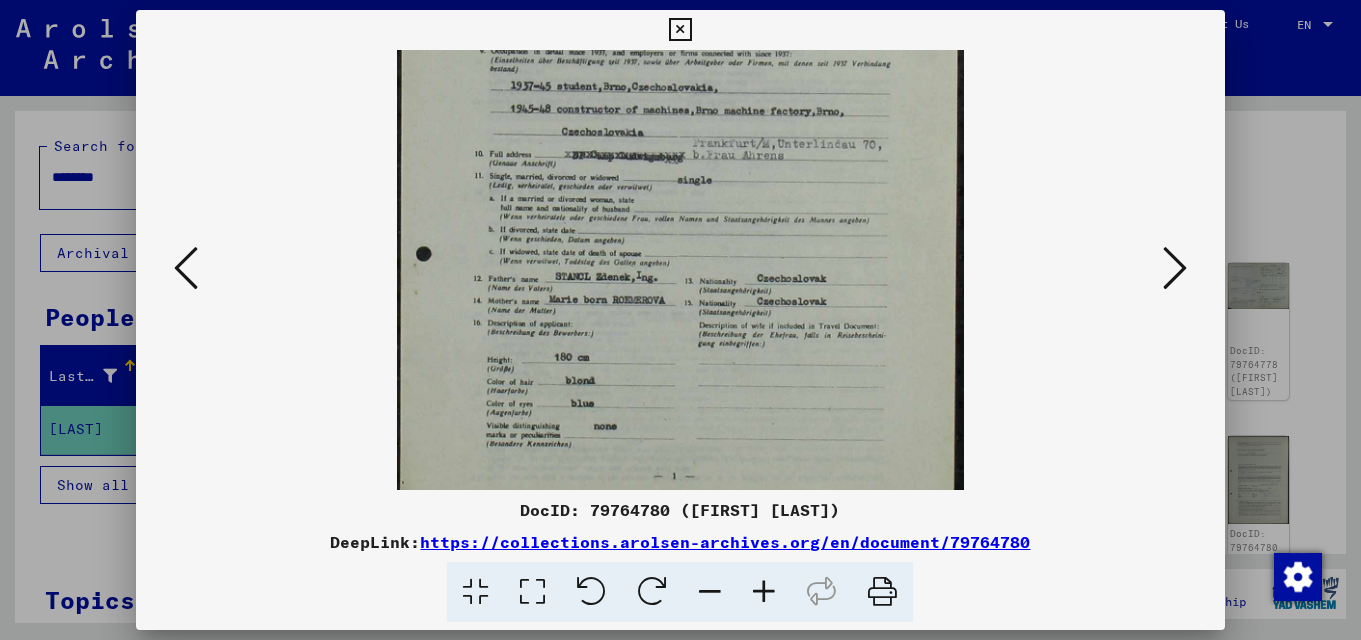 drag, startPoint x: 811, startPoint y: 409, endPoint x: 805, endPoint y: 338, distance: 71.25307 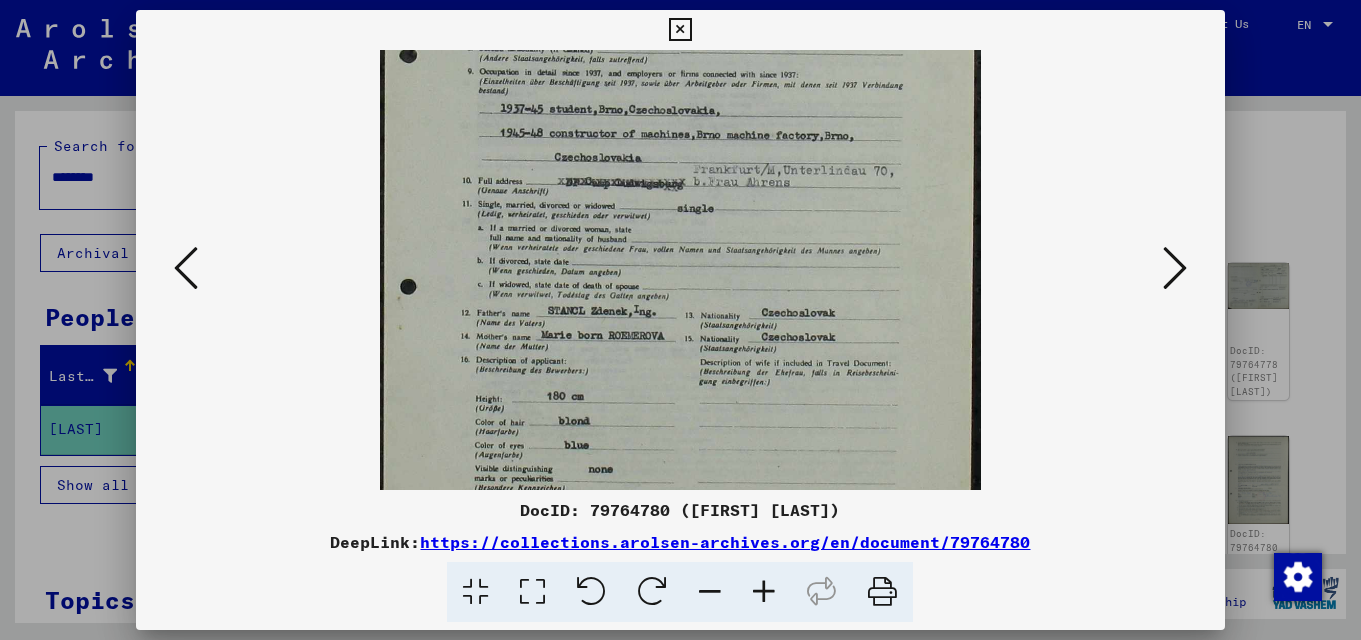 click at bounding box center (764, 592) 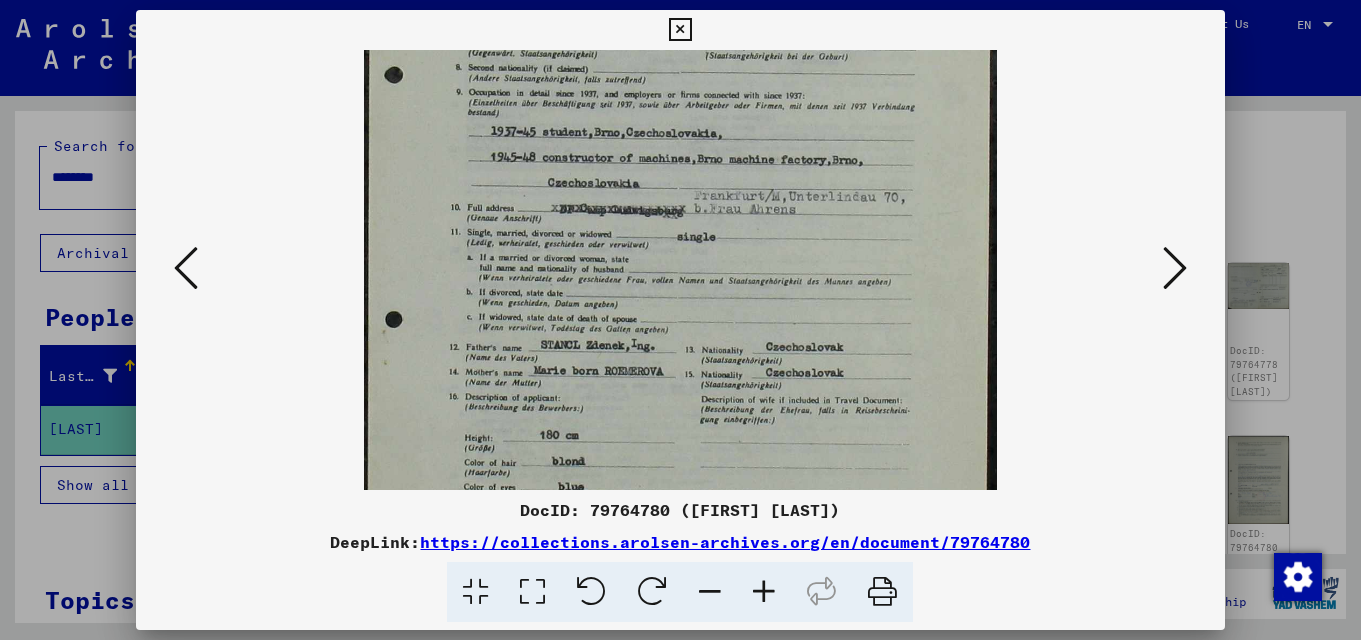 click at bounding box center [764, 592] 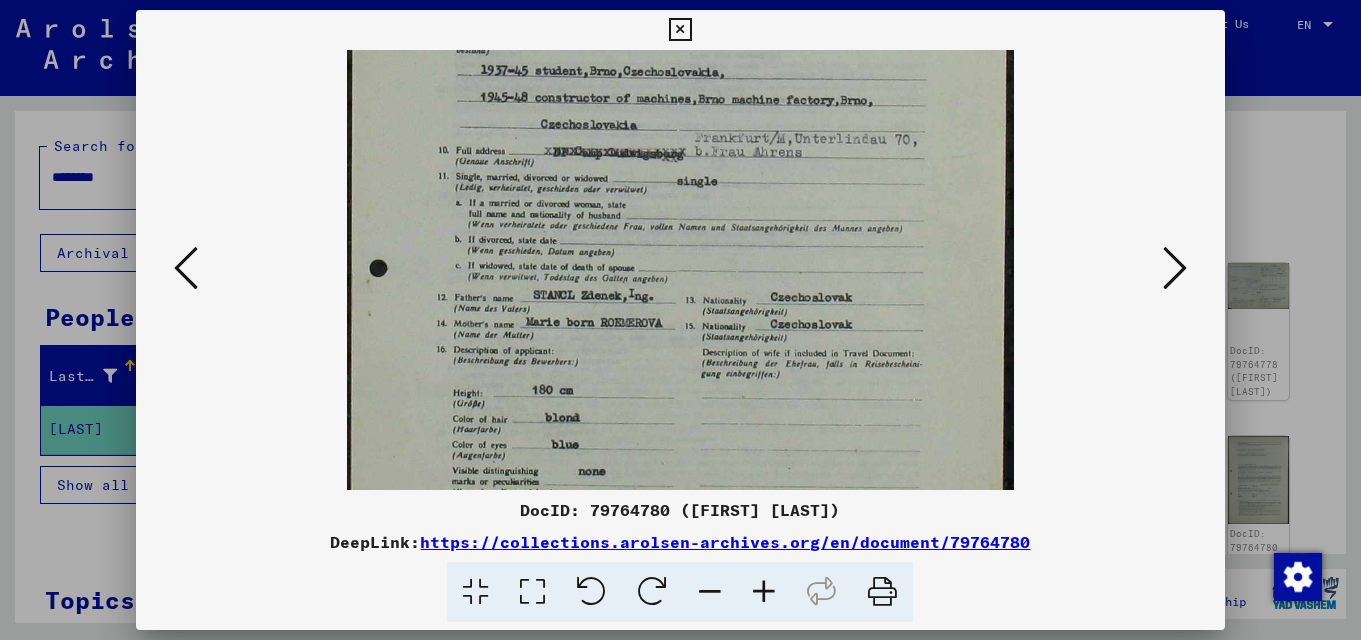 drag, startPoint x: 769, startPoint y: 405, endPoint x: 756, endPoint y: 320, distance: 85.98837 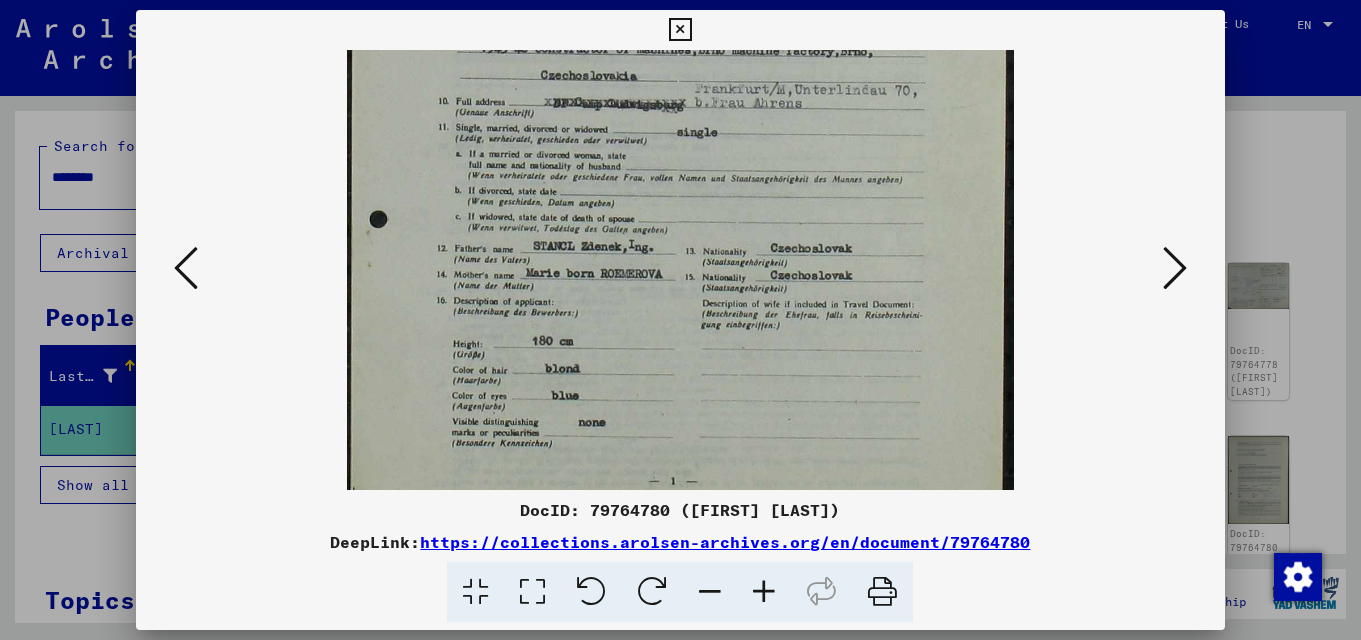drag, startPoint x: 785, startPoint y: 408, endPoint x: 777, endPoint y: 357, distance: 51.62364 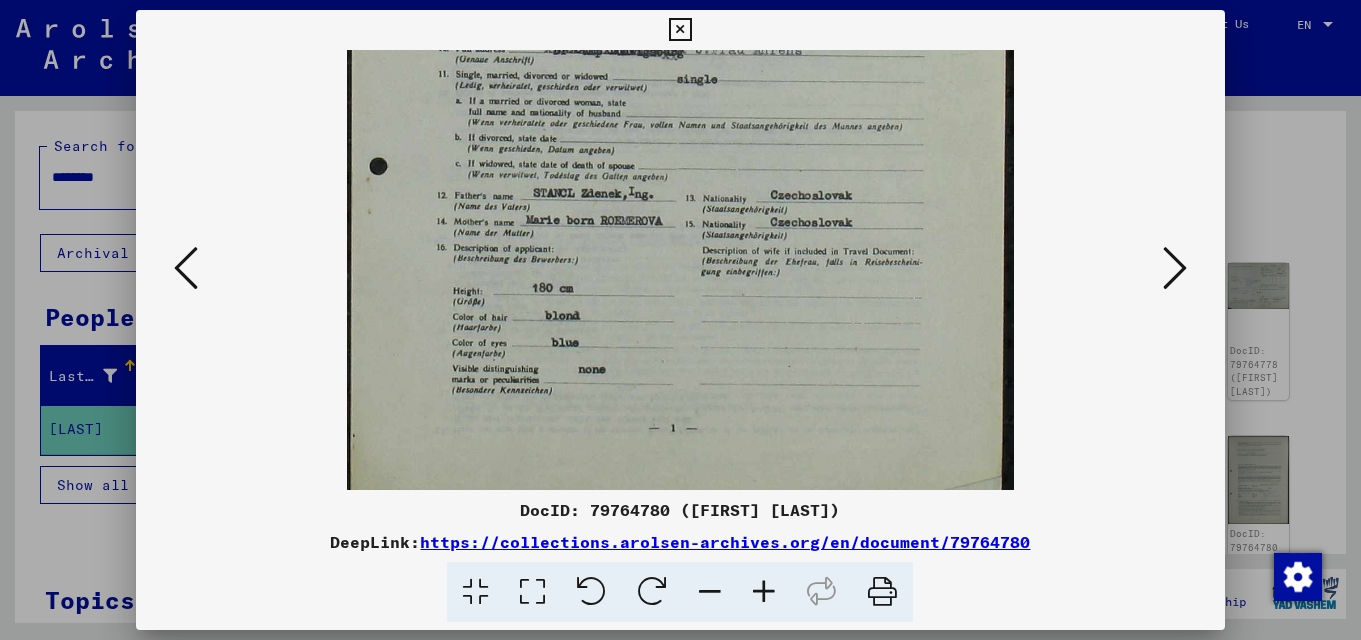 scroll, scrollTop: 550, scrollLeft: 0, axis: vertical 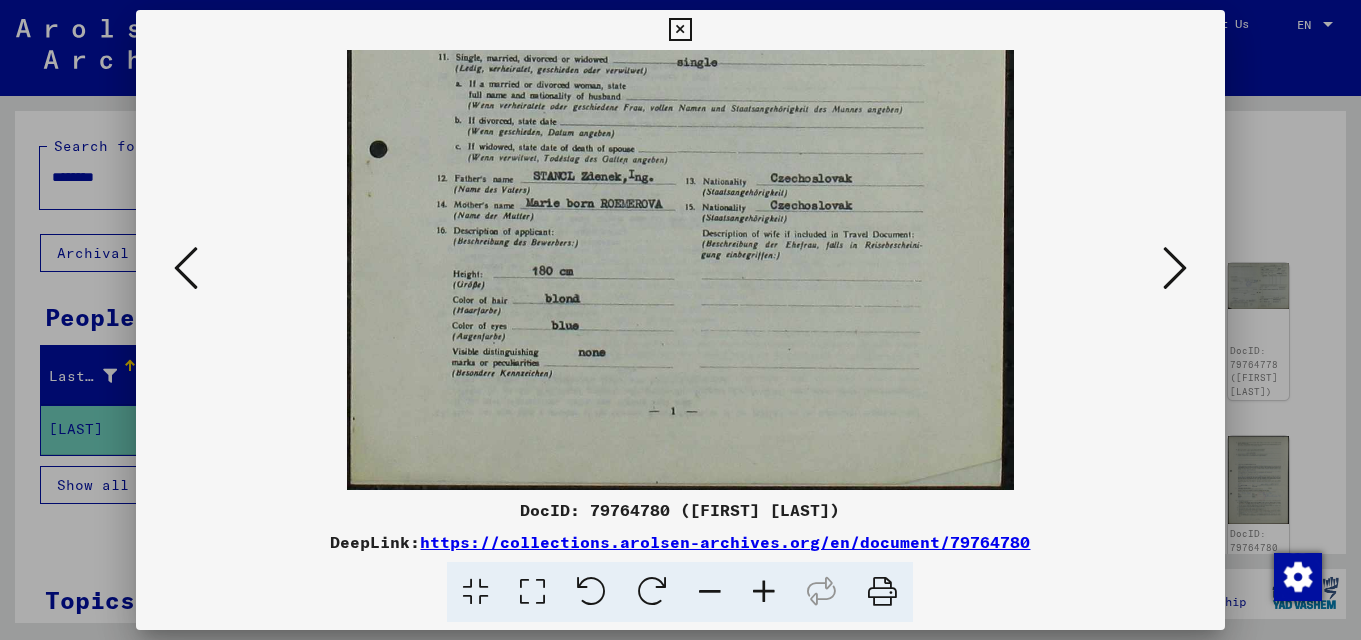 drag, startPoint x: 804, startPoint y: 408, endPoint x: 795, endPoint y: 331, distance: 77.52419 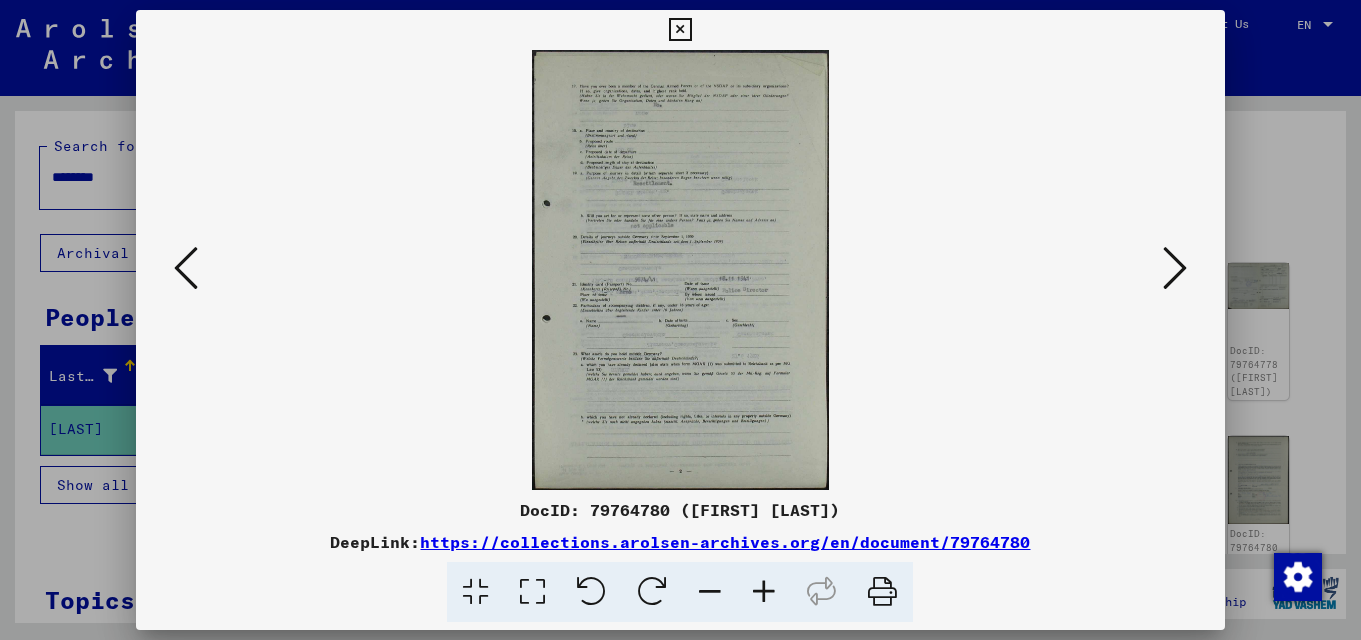 scroll, scrollTop: 0, scrollLeft: 0, axis: both 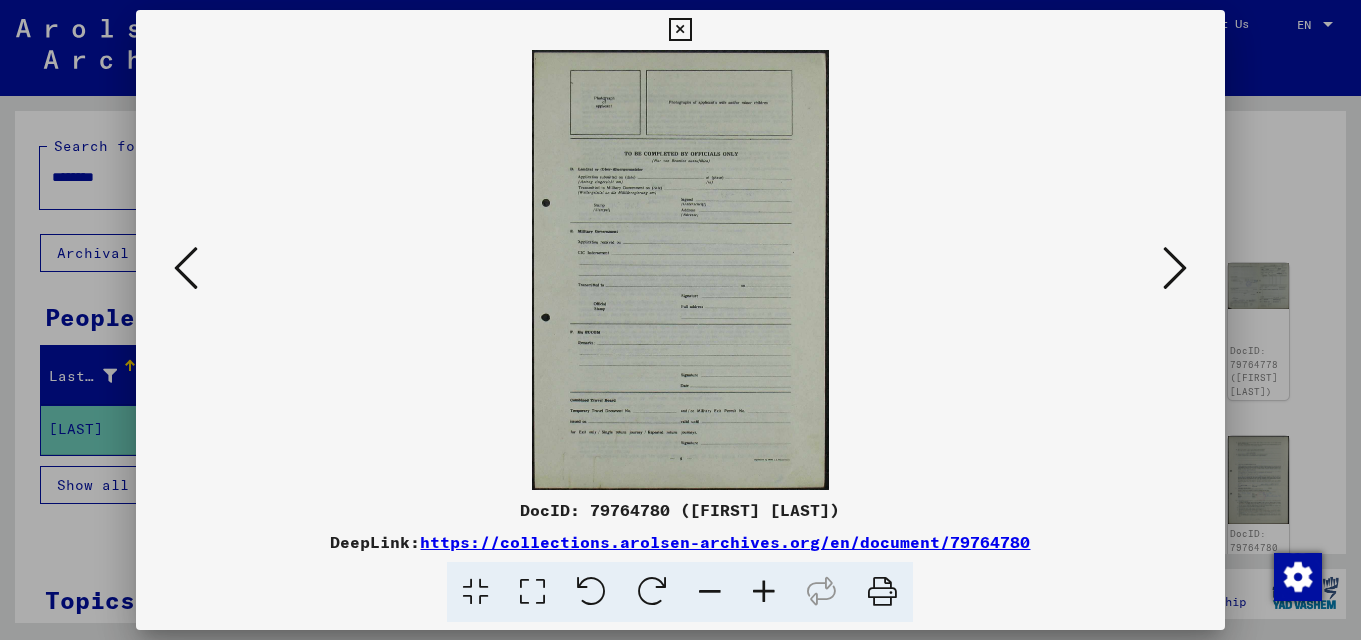 click at bounding box center [1175, 268] 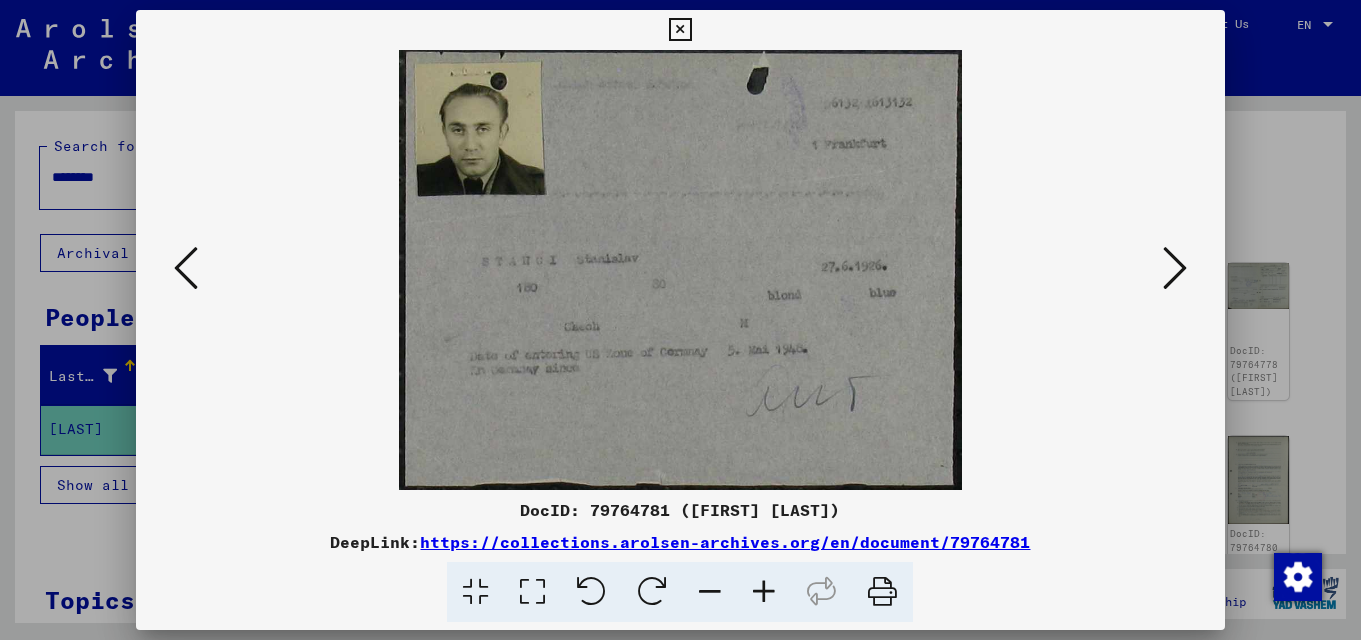 click at bounding box center [1175, 268] 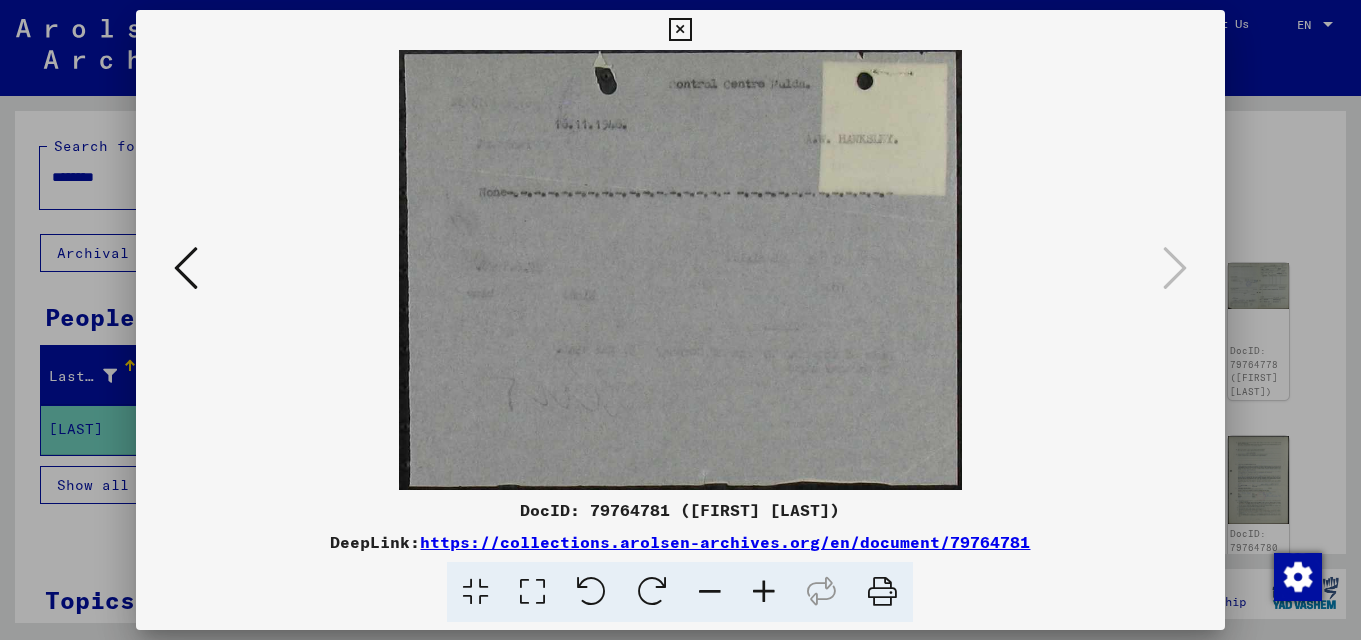 click at bounding box center [186, 268] 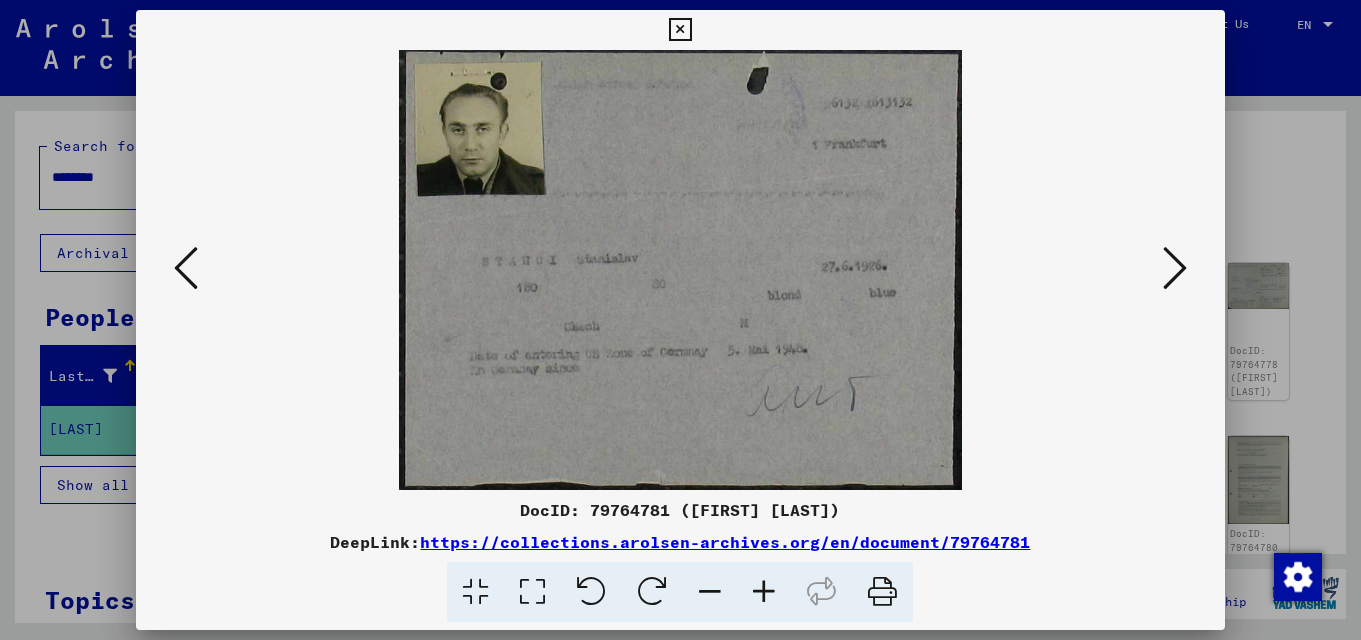 click at bounding box center [186, 268] 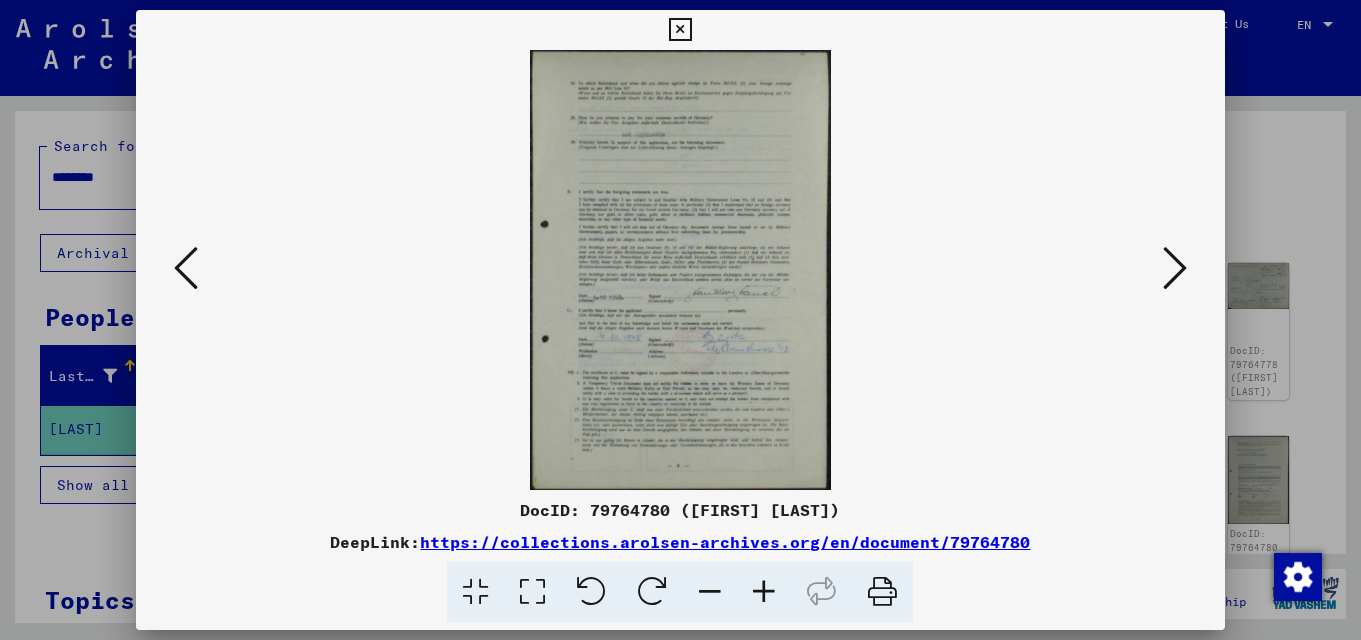 click at bounding box center [186, 268] 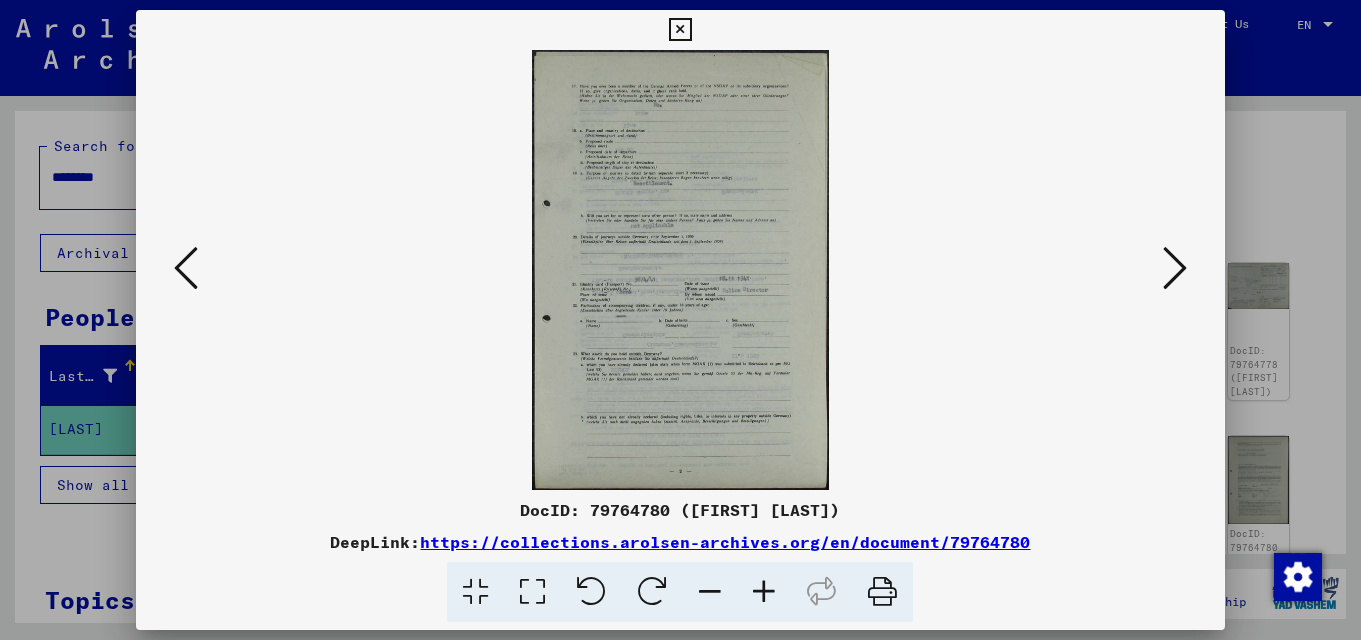 click at bounding box center (186, 268) 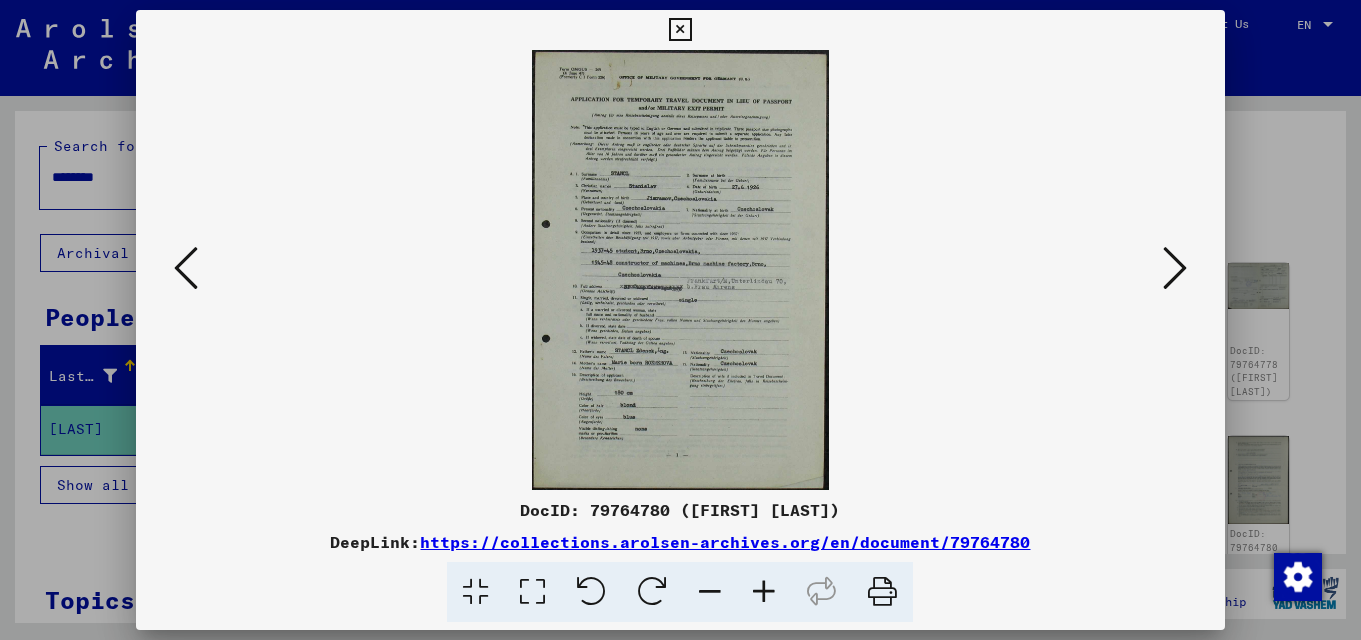 click at bounding box center (186, 268) 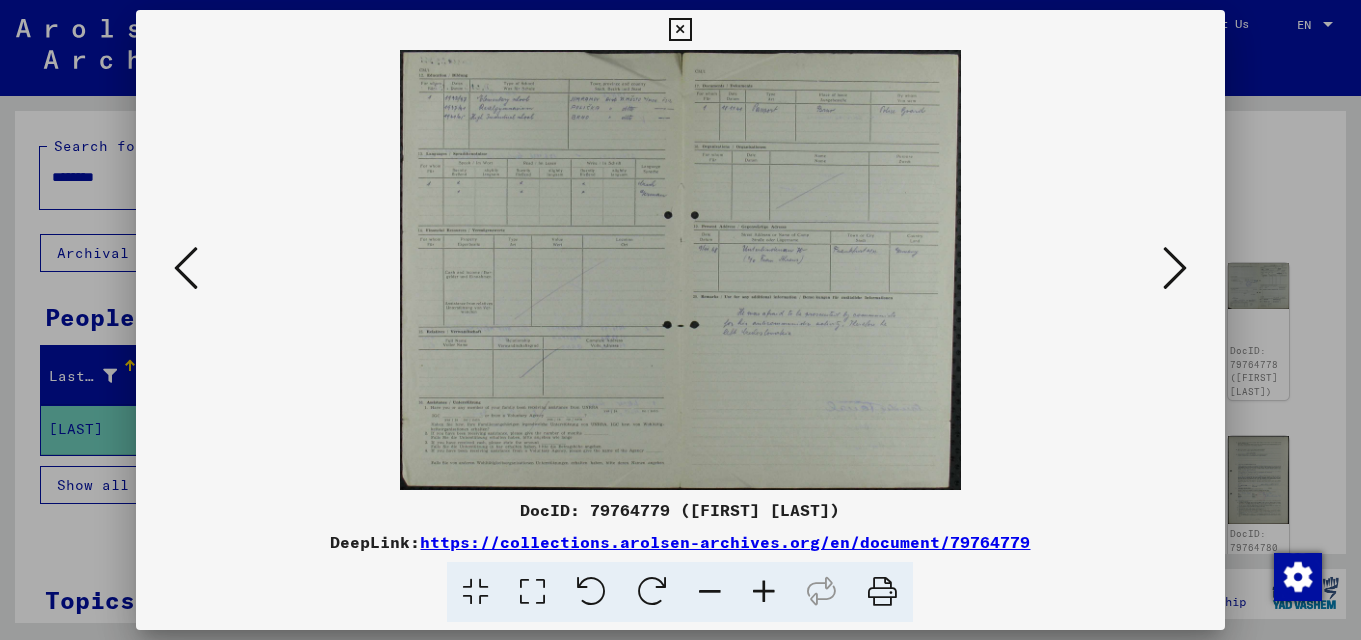 click at bounding box center (186, 268) 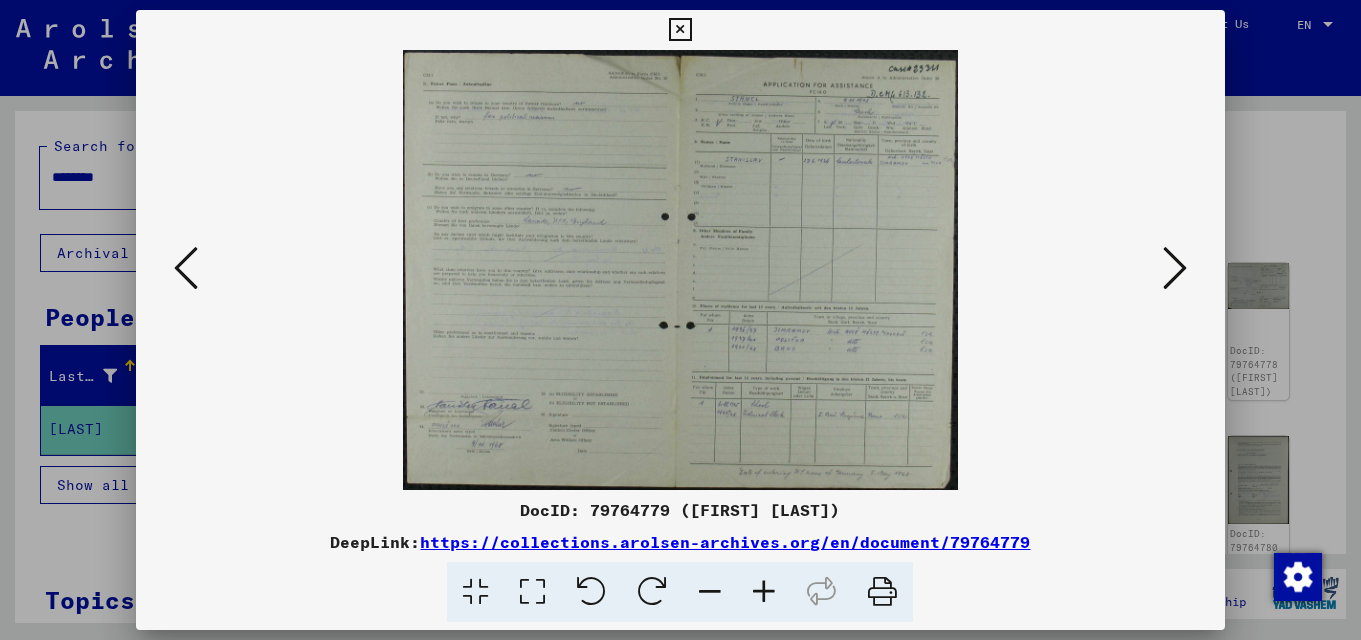 click at bounding box center [186, 268] 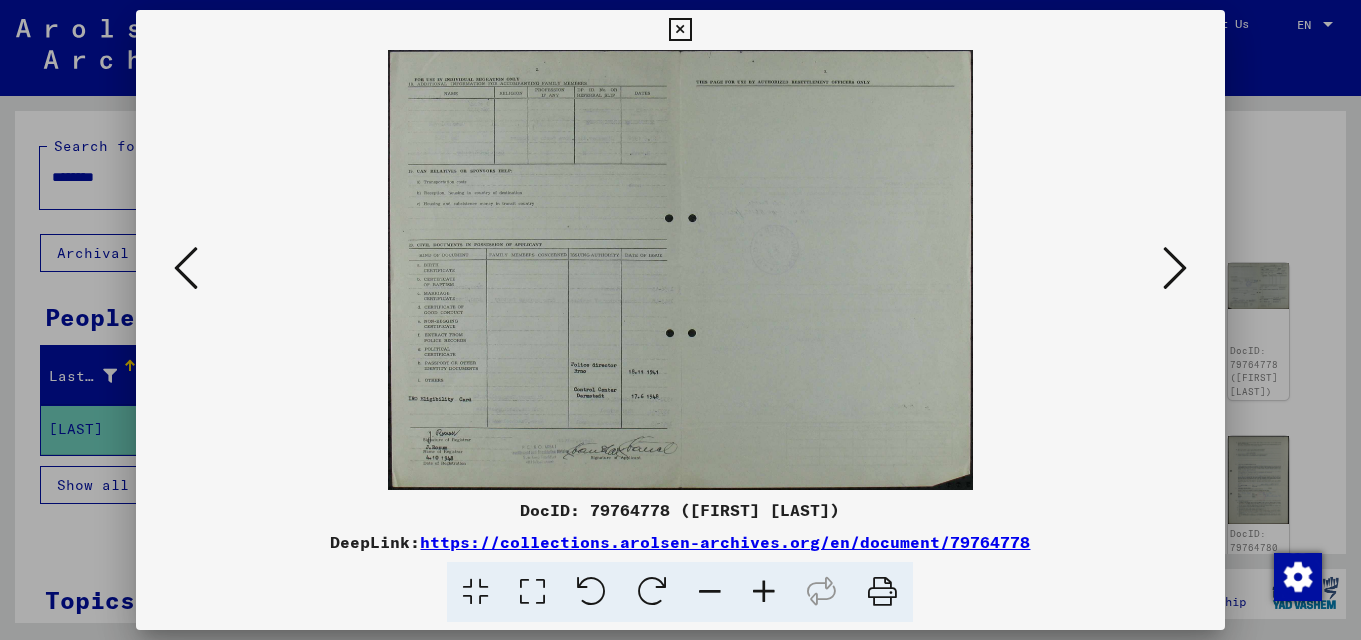 click at bounding box center (186, 268) 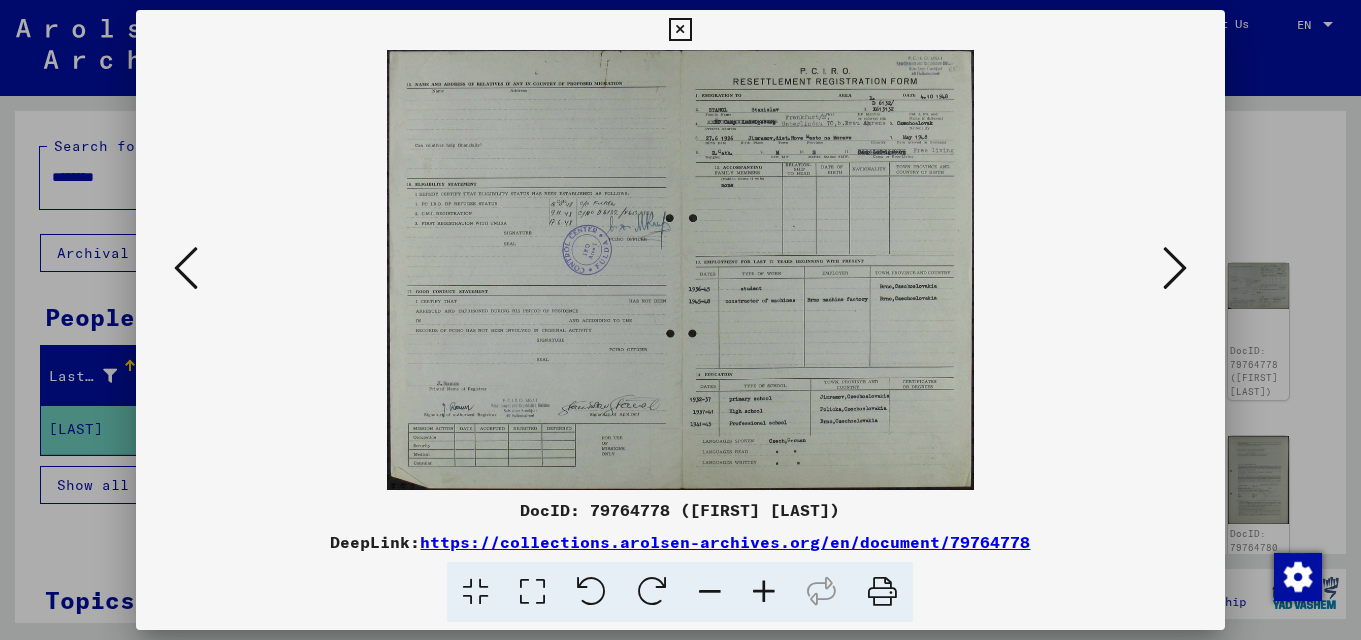 click at bounding box center [186, 268] 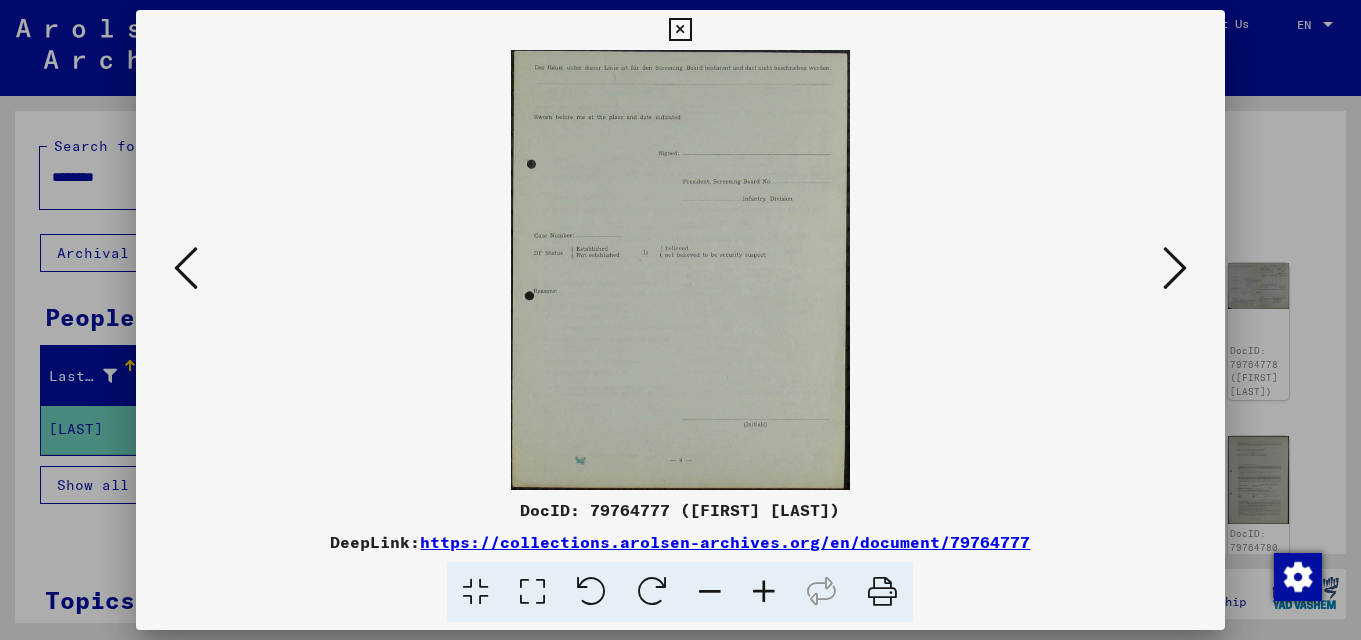 click at bounding box center (186, 268) 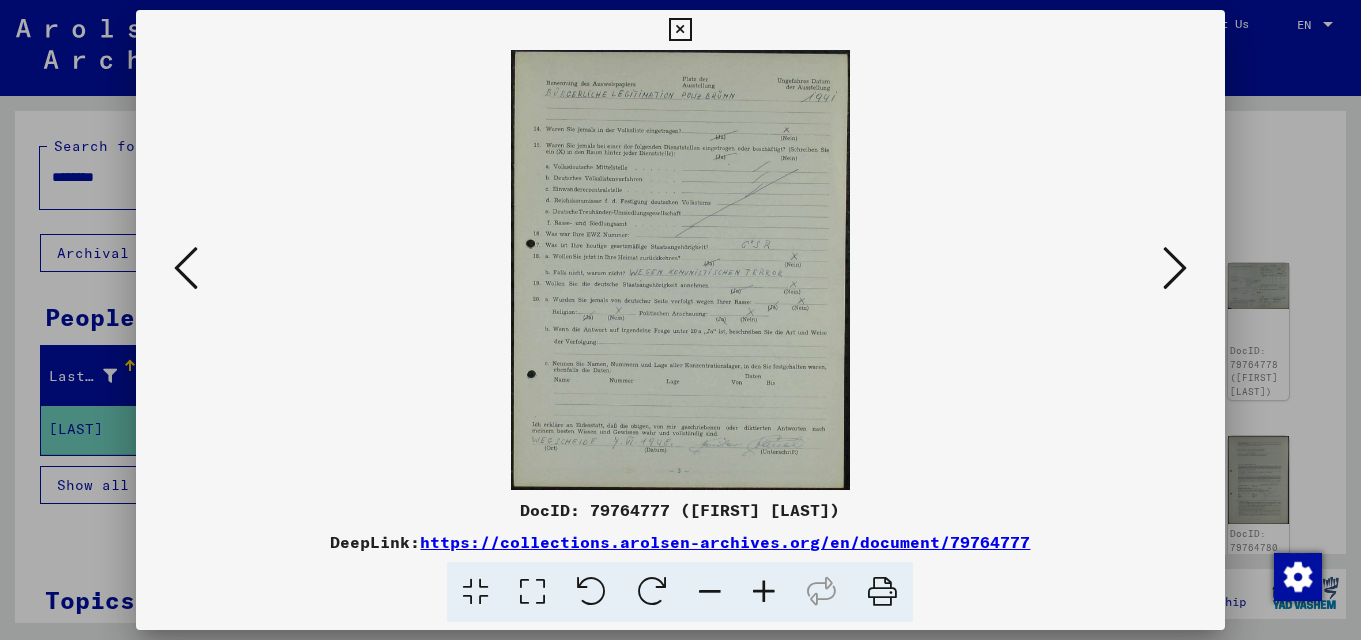 click at bounding box center (186, 268) 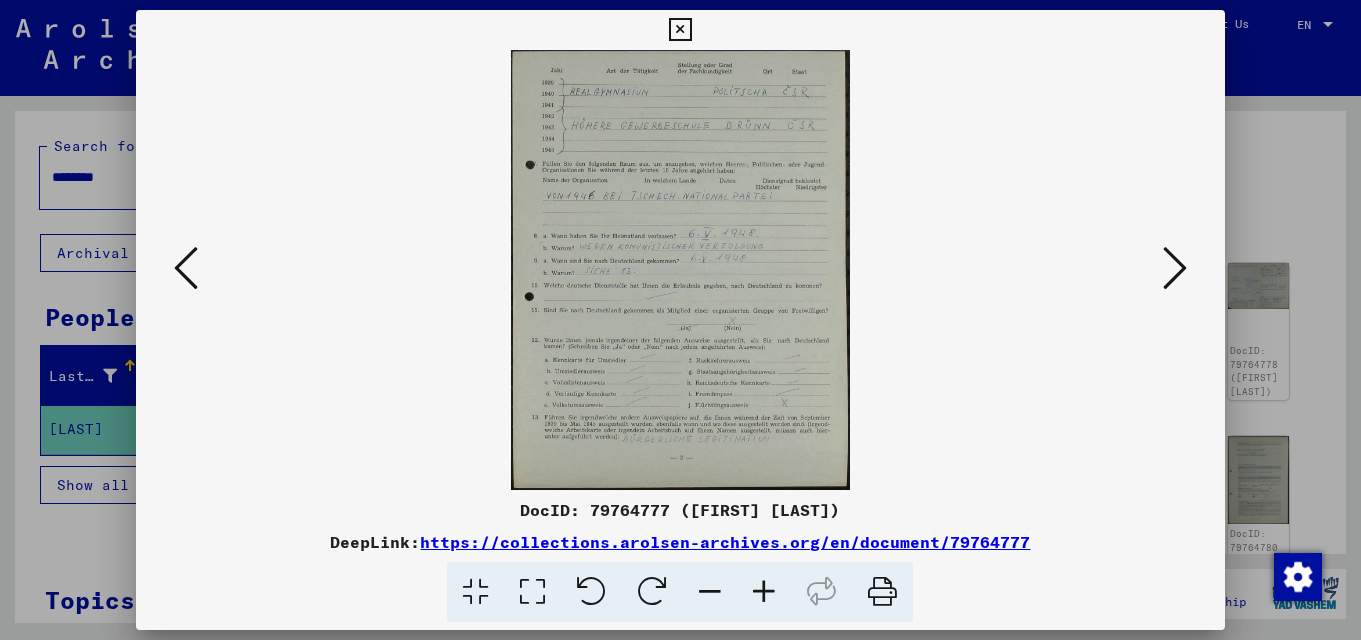 click at bounding box center (186, 268) 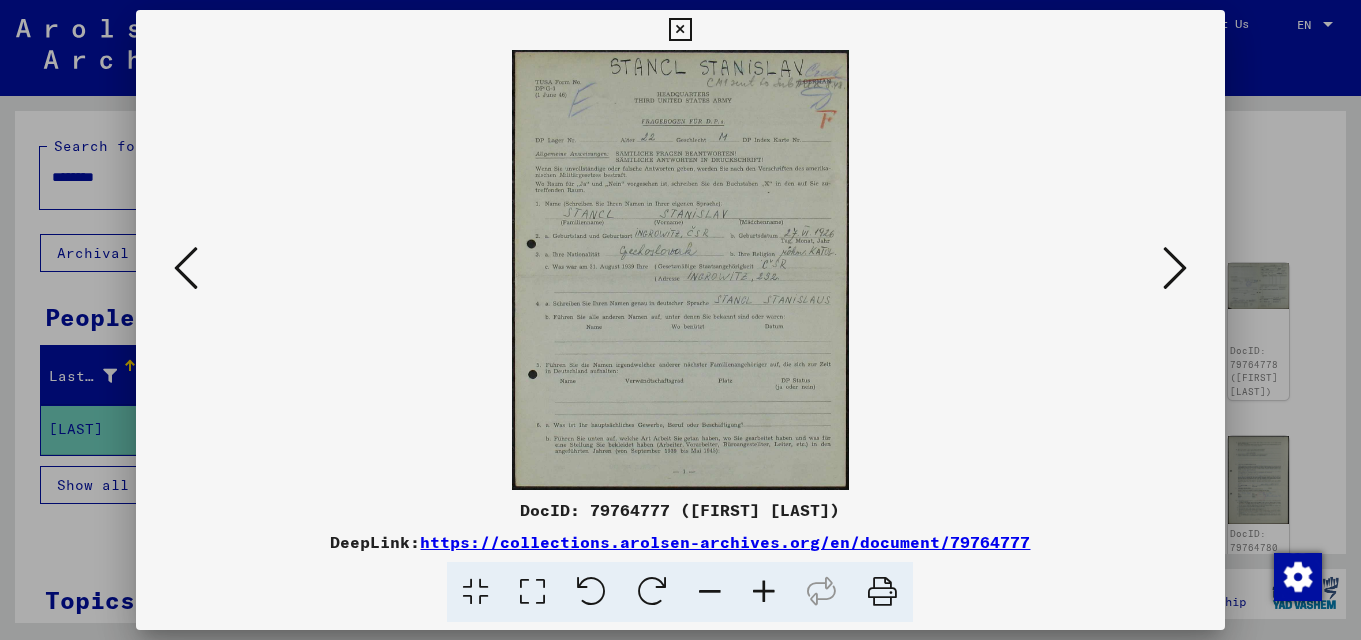 click at bounding box center [186, 268] 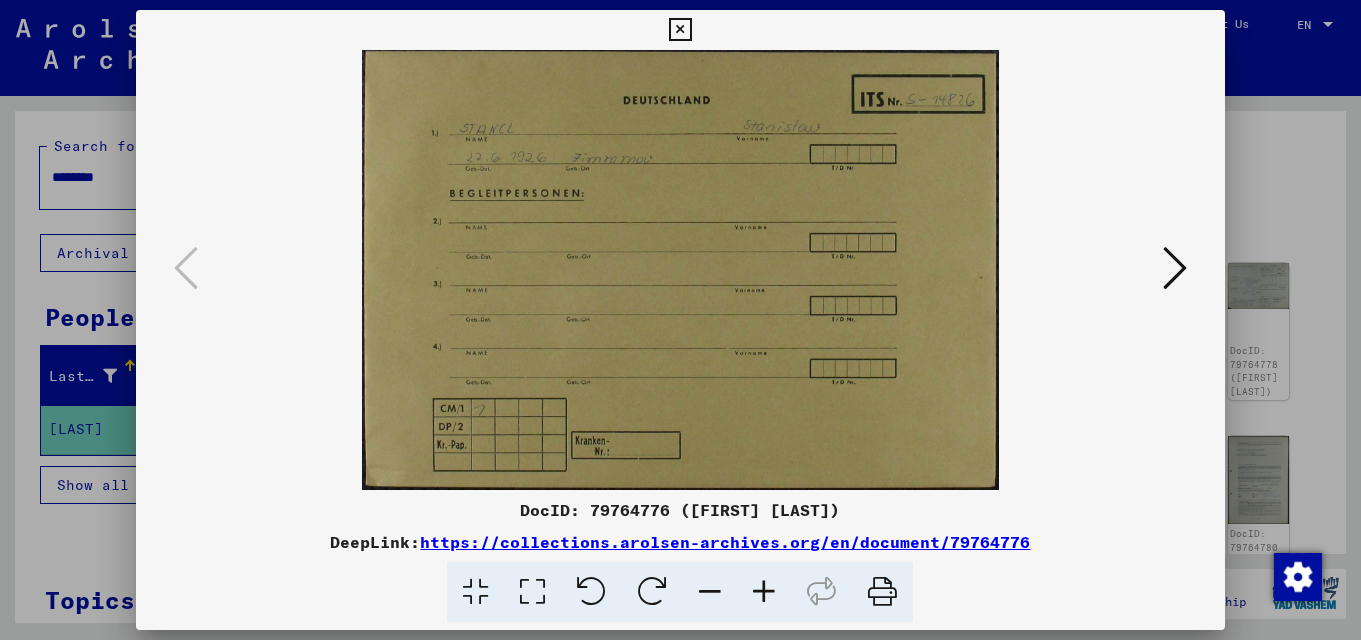 click at bounding box center [1175, 268] 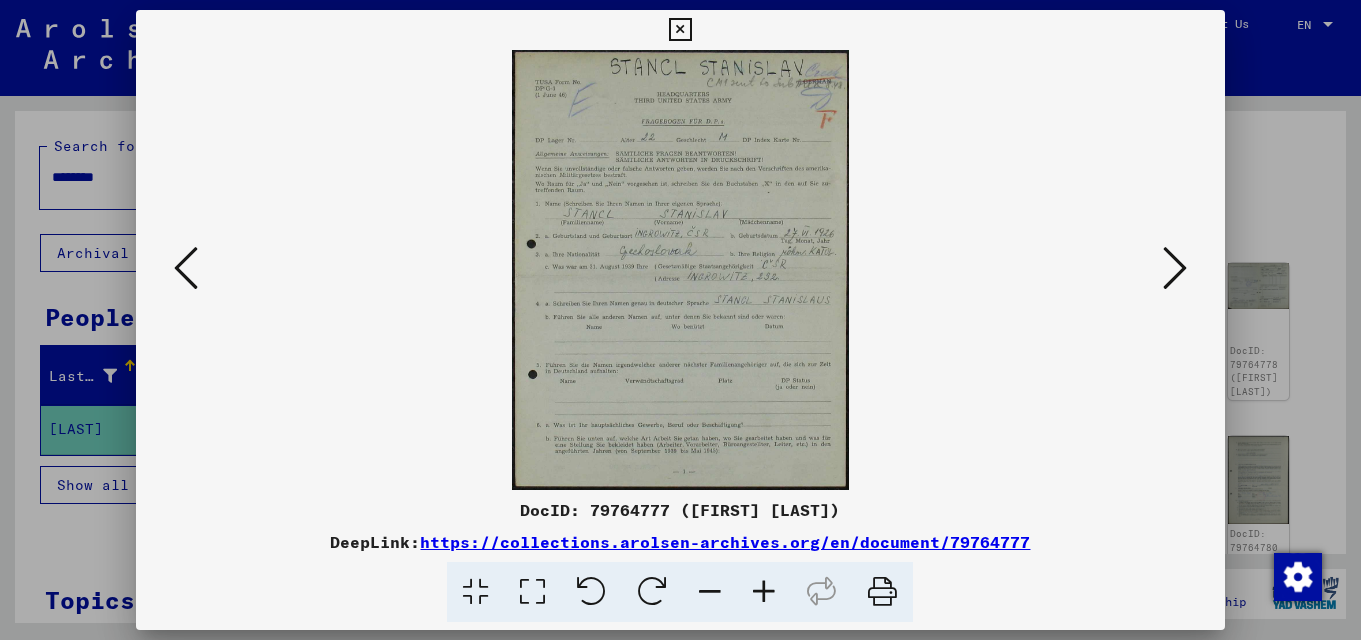 click at bounding box center (1175, 268) 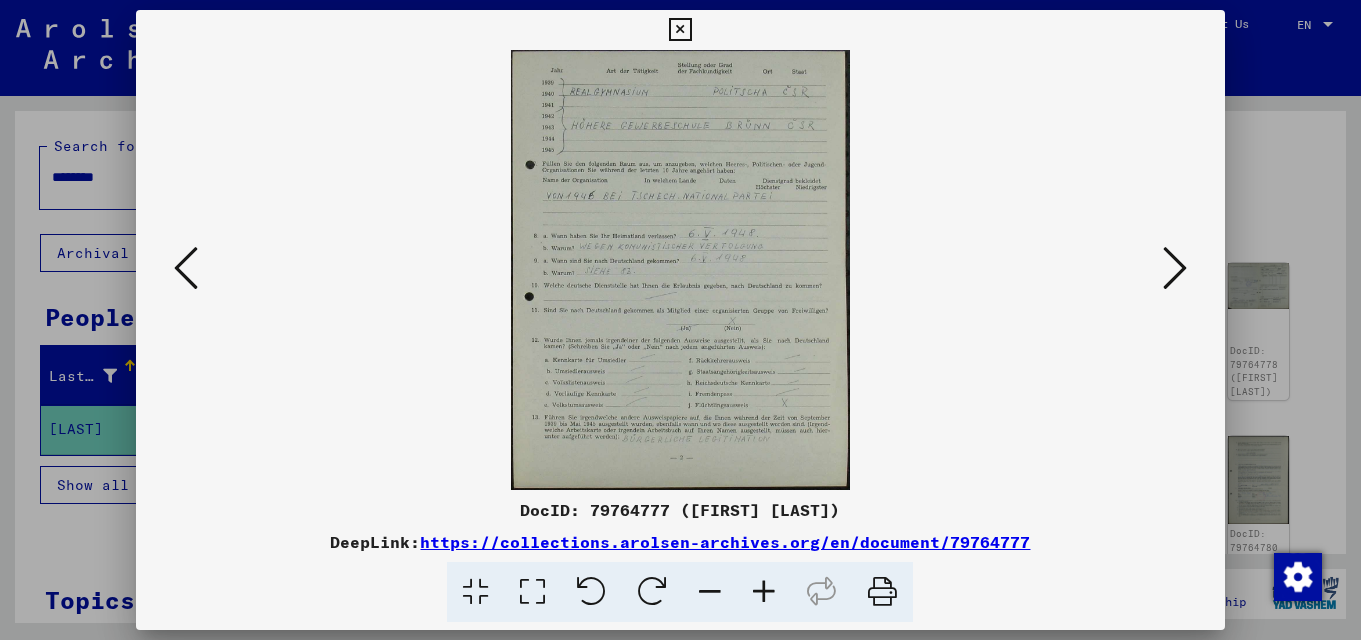 click at bounding box center (1175, 268) 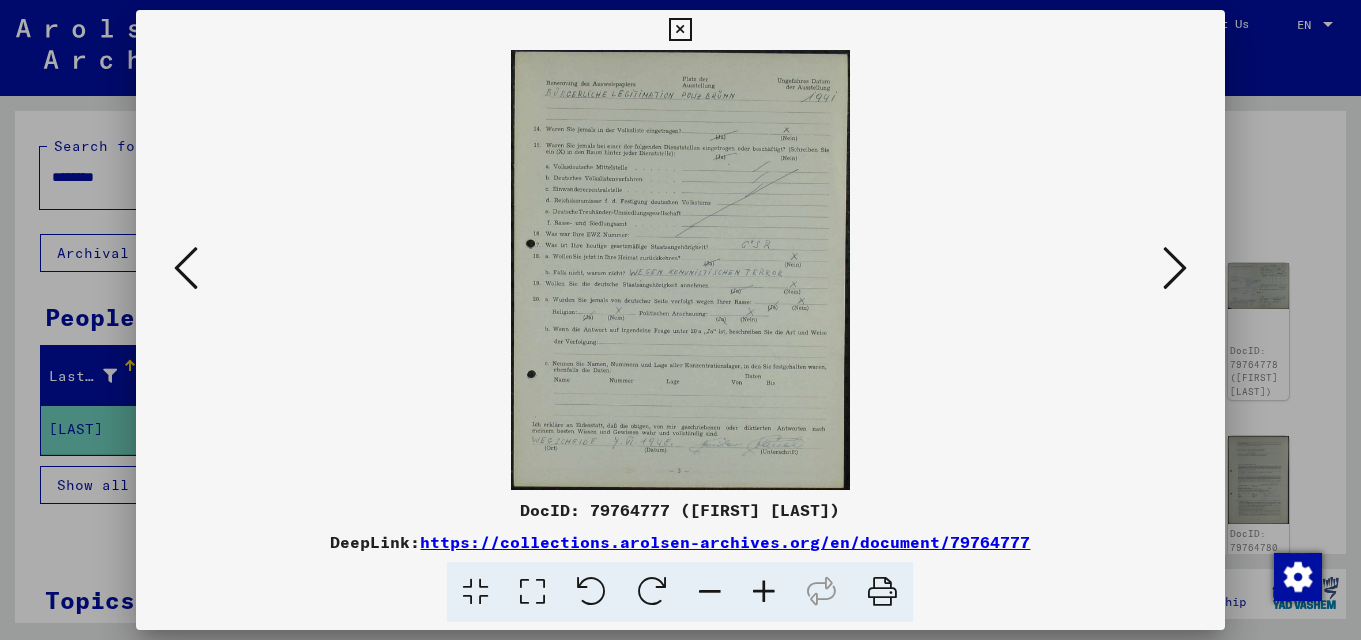 click at bounding box center [1175, 268] 